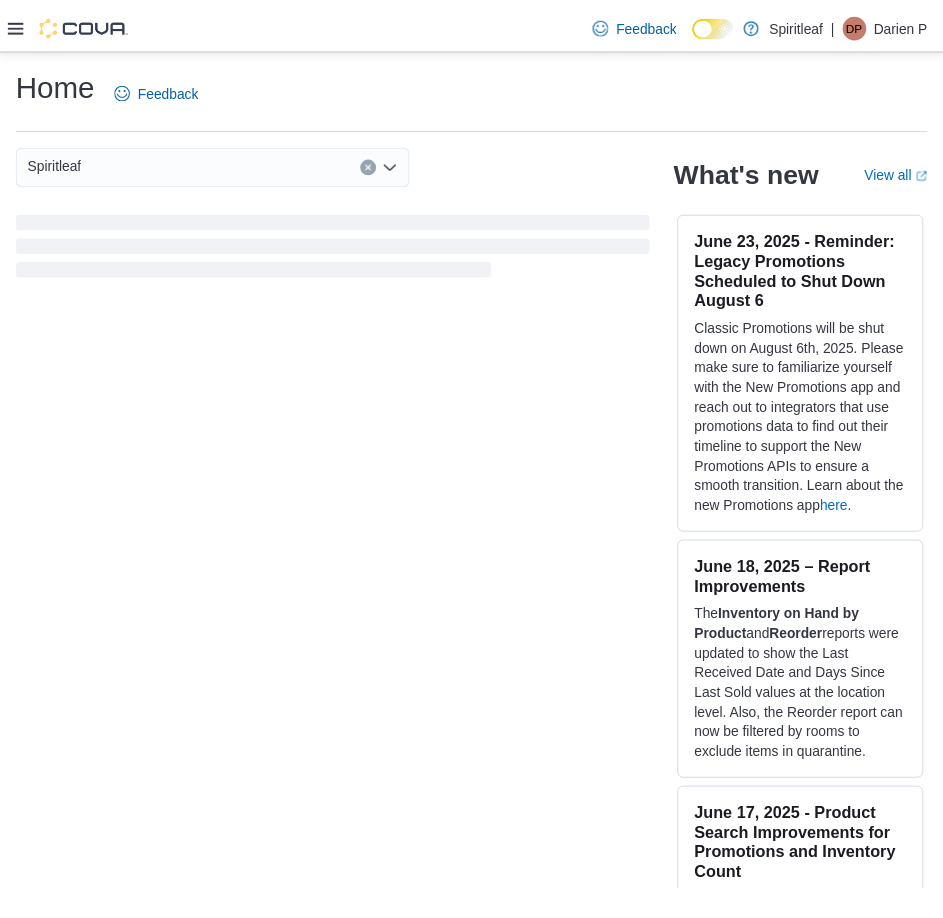 scroll, scrollTop: 0, scrollLeft: 0, axis: both 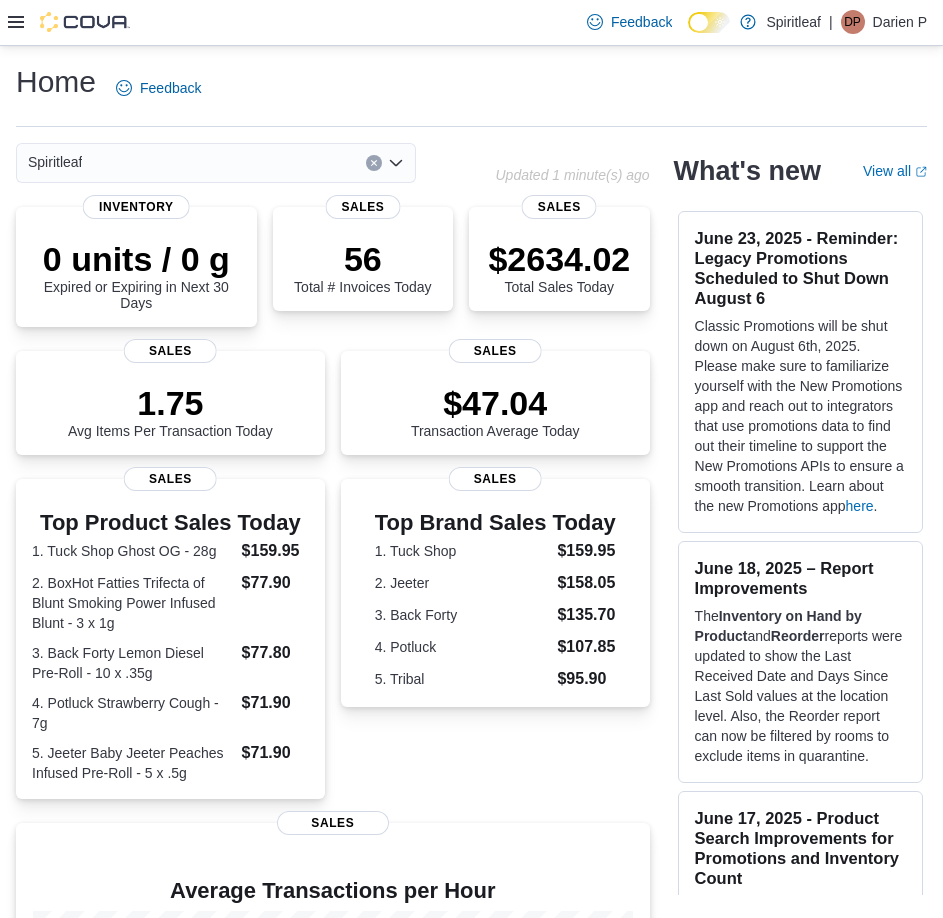 click on "Home Feedback" at bounding box center (471, 88) 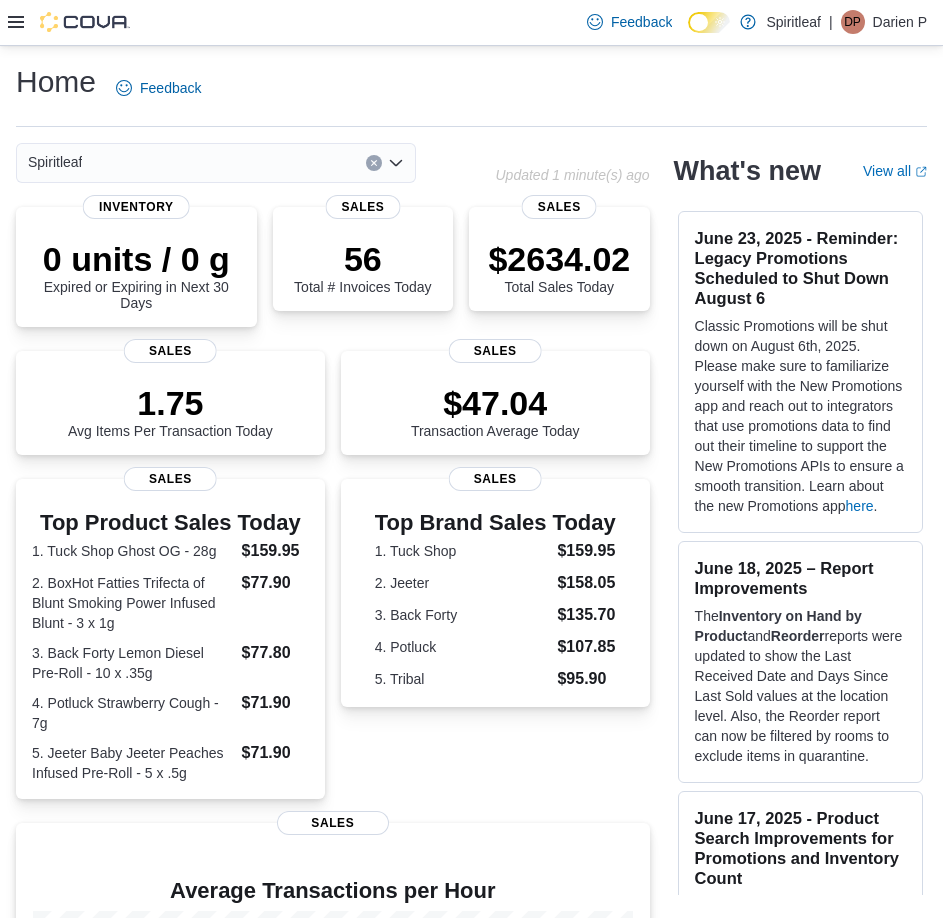 click on "Home Feedback" at bounding box center (471, 88) 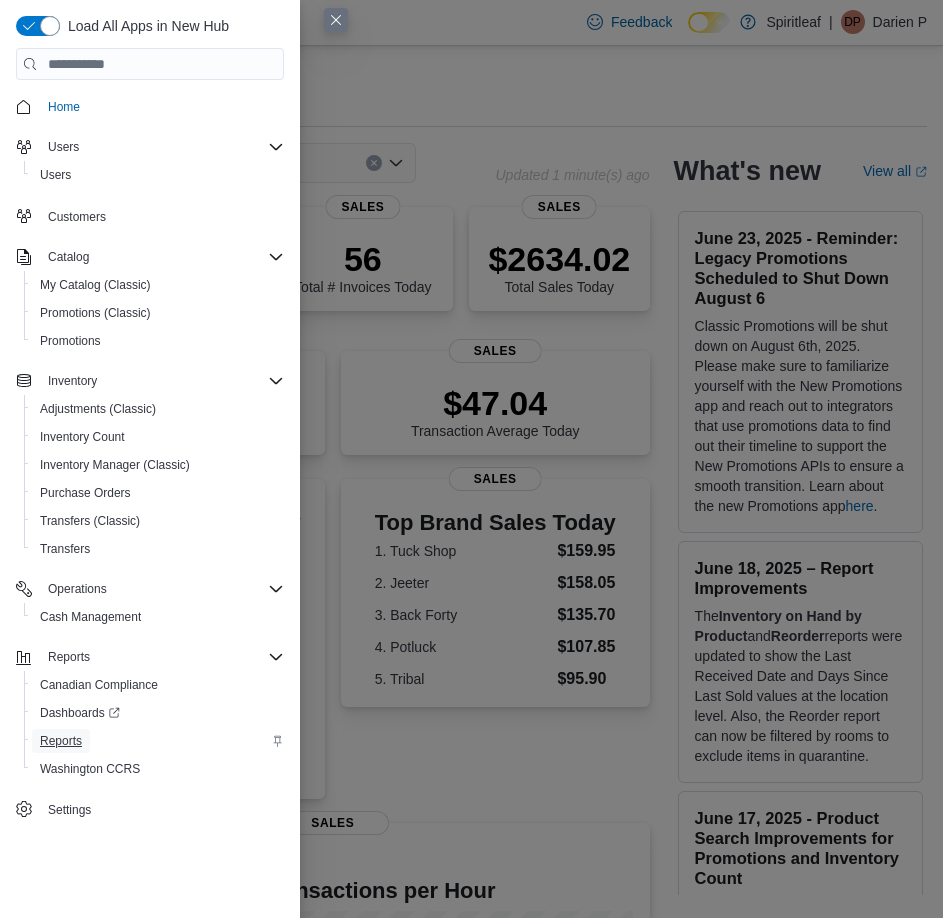 click on "Reports" at bounding box center [61, 741] 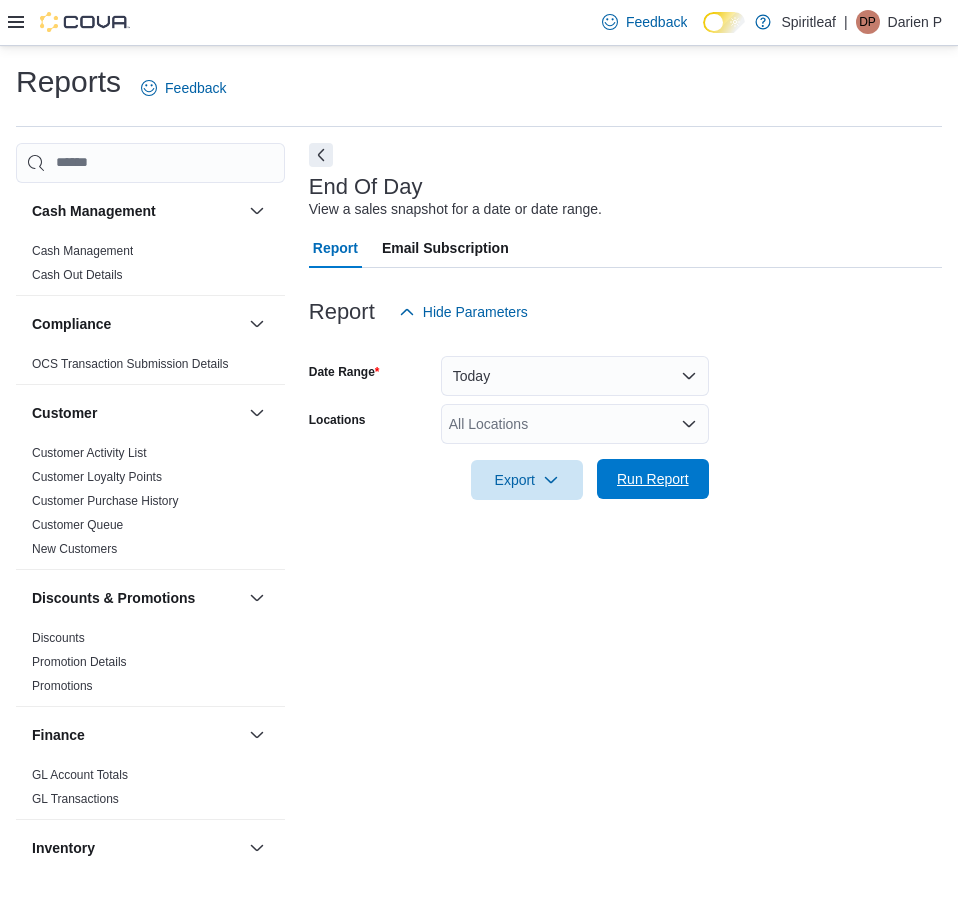 click on "Run Report" at bounding box center [653, 479] 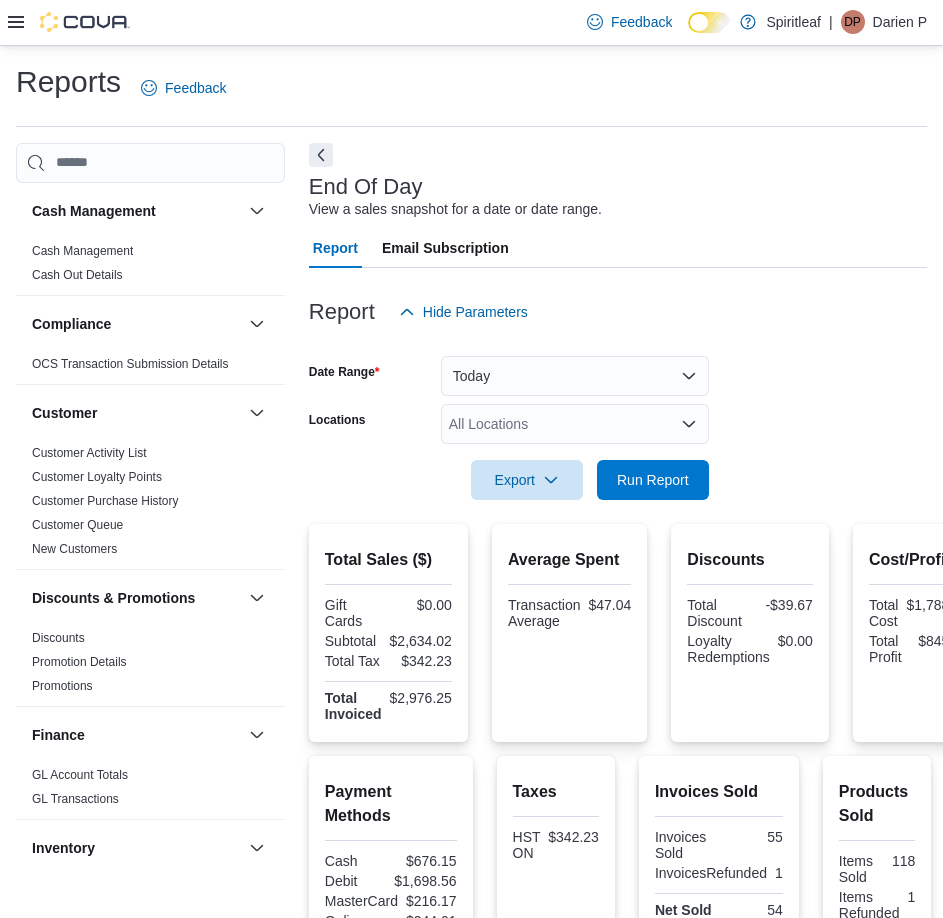 click on "End Of Day    View a sales snapshot for a date or date range. Report Email Subscription Report Hide Parameters   Date Range Today Locations All Locations Export  Run Report Total Sales ($) Gift Cards $0.00 Subtotal $2,634.02 Total Tax $342.23 Total Invoiced $2,976.25 Average Spent Transaction Average $47.04 Discounts Total Discount -$39.67 Loyalty Redemptions $0.00 Cost/Profit Total Cost $1,788.29 Total Profit $845.73 Payment Methods Cash $676.15 Debit $1,698.56 MasterCard $216.17 Online Payment $244.01 Visa $141.36 Cashback $0.00 Taxes HST ON $342.23 Invoices Sold Invoices Sold 55 InvoicesRefunded 1 Net Sold 54 Products Sold Items Sold 118 Items Refunded 1 Net Sold 117 Employee Sales   This table contains 2 rows. Employee Total Invoiced Sales ($) Sales (#) Average Sale Refunds ($) Refunds (#) Average Refund Tips Employee Emily B Total Invoiced $2,831.34 Sales ($) $2,537.72 Sales (#) 50 Average Sale $50.75 Refunds ($) $31.95 Refunds (#) 1 Average Refund -$31.95 Tips $0.00 Employee Christine H Total Invoiced 5" at bounding box center [618, 694] 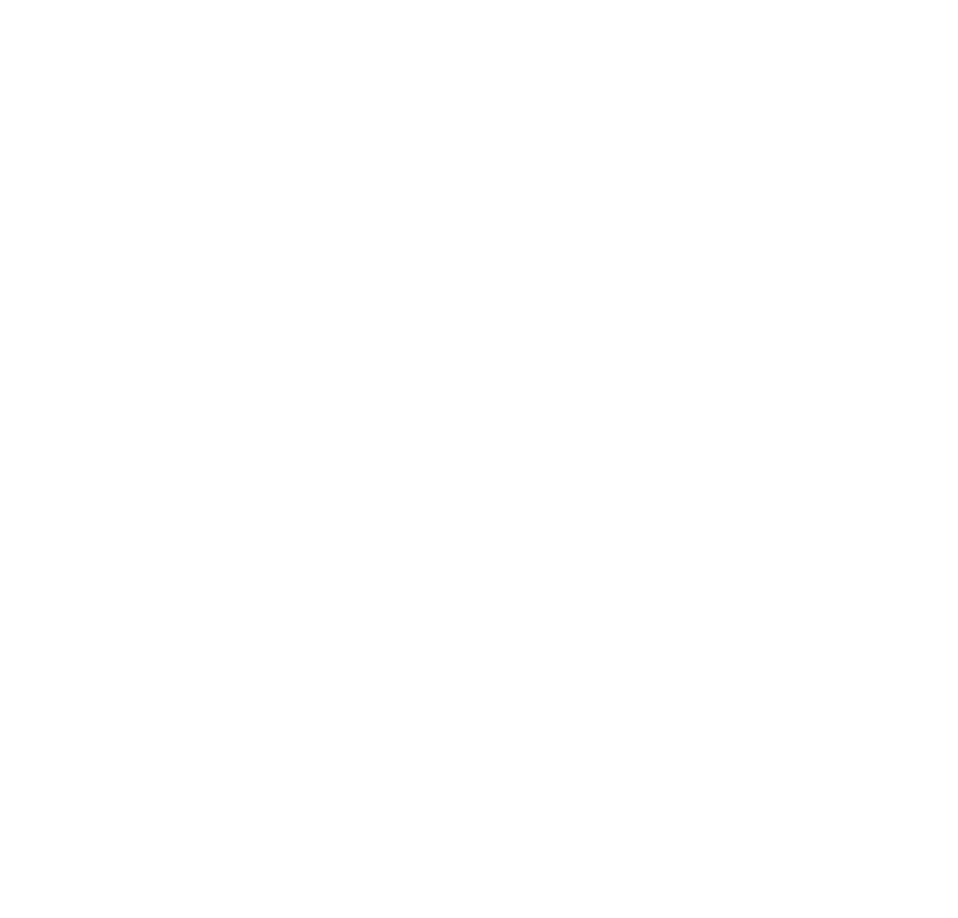 scroll, scrollTop: 0, scrollLeft: 0, axis: both 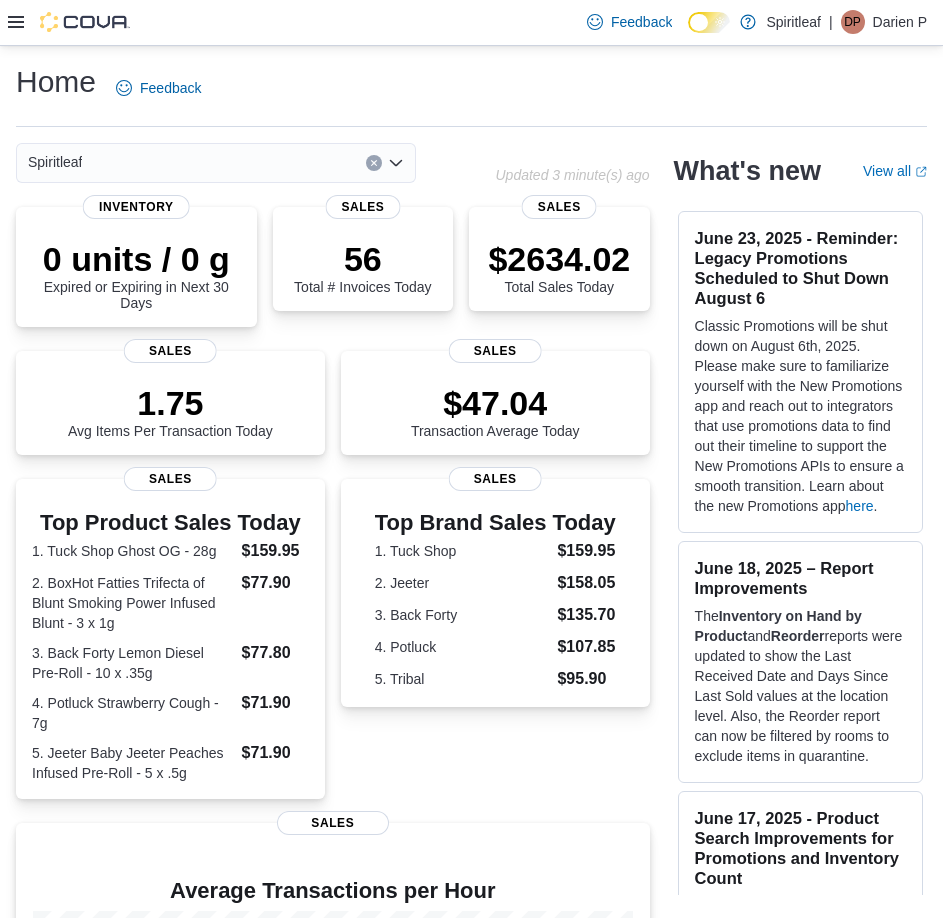click 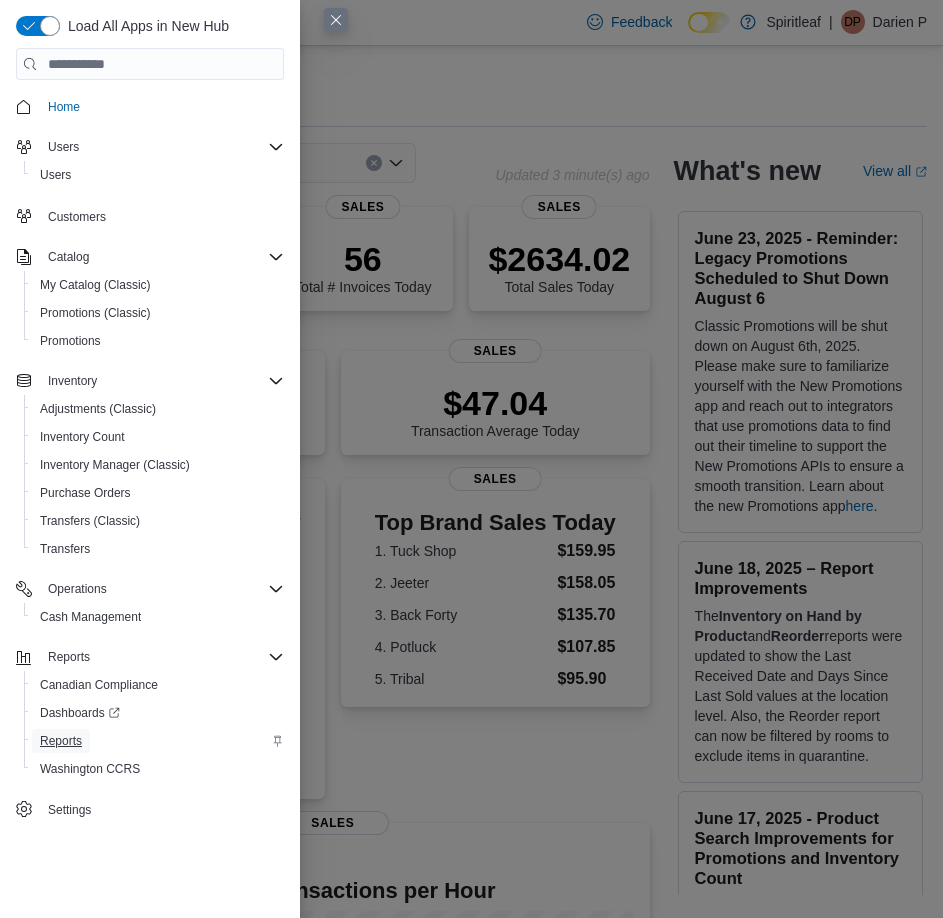 click on "Reports" at bounding box center (61, 741) 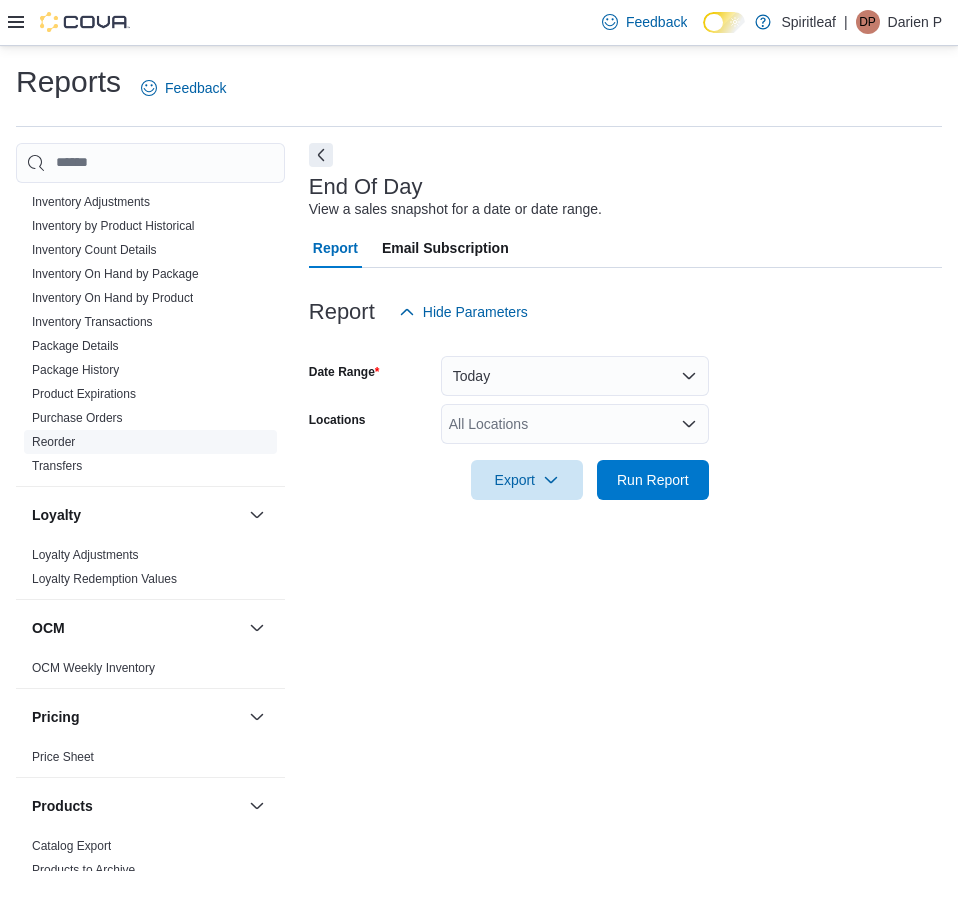 scroll, scrollTop: 700, scrollLeft: 0, axis: vertical 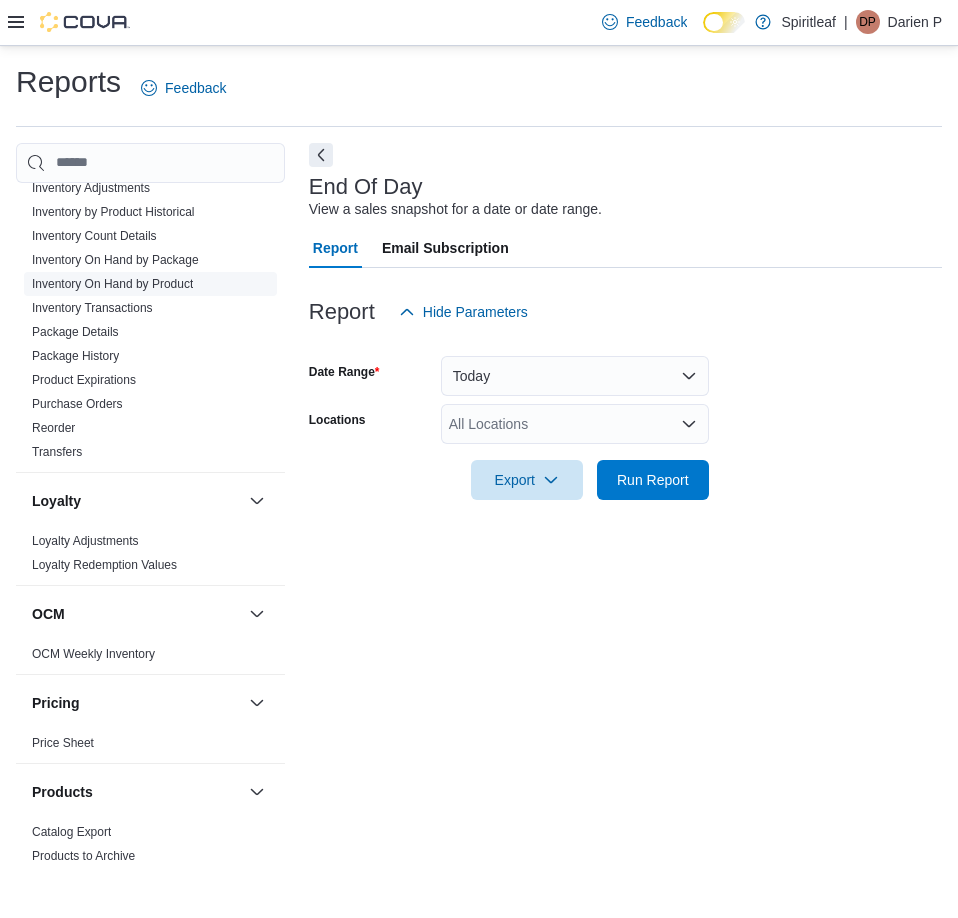 click on "Inventory On Hand by Product" at bounding box center (112, 284) 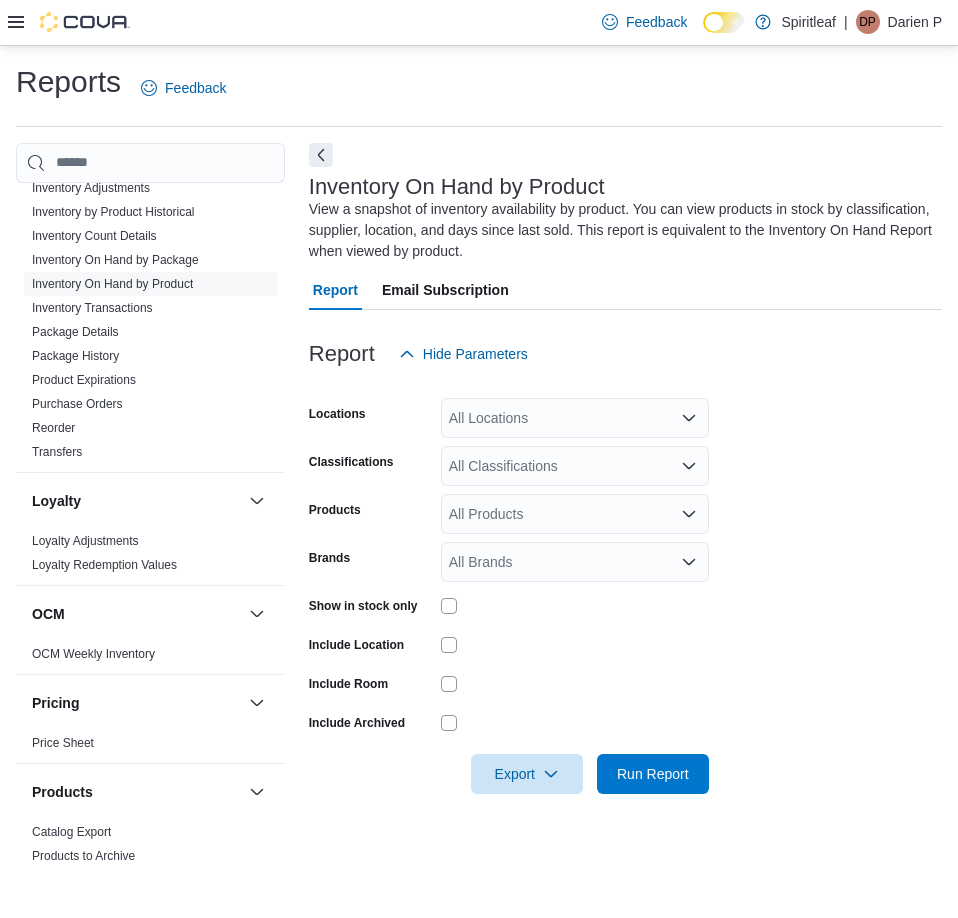 click on "All Locations" at bounding box center [575, 418] 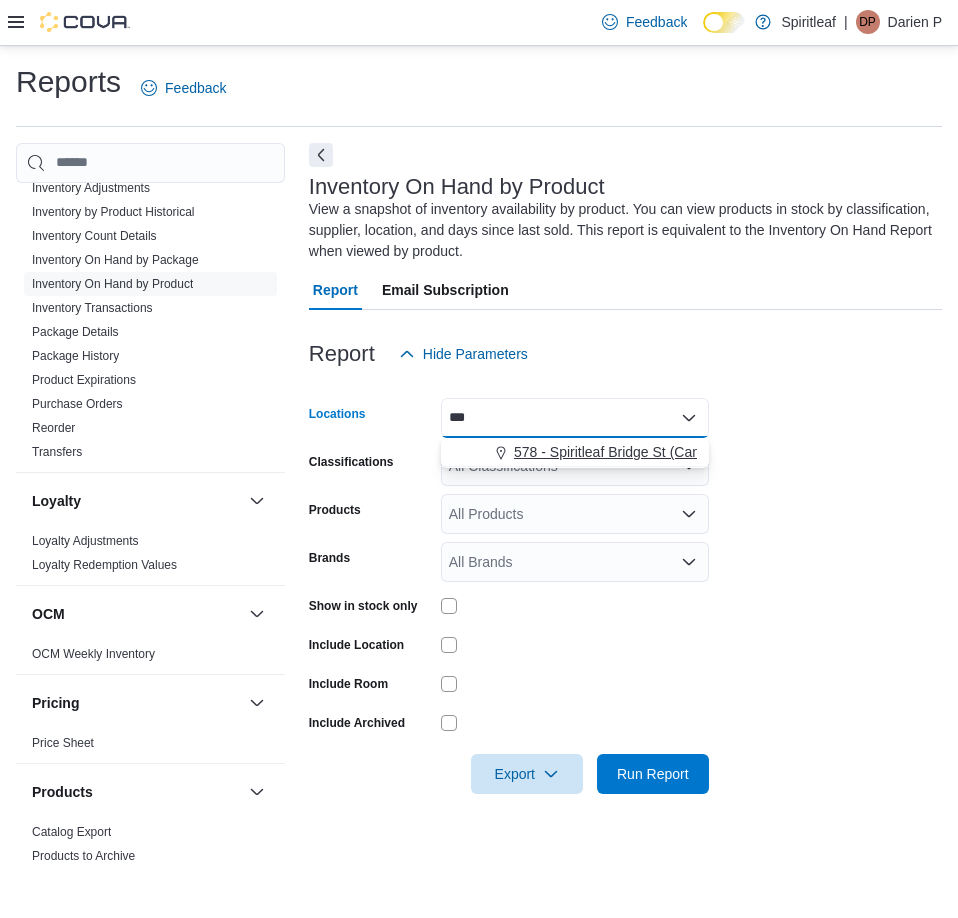 type on "***" 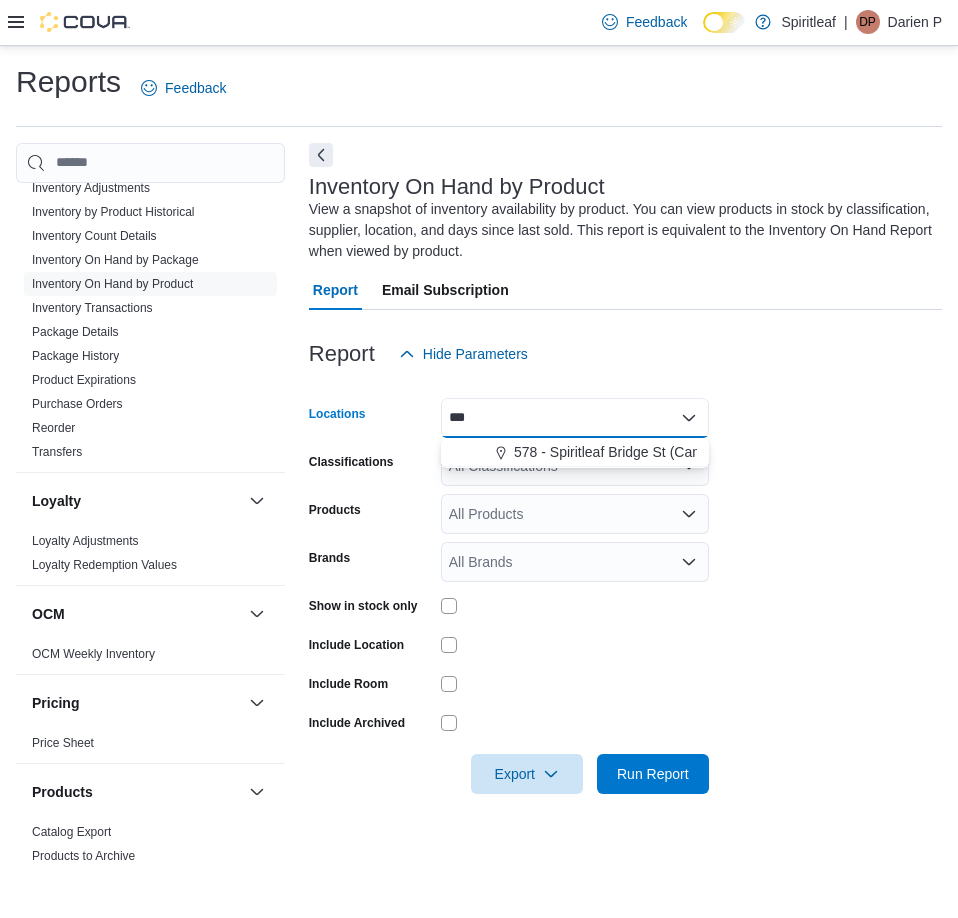 type 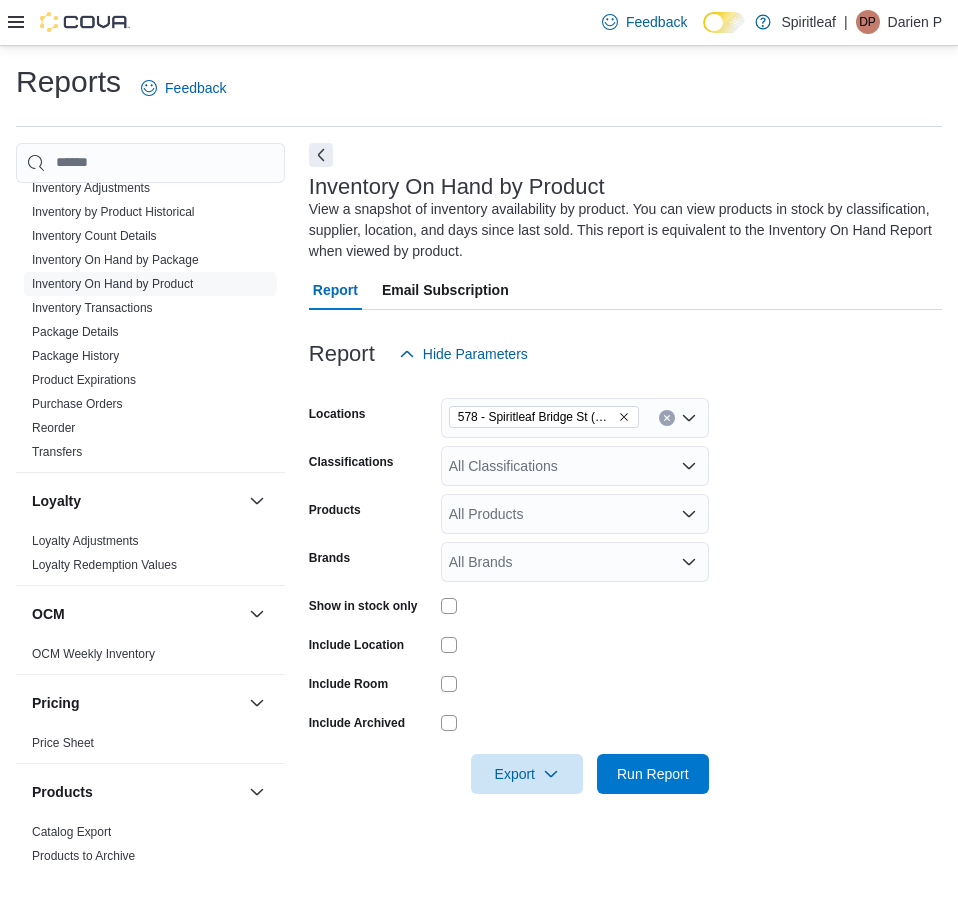 click on "Report Email Subscription" at bounding box center (625, 290) 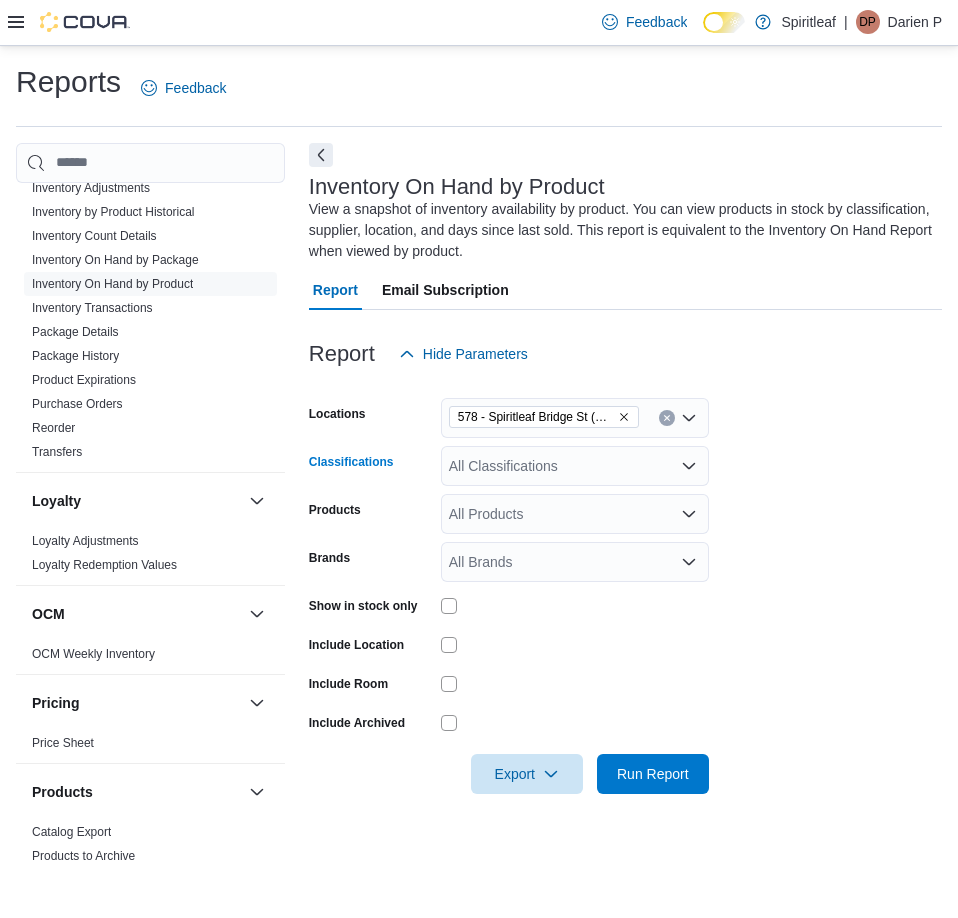 click on "All Classifications" at bounding box center (575, 466) 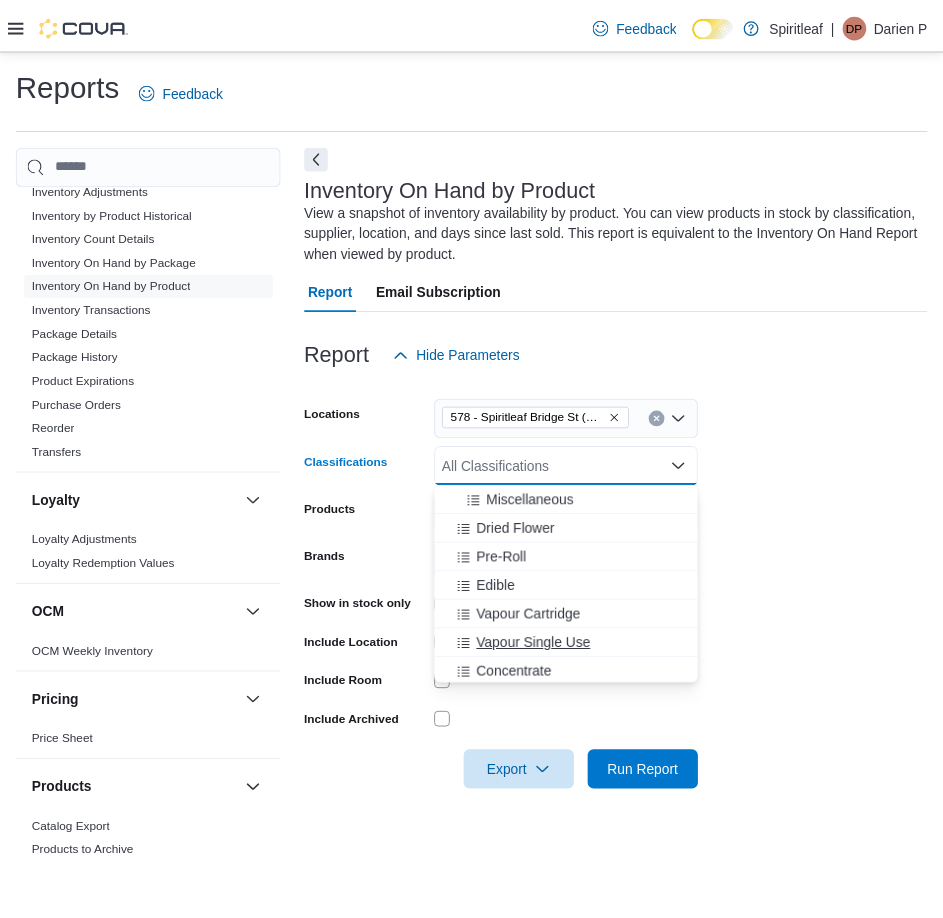 scroll, scrollTop: 300, scrollLeft: 0, axis: vertical 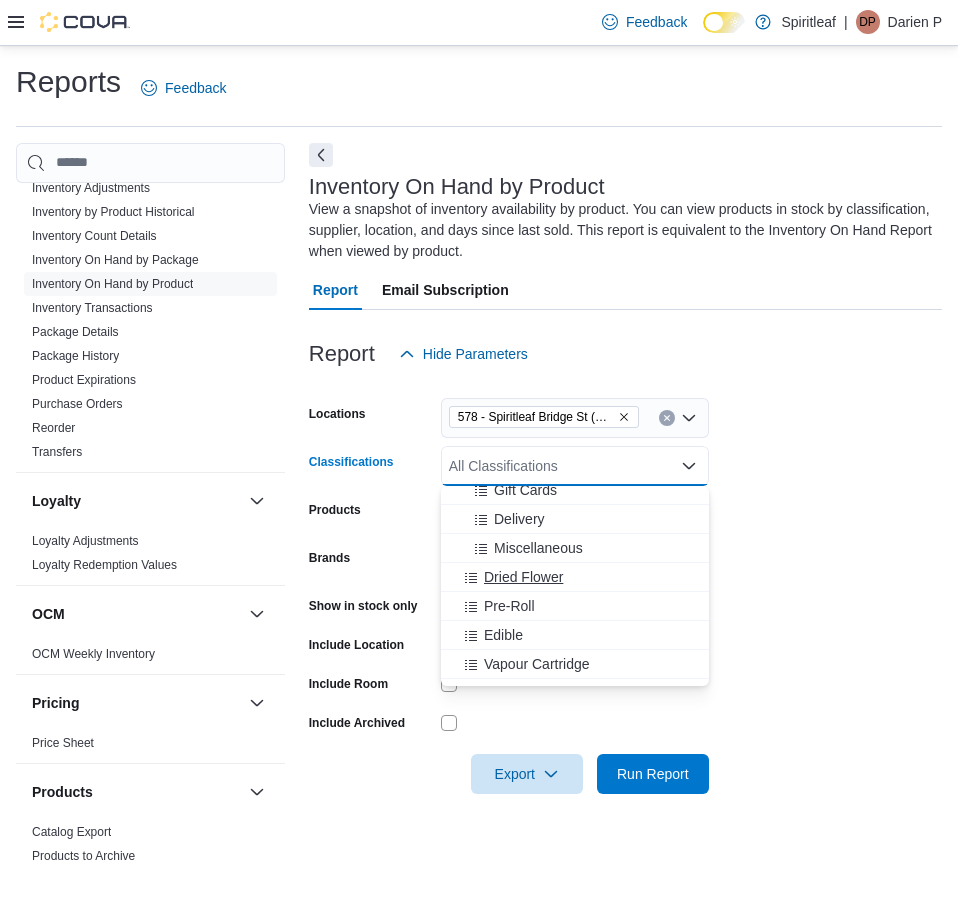 click on "Dried Flower" at bounding box center [523, 577] 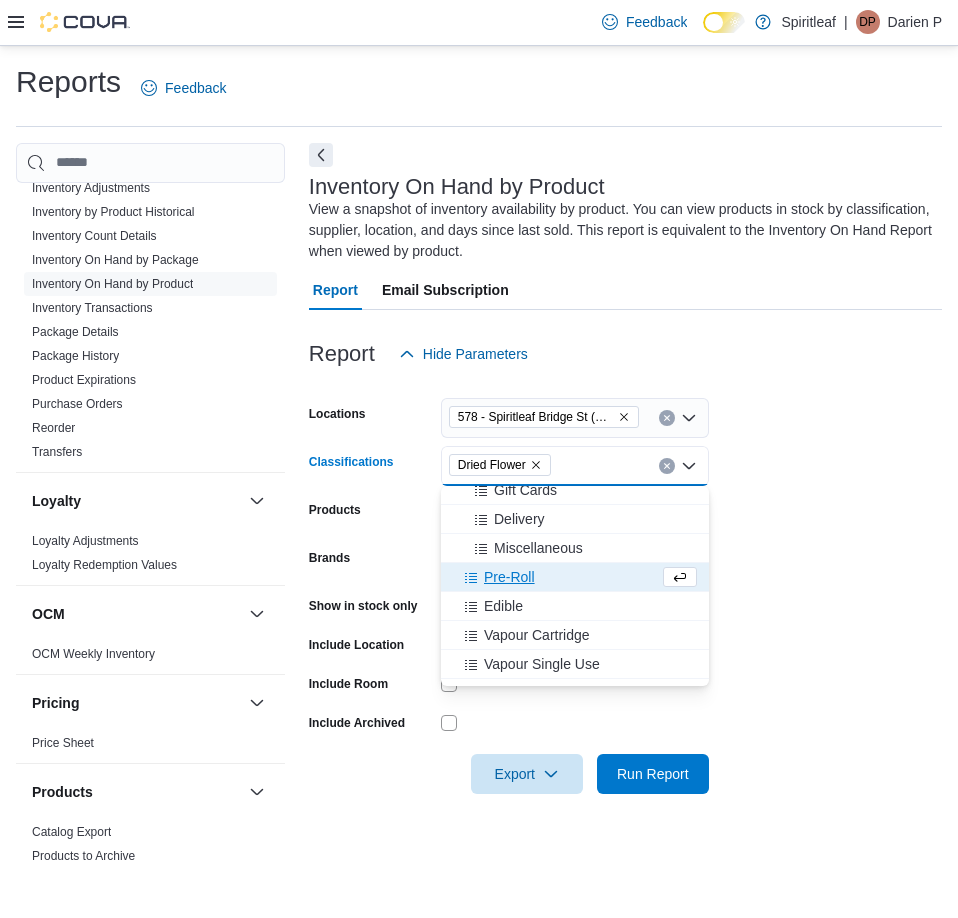 click on "Pre-Roll" at bounding box center [509, 577] 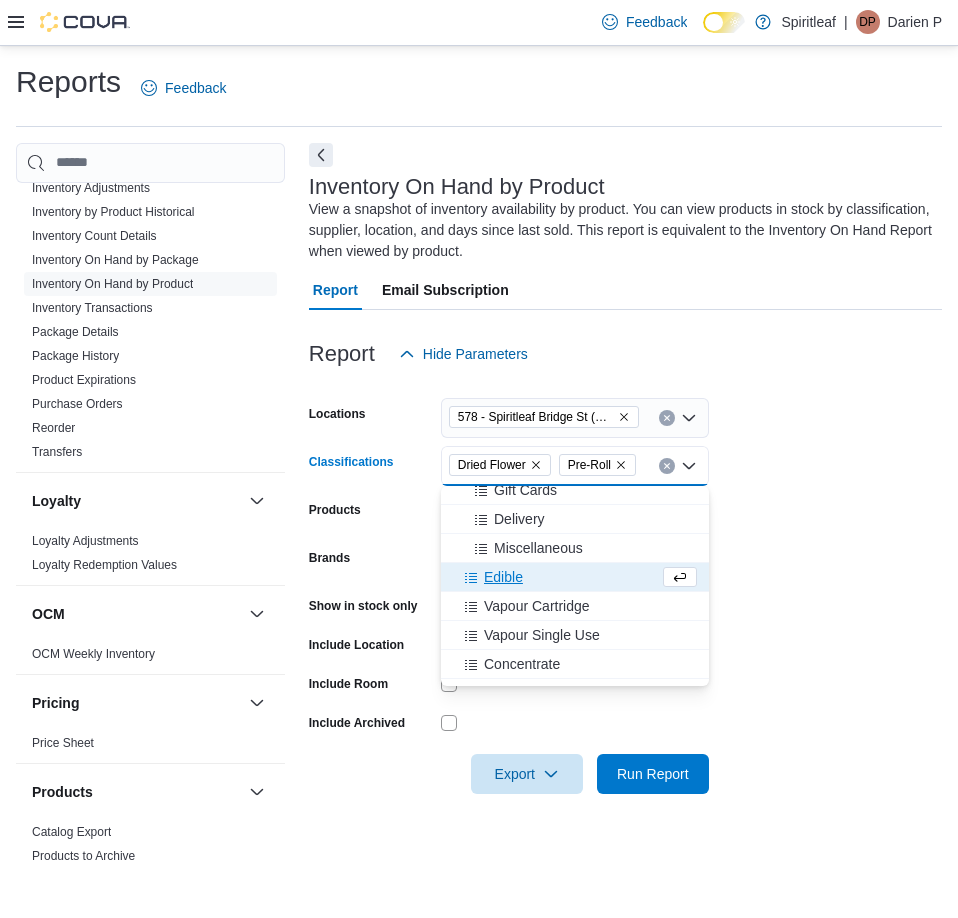 click on "Edible" at bounding box center [503, 577] 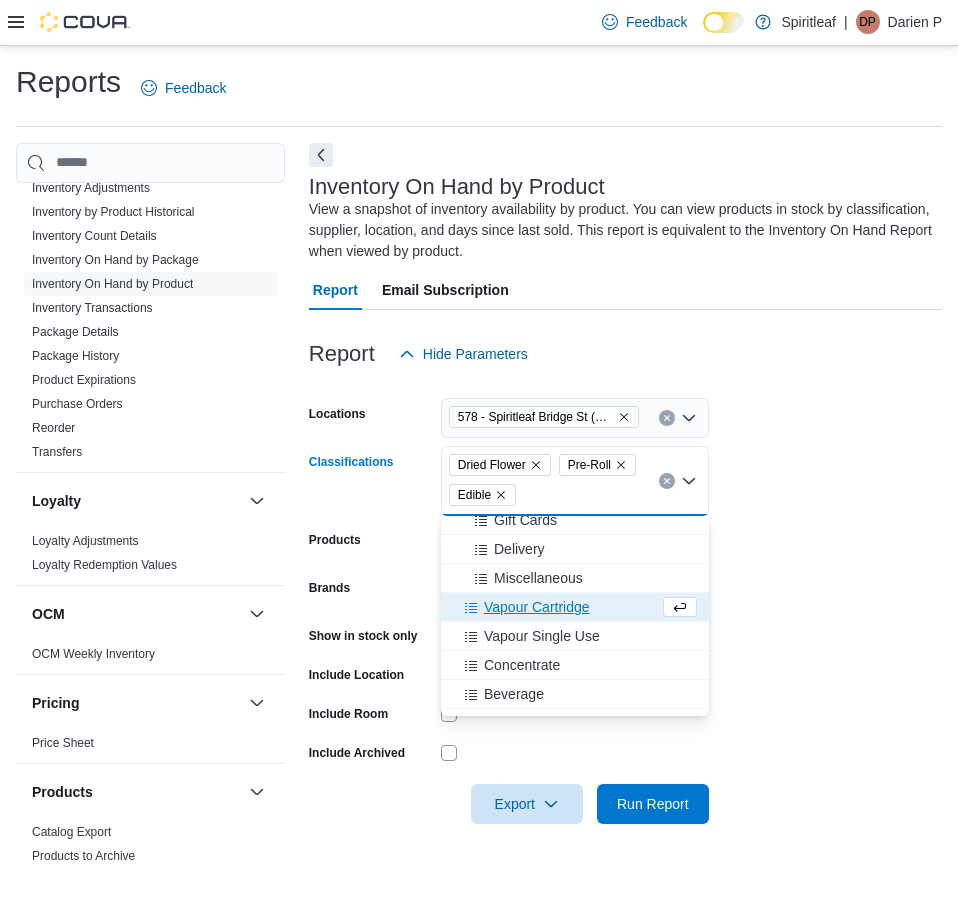 click on "Vapour Cartridge" at bounding box center (537, 607) 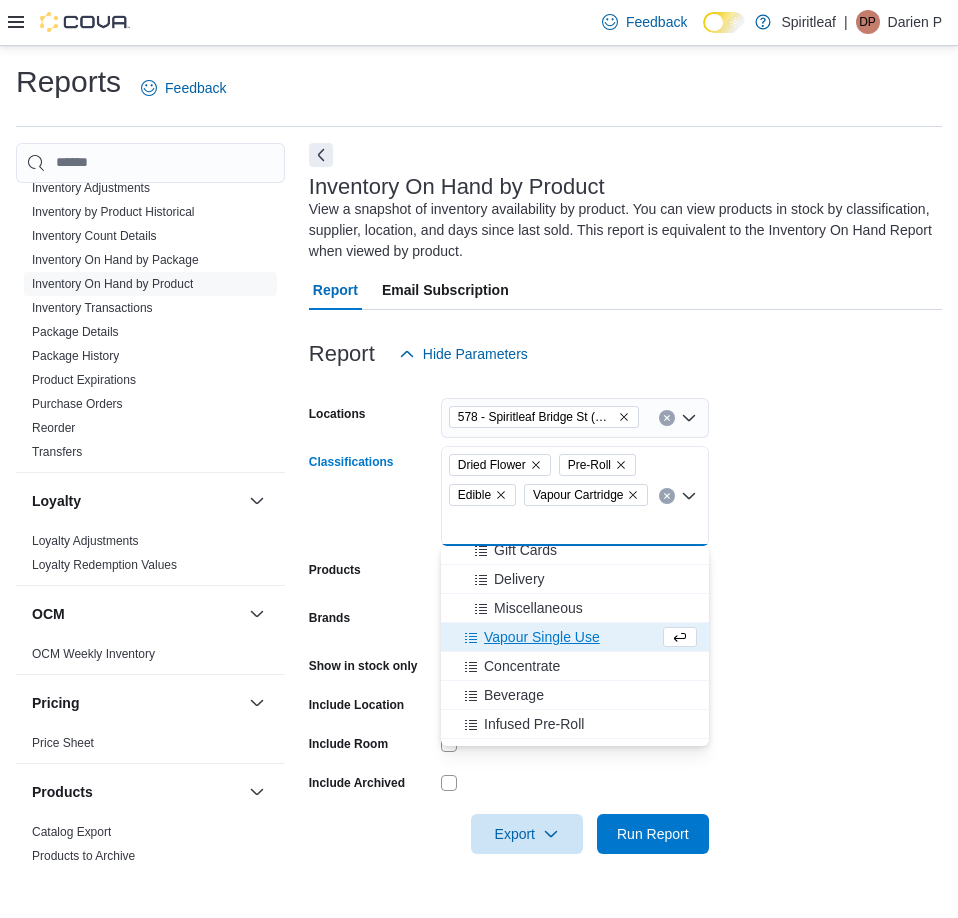 click on "Vapour Single Use" at bounding box center (542, 637) 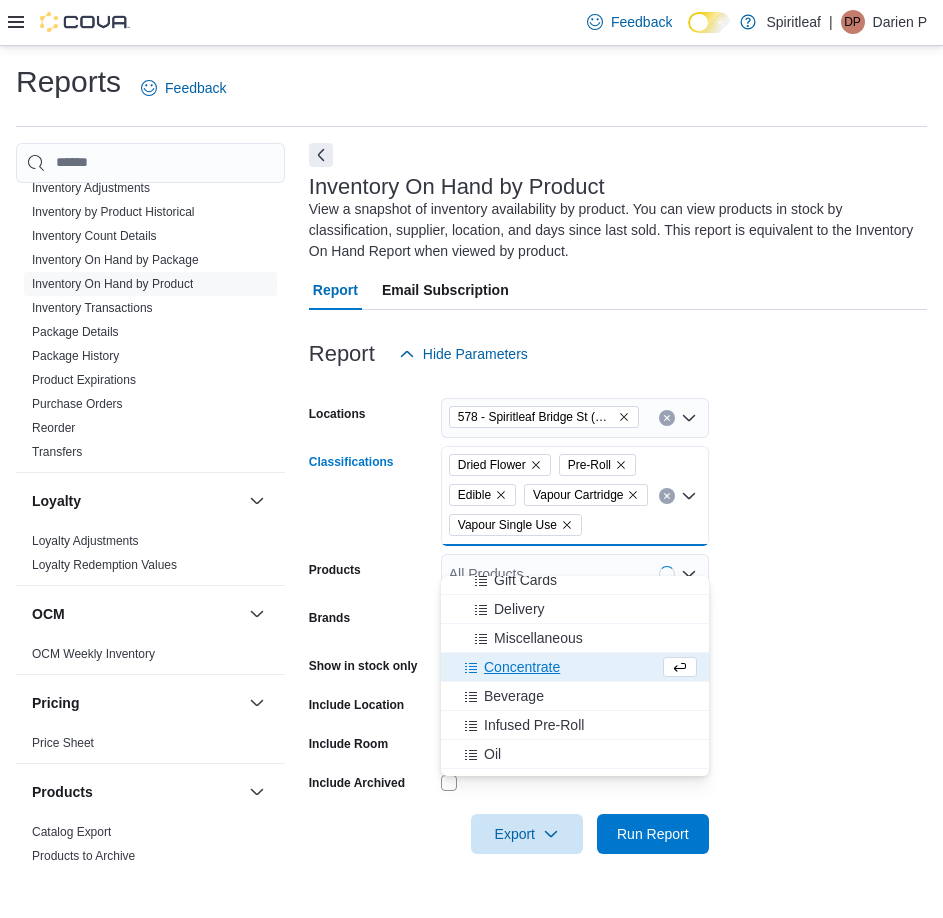 click on "Concentrate" at bounding box center (522, 667) 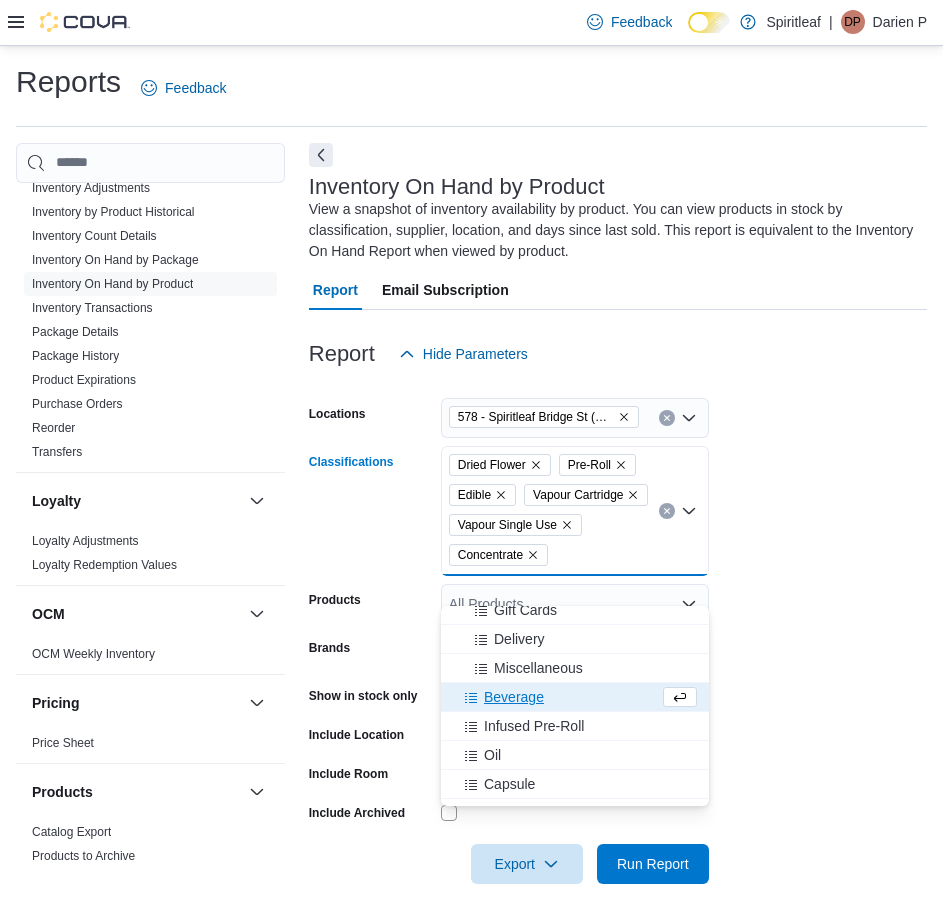click on "Beverage" at bounding box center [514, 697] 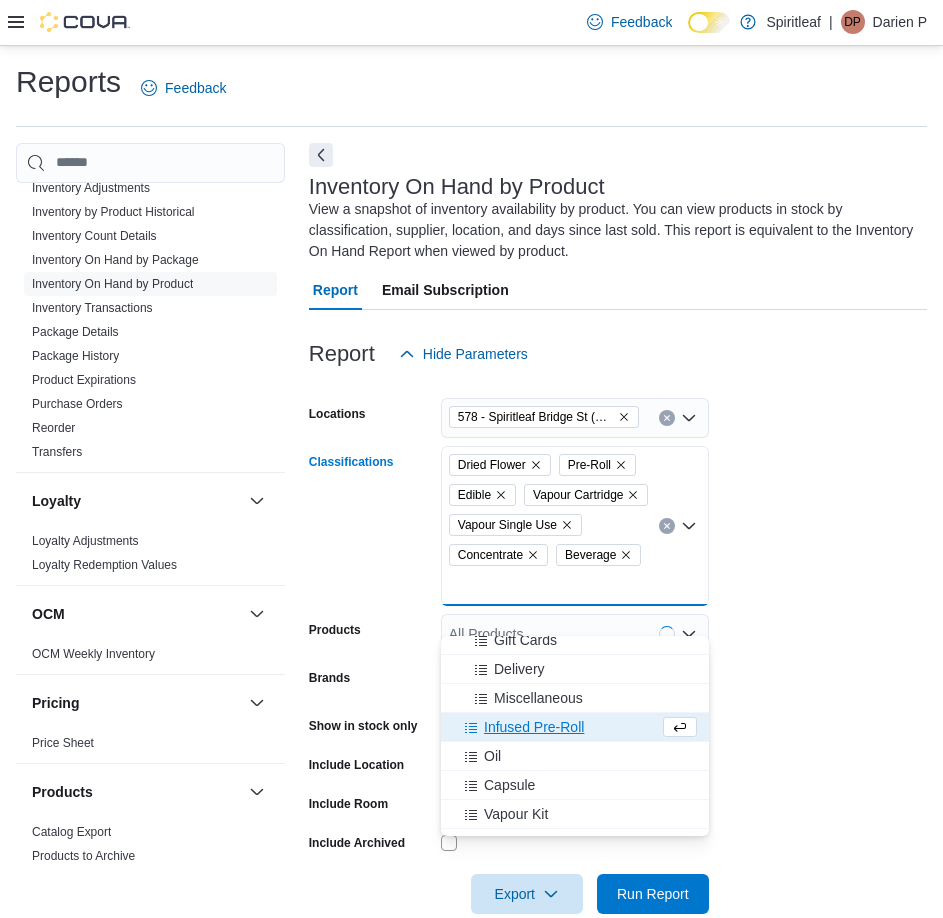 click on "Infused Pre-Roll" at bounding box center (534, 727) 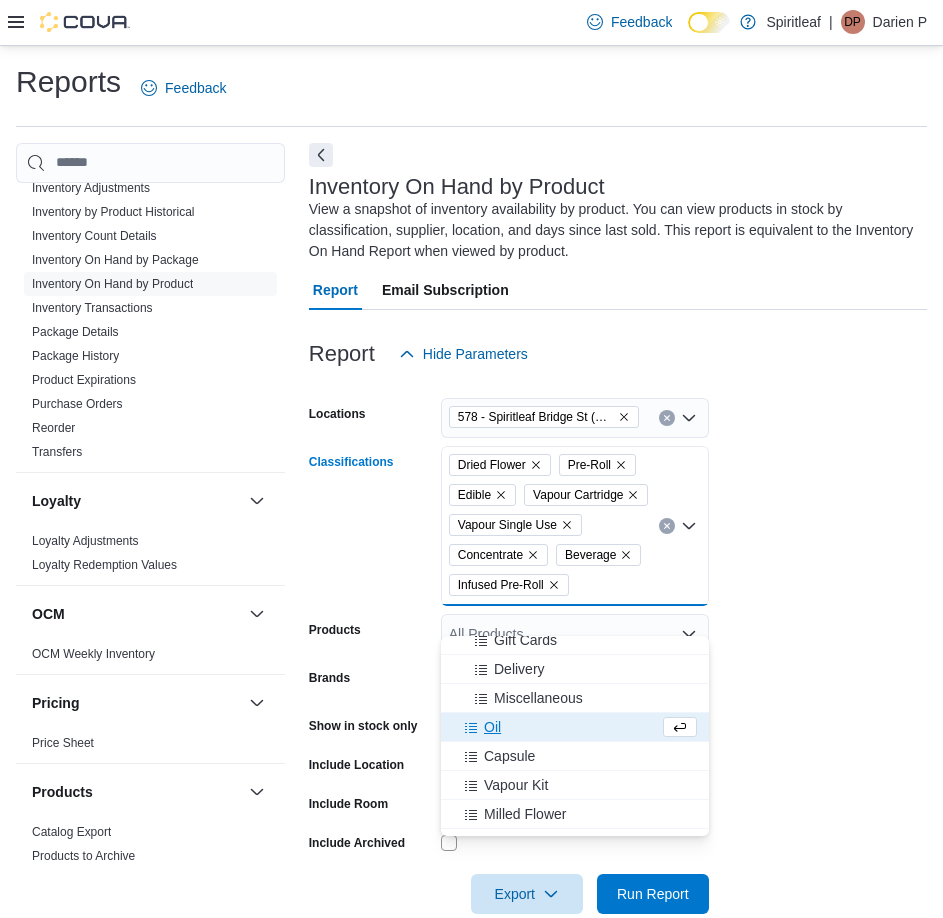 click on "Oil" at bounding box center [556, 727] 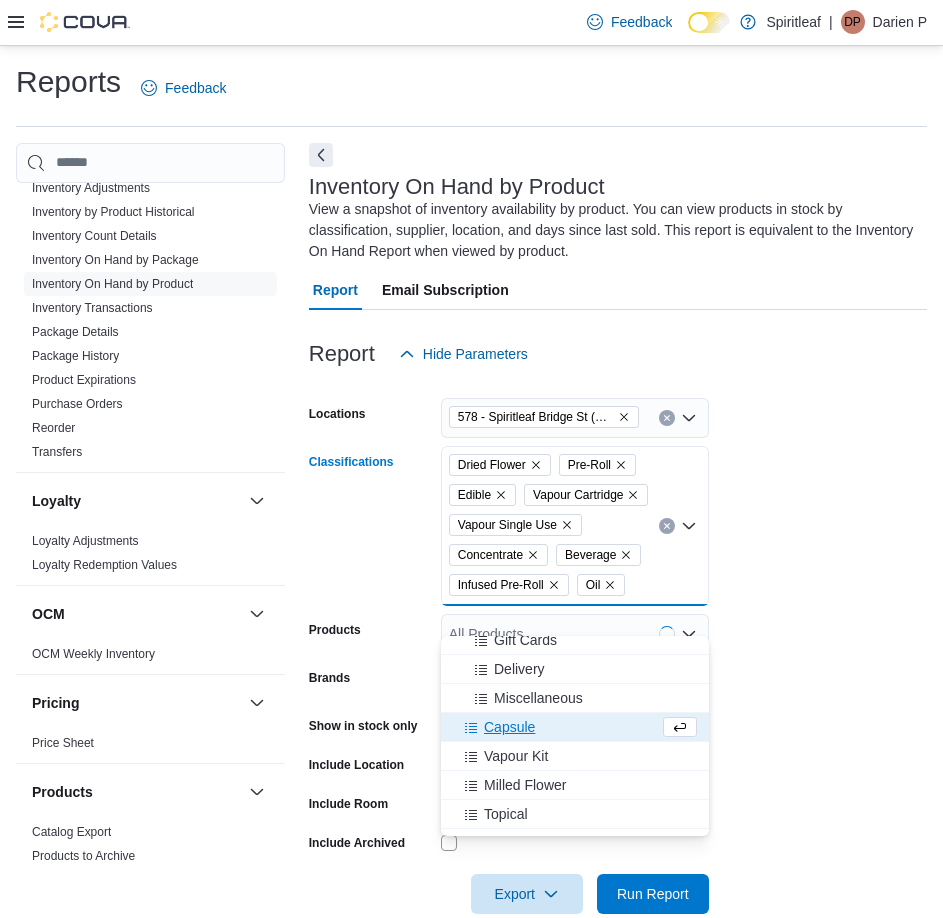 click on "Capsule" at bounding box center (509, 727) 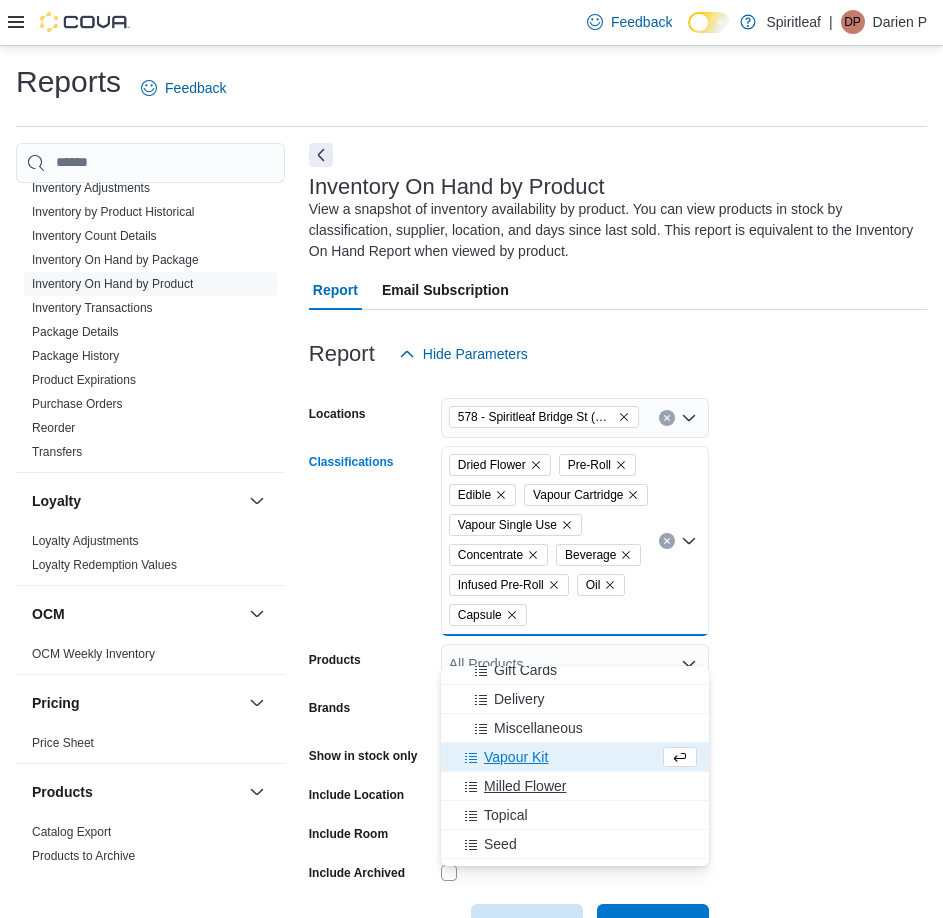 click on "Milled Flower" at bounding box center (525, 786) 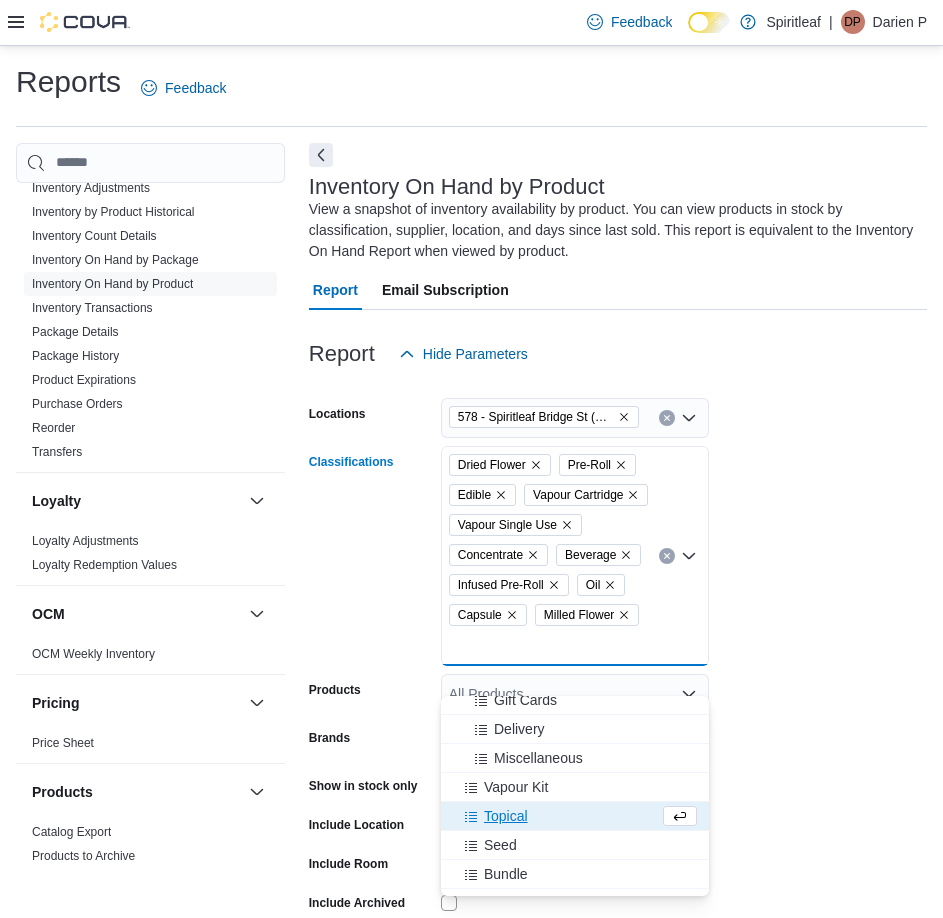 click on "Topical" at bounding box center [506, 816] 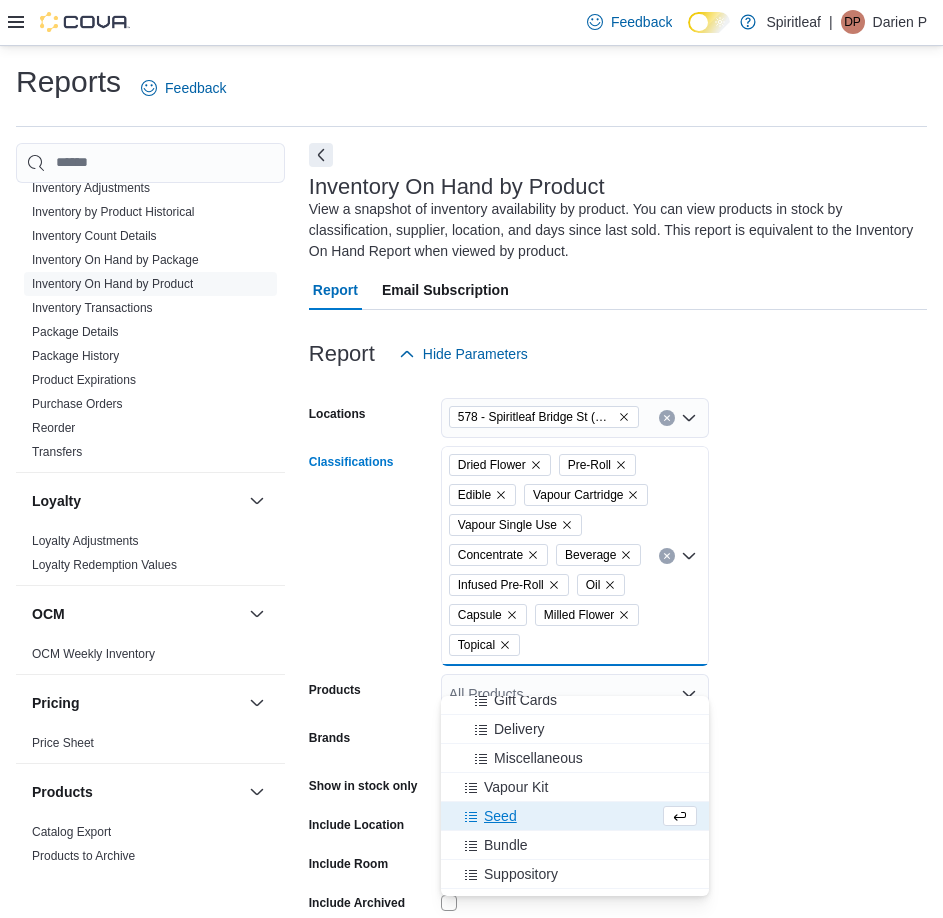 click on "Seed" at bounding box center [500, 816] 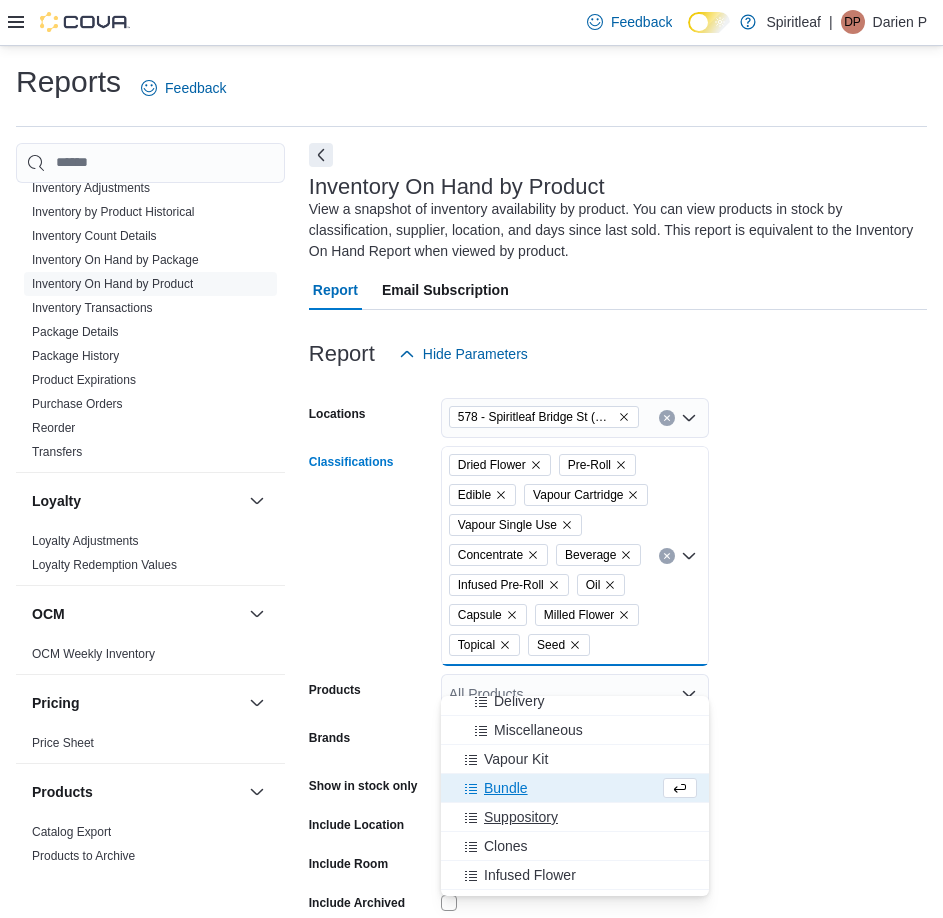 scroll, scrollTop: 351, scrollLeft: 0, axis: vertical 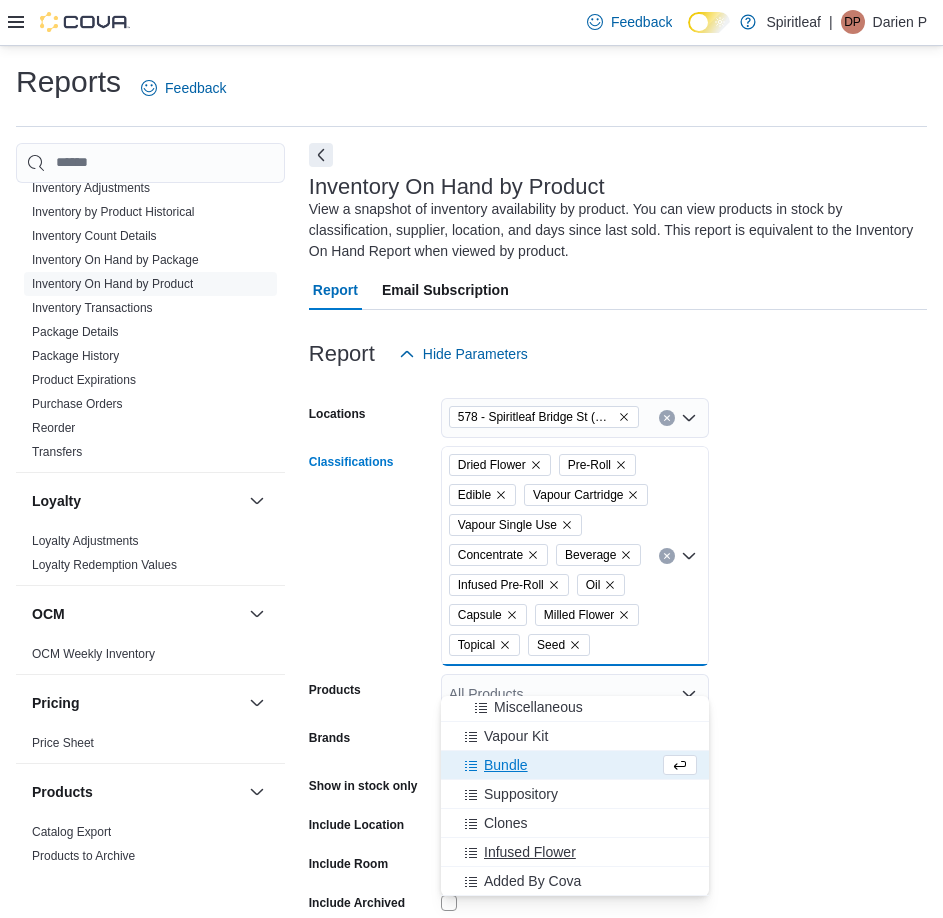 click on "Infused Flower" at bounding box center (530, 852) 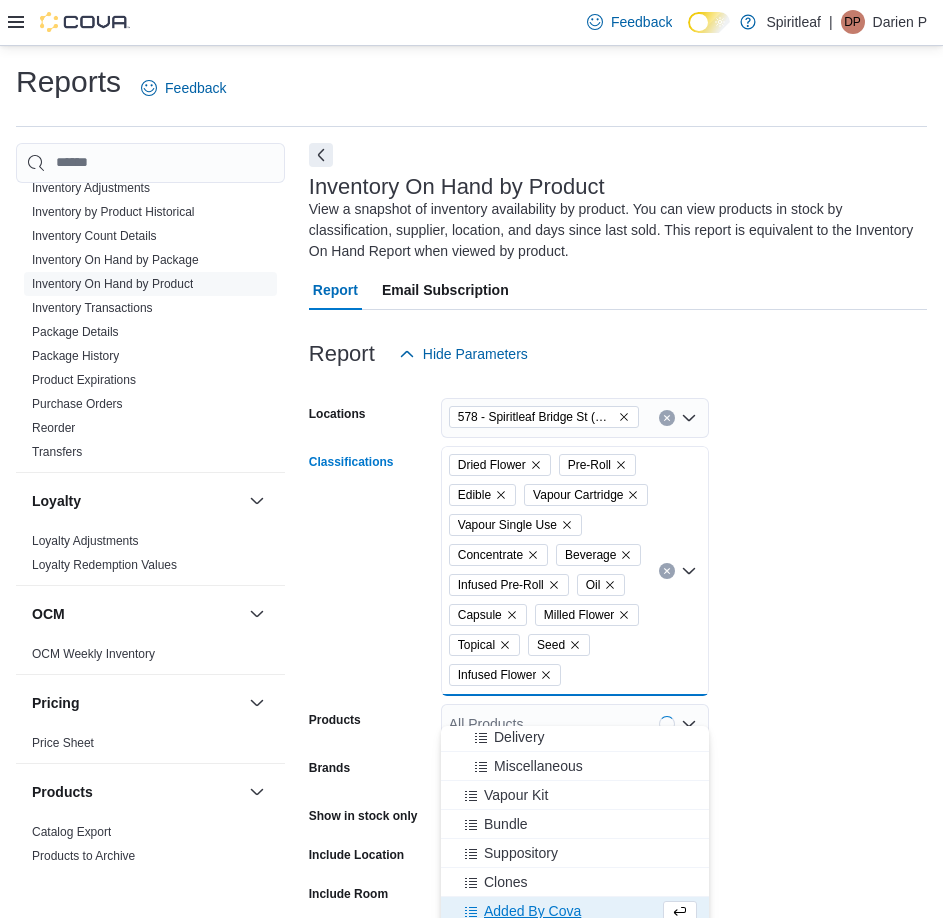 scroll, scrollTop: 322, scrollLeft: 0, axis: vertical 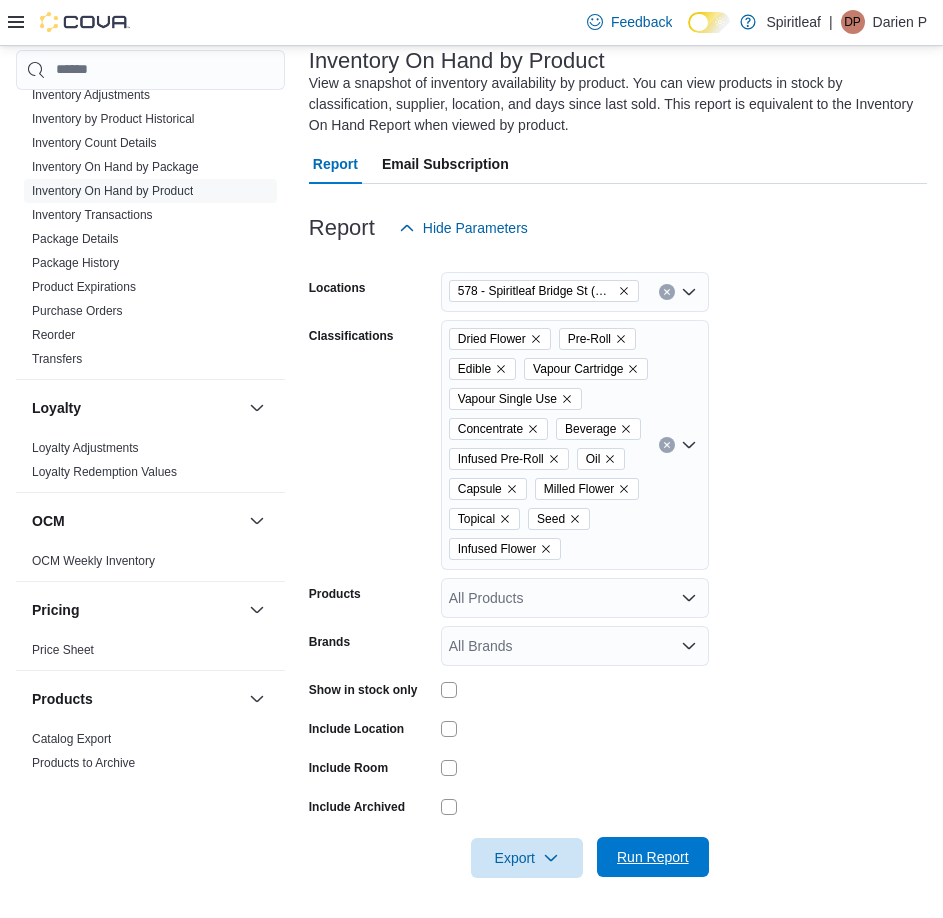click on "Run Report" at bounding box center (653, 857) 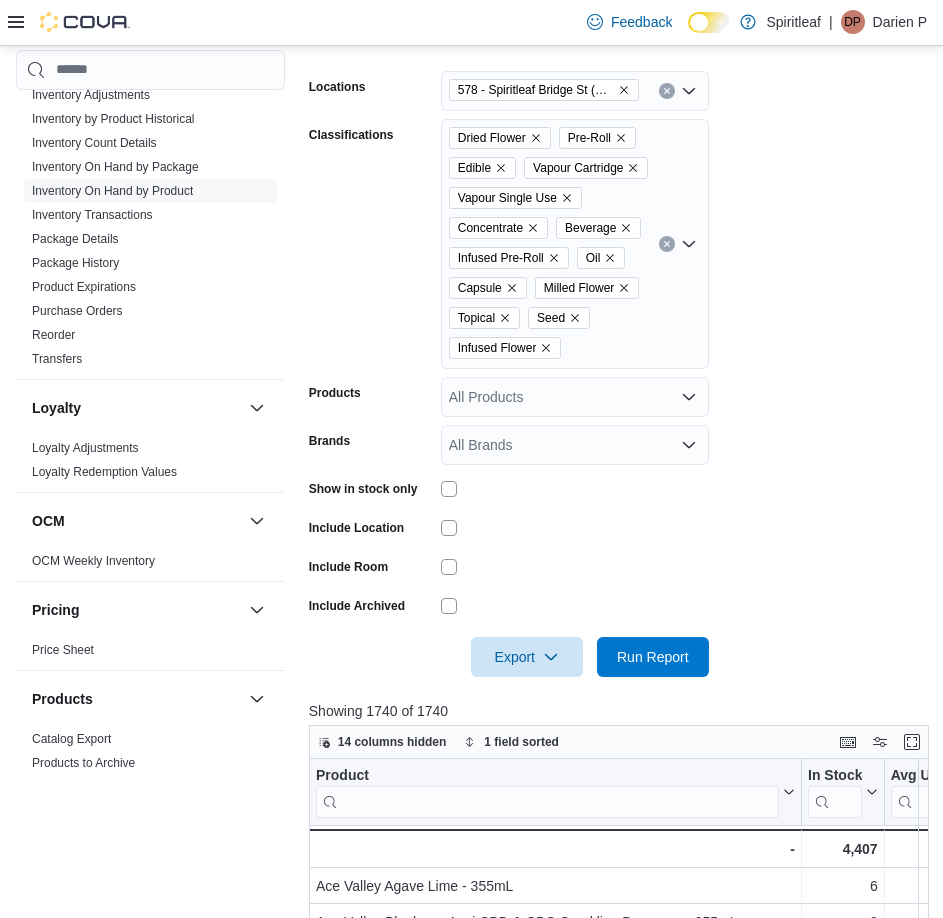 scroll, scrollTop: 356, scrollLeft: 0, axis: vertical 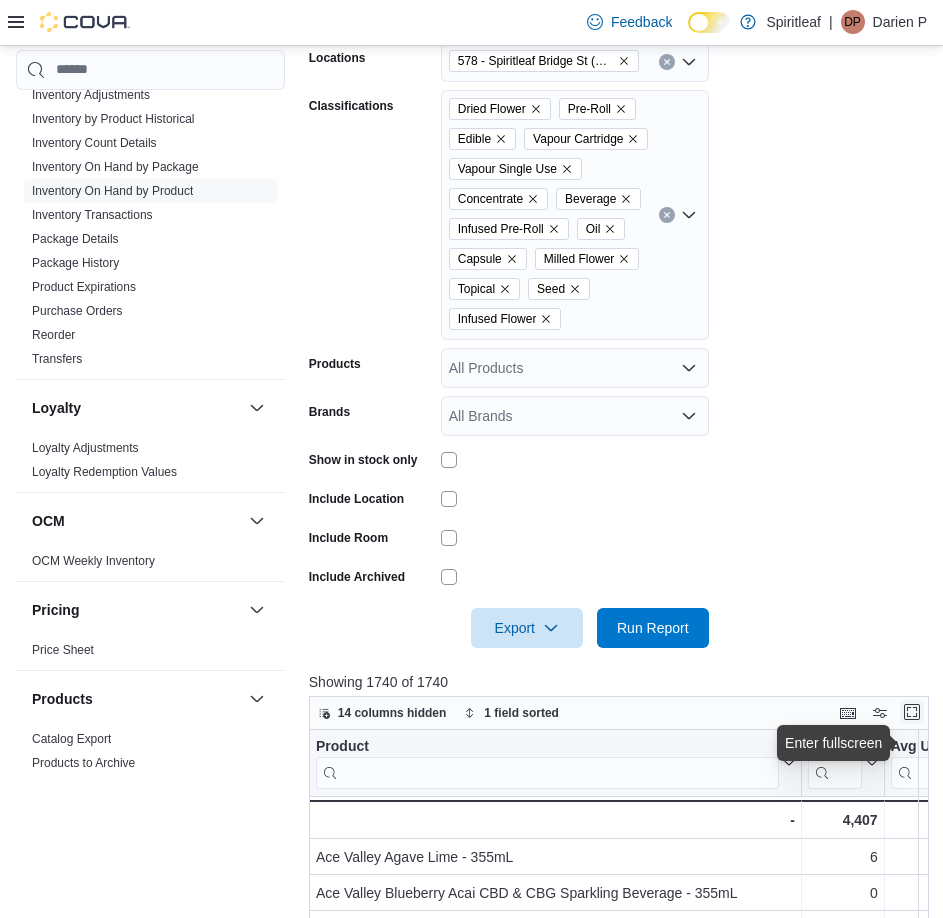 click at bounding box center [912, 712] 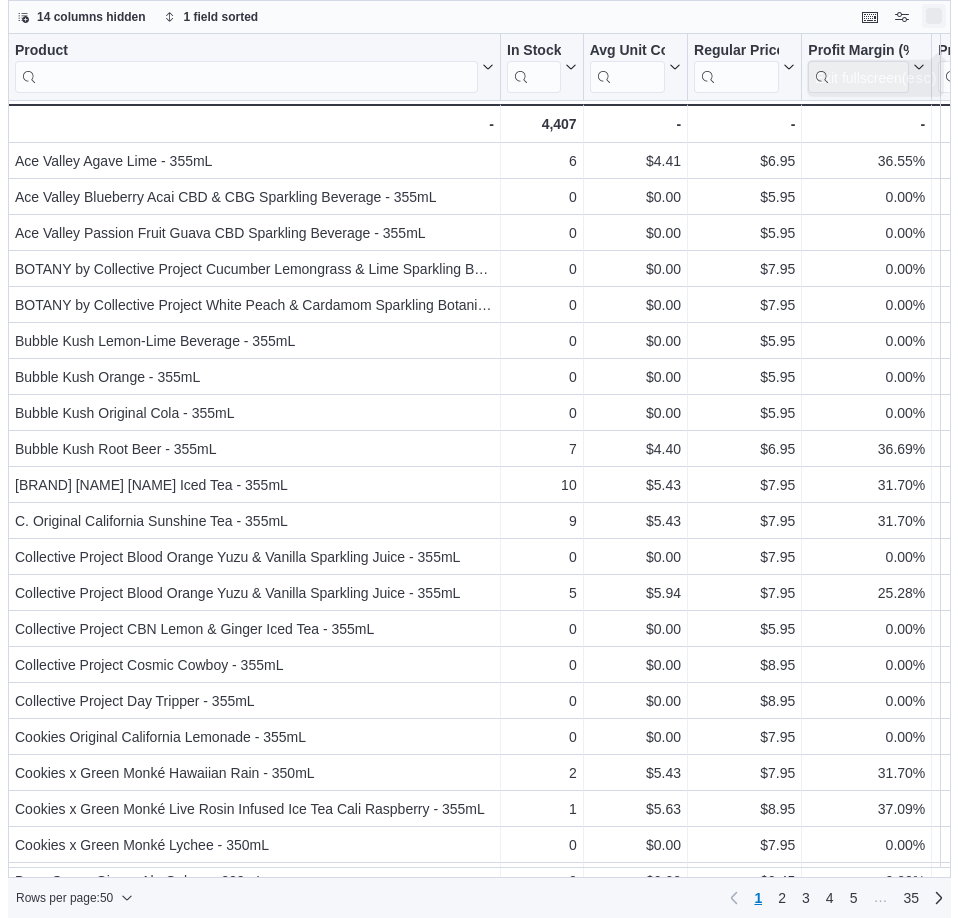 scroll, scrollTop: 0, scrollLeft: 0, axis: both 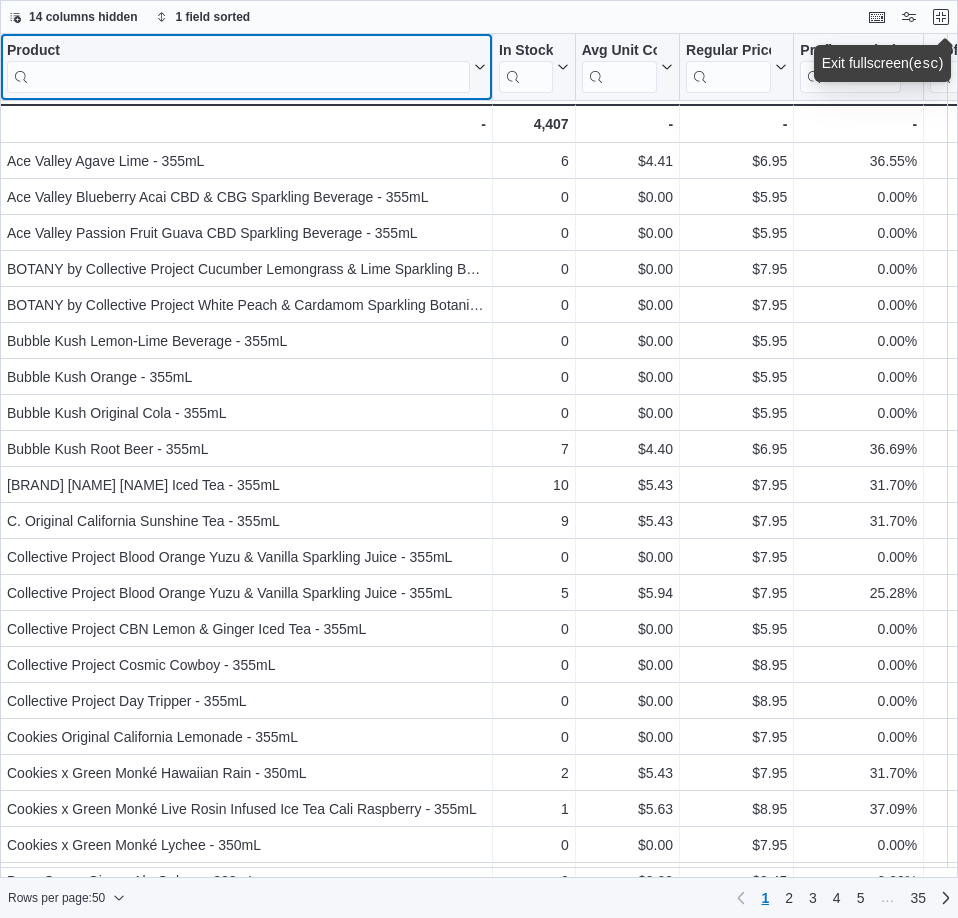 click at bounding box center [238, 77] 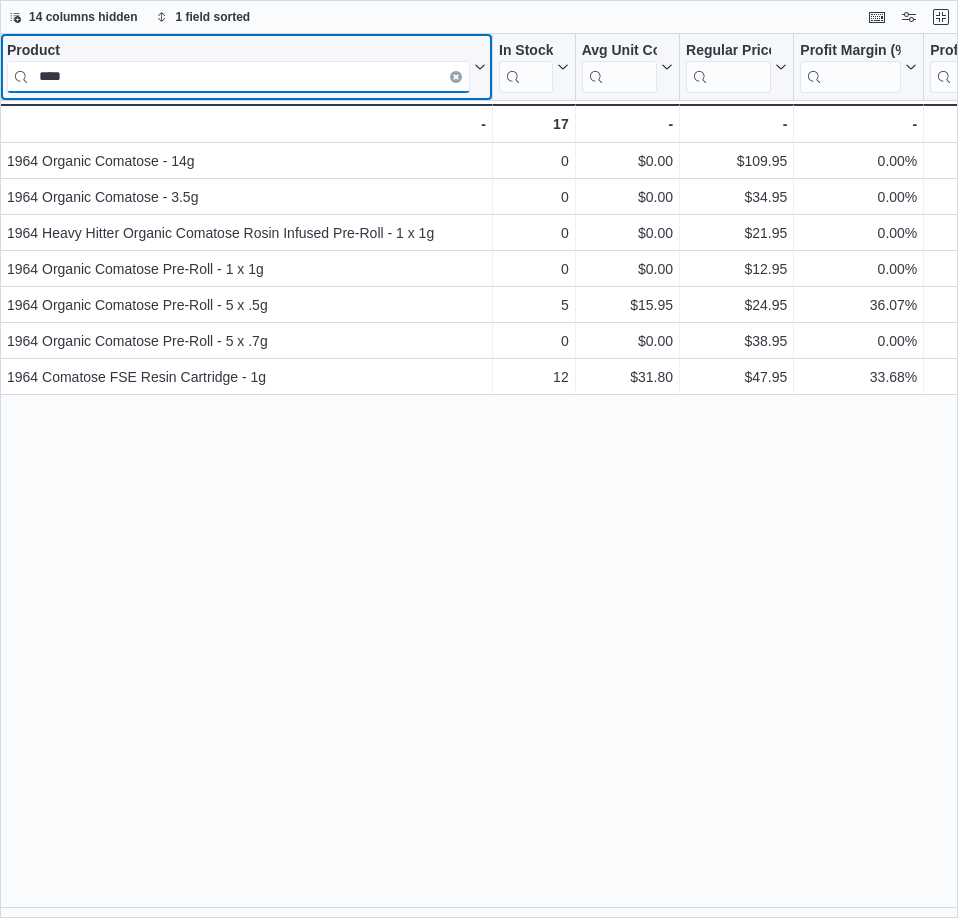 click on "****" at bounding box center (238, 77) 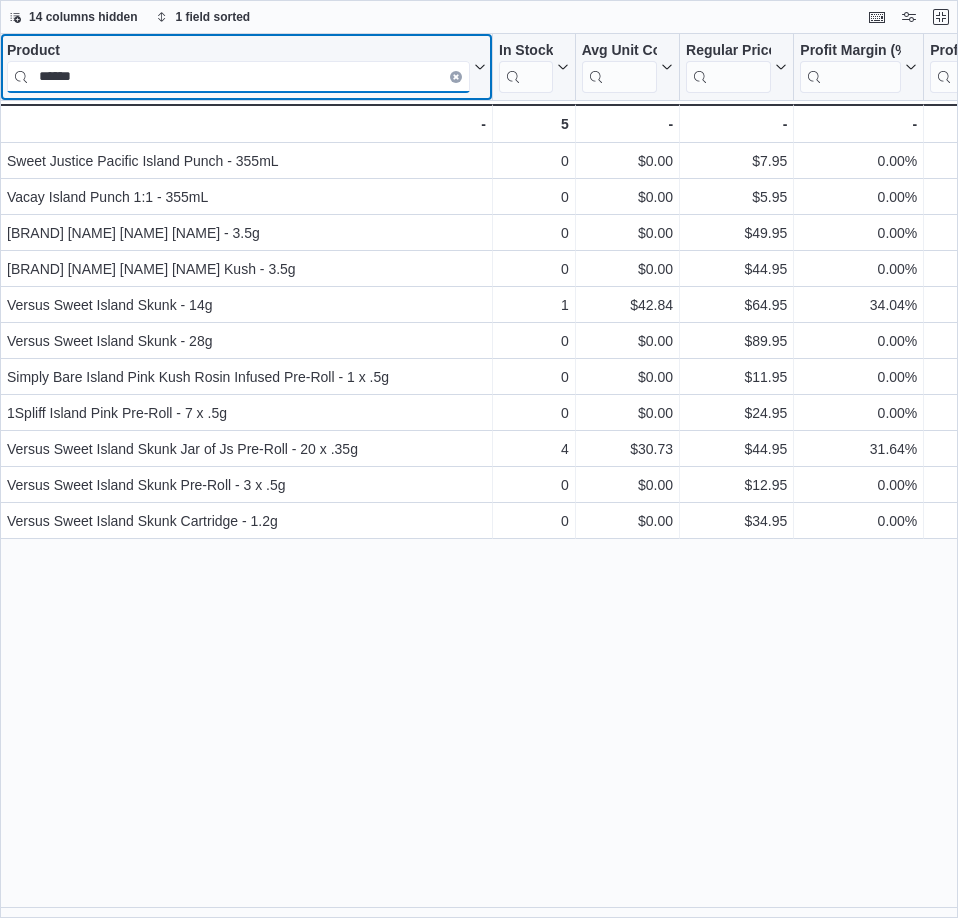 click on "******" at bounding box center [238, 77] 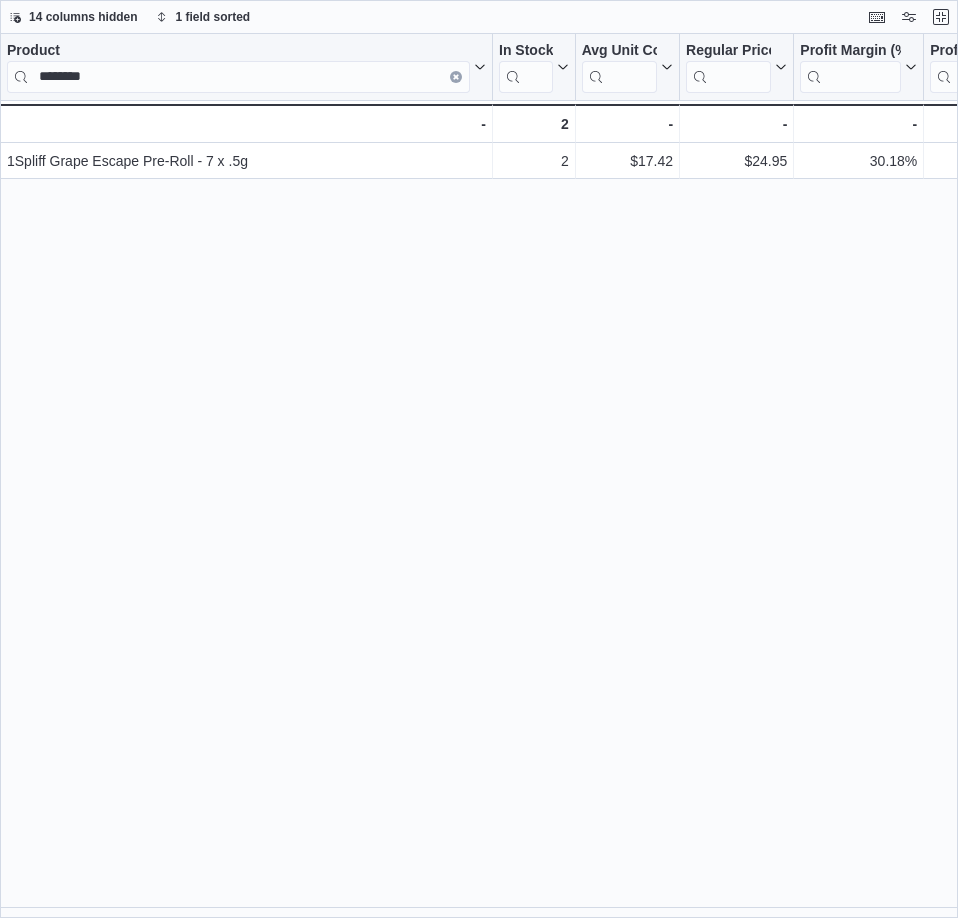 click on "Product ******** Click to view column header actions In Stock Qty Click to view column header actions Avg Unit Cost In Stock Click to view column header actions Regular Price Click to view column header actions Profit Margin (%) Click to view column header actions Profit Margin ($) Click to view column header actions Total Profit Margin ($) Click to view column header actions Classification Sorted ascending . Click to view column header actions In Stock Cost Click to view column header actions First Received Date Click to view column header actions Last Received Date Click to view column header actions Net Weight Click to view column header actions Days Since Last Sold Click to view column header actions Location Click to view column header actions 1Spliff Grape Escape Pre-Roll - 7 x .5g -  Product, column 1, row 1 2 -  In Stock Qty, column 2, row 1 $17.42 -  Avg Unit Cost In Stock, column 3, row 1 $24.95 -  Regular Price, column 4, row 1 30.18% -  Profit Margin (%), column 5, row 1 $7.53 -  $15.06 -  - -  2" at bounding box center (479, 476) 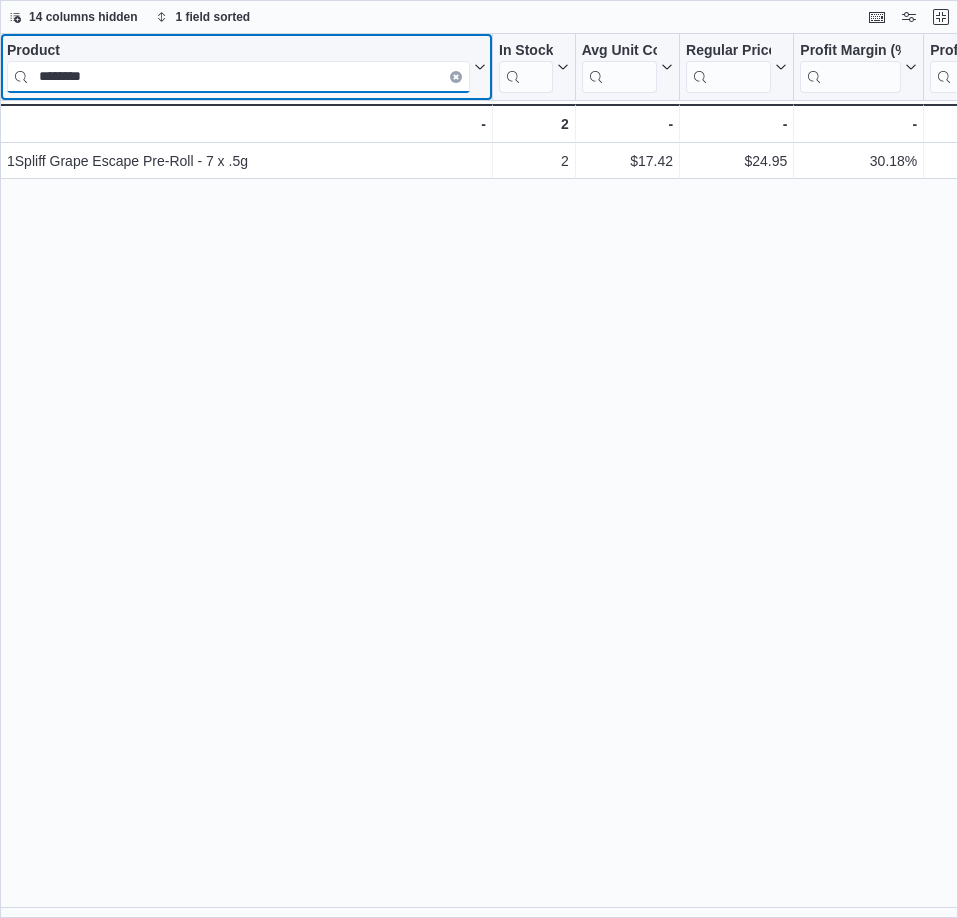 click on "********" at bounding box center (238, 77) 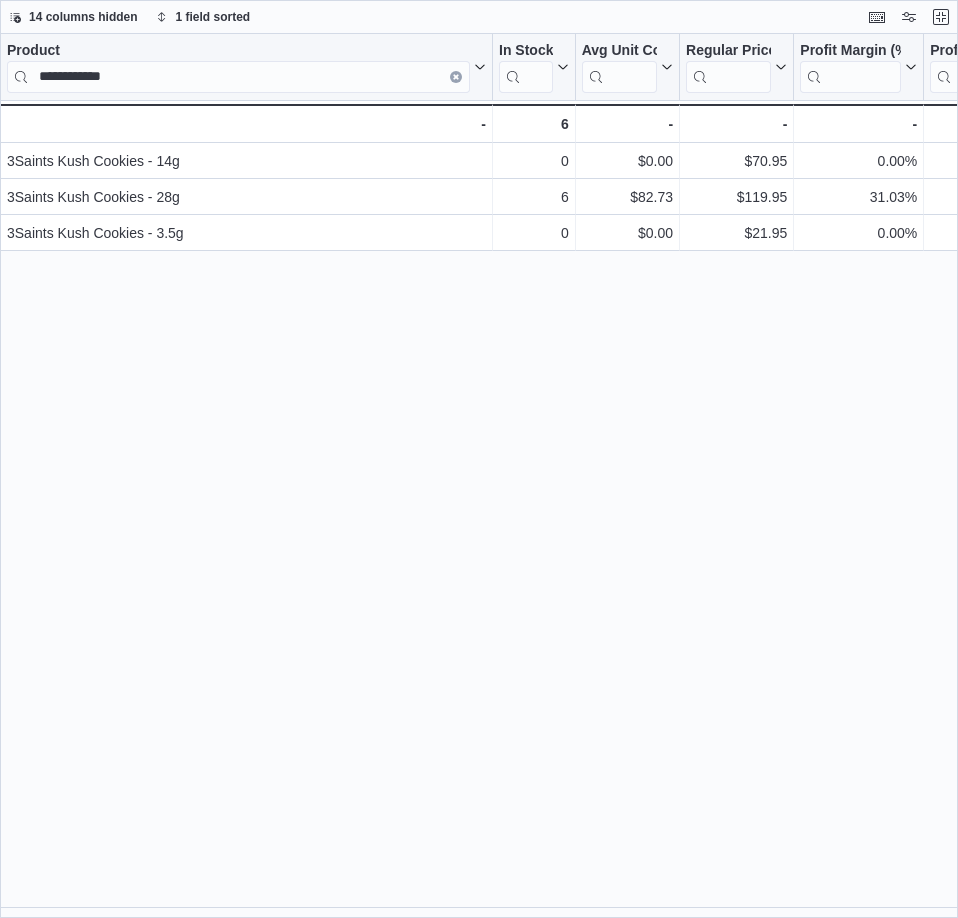 click on "**********" at bounding box center [479, 476] 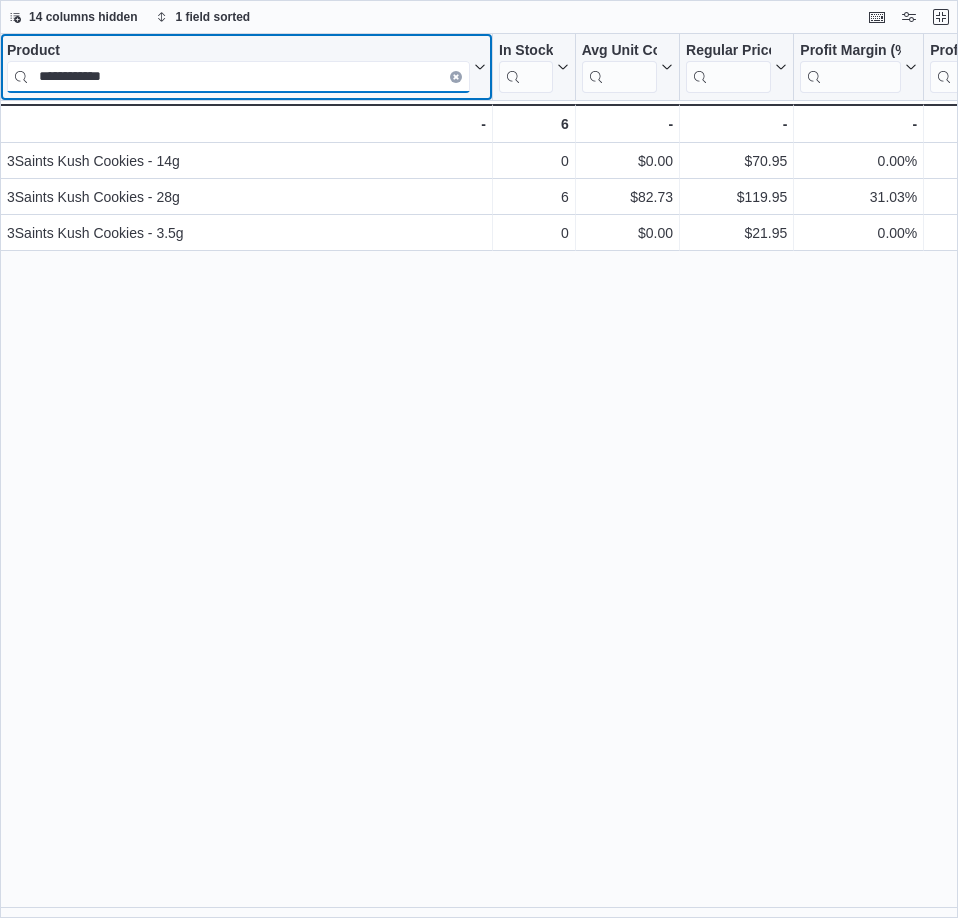 click on "**********" at bounding box center [238, 77] 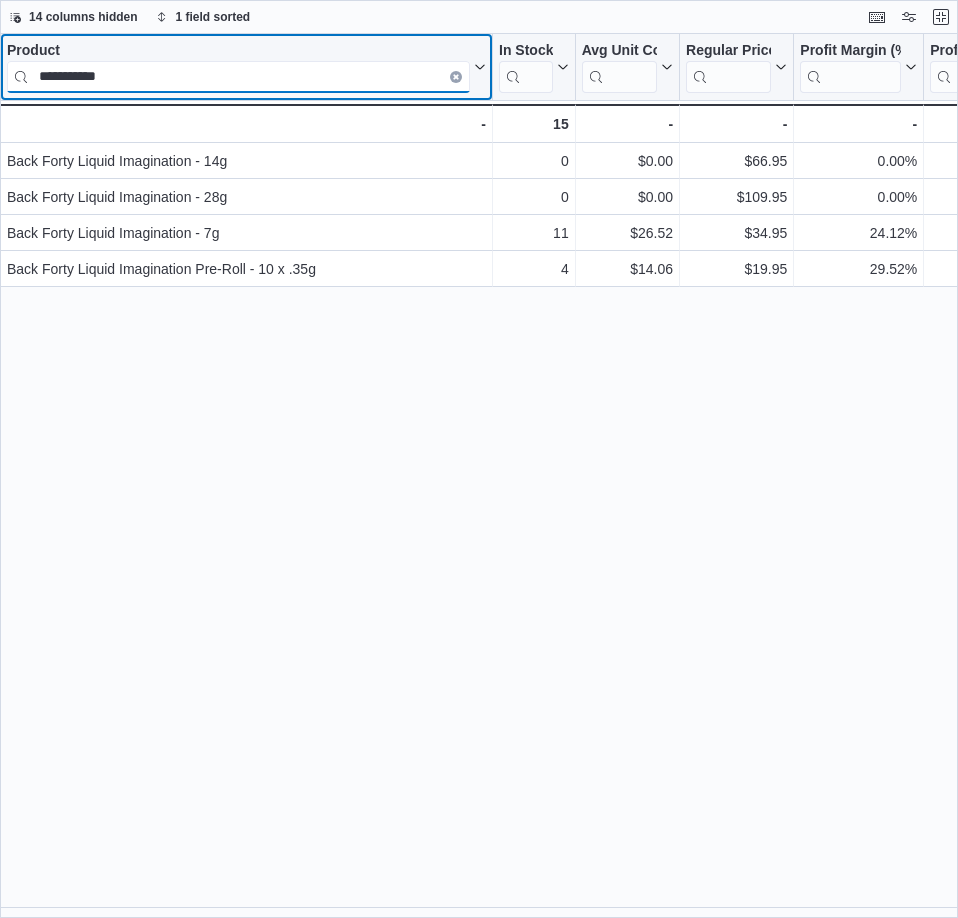click on "**********" at bounding box center (238, 77) 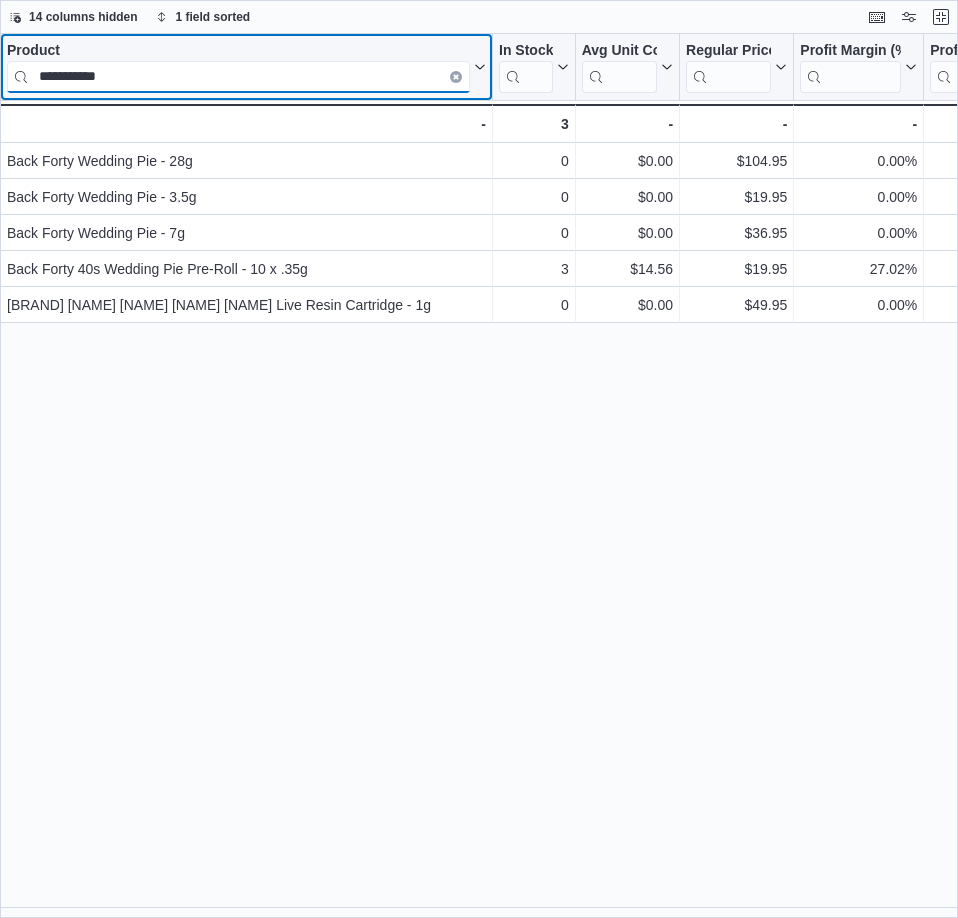 click on "**********" at bounding box center [238, 77] 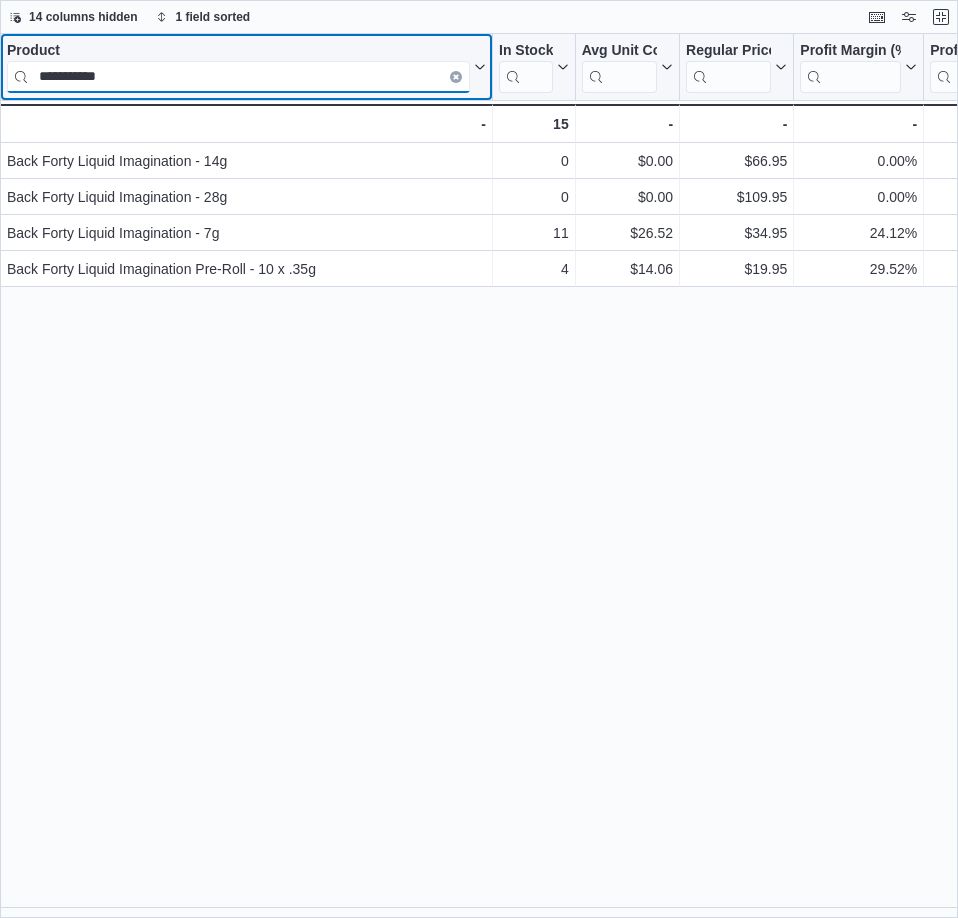 type on "**********" 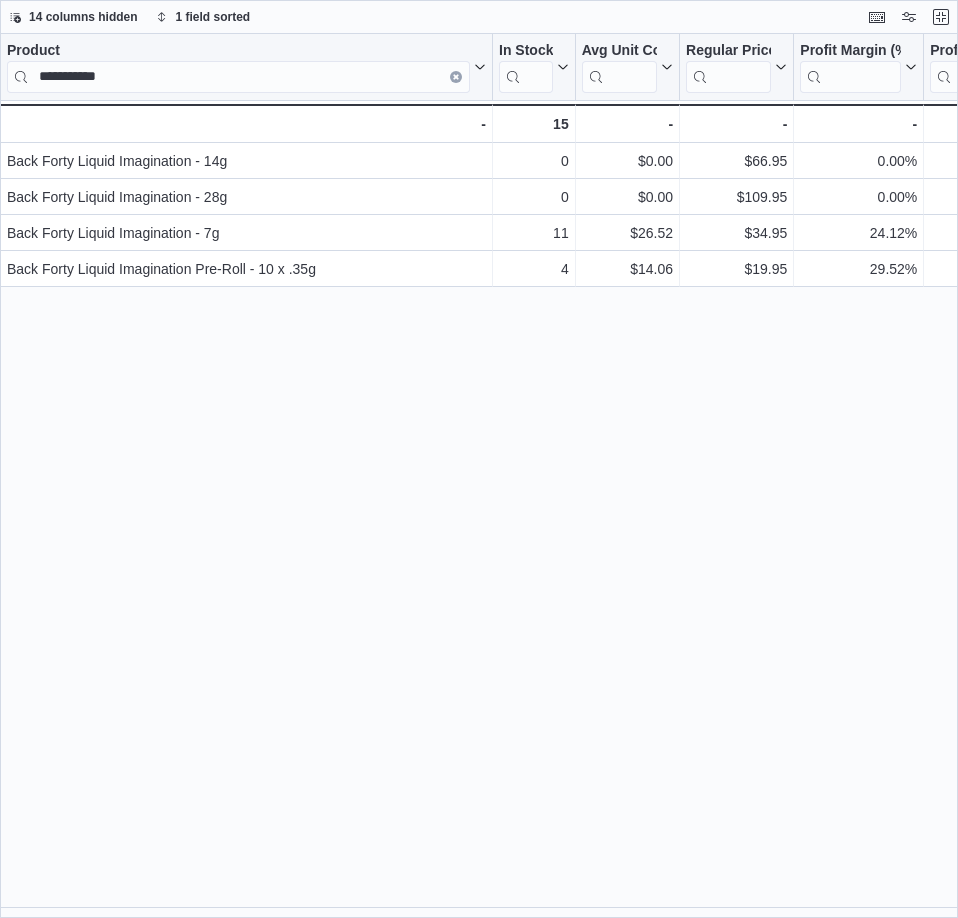 click on "**********" at bounding box center [479, 476] 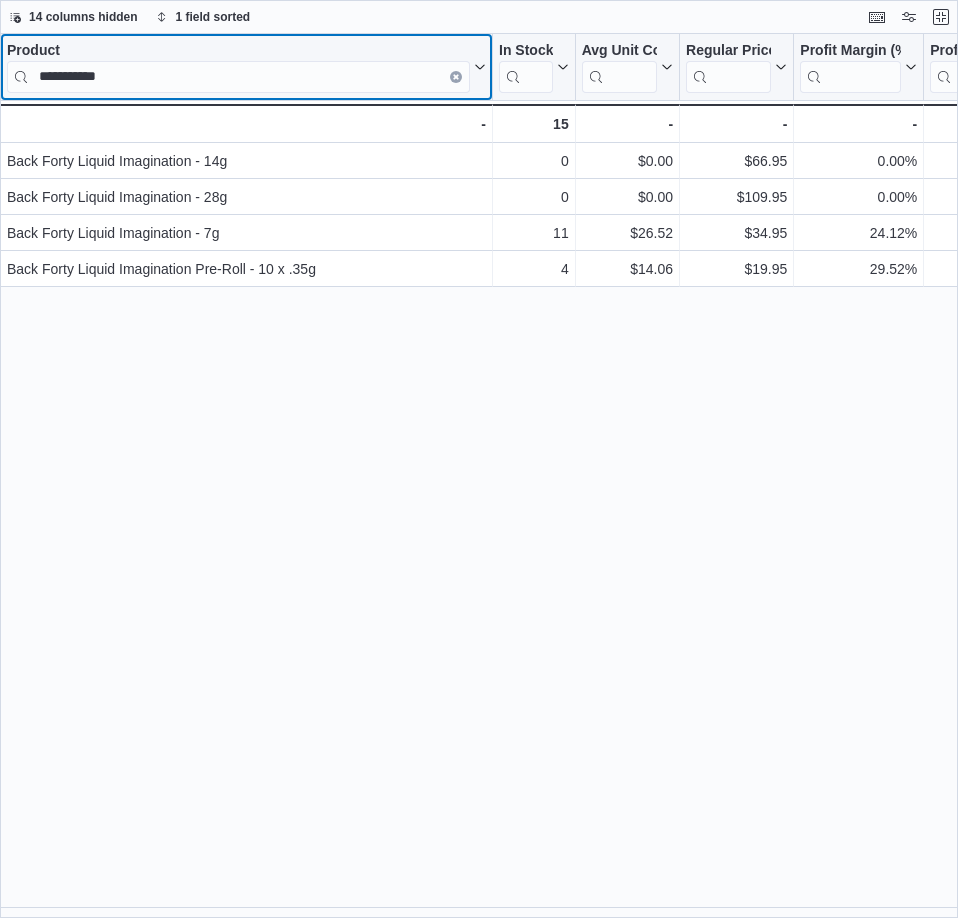 click 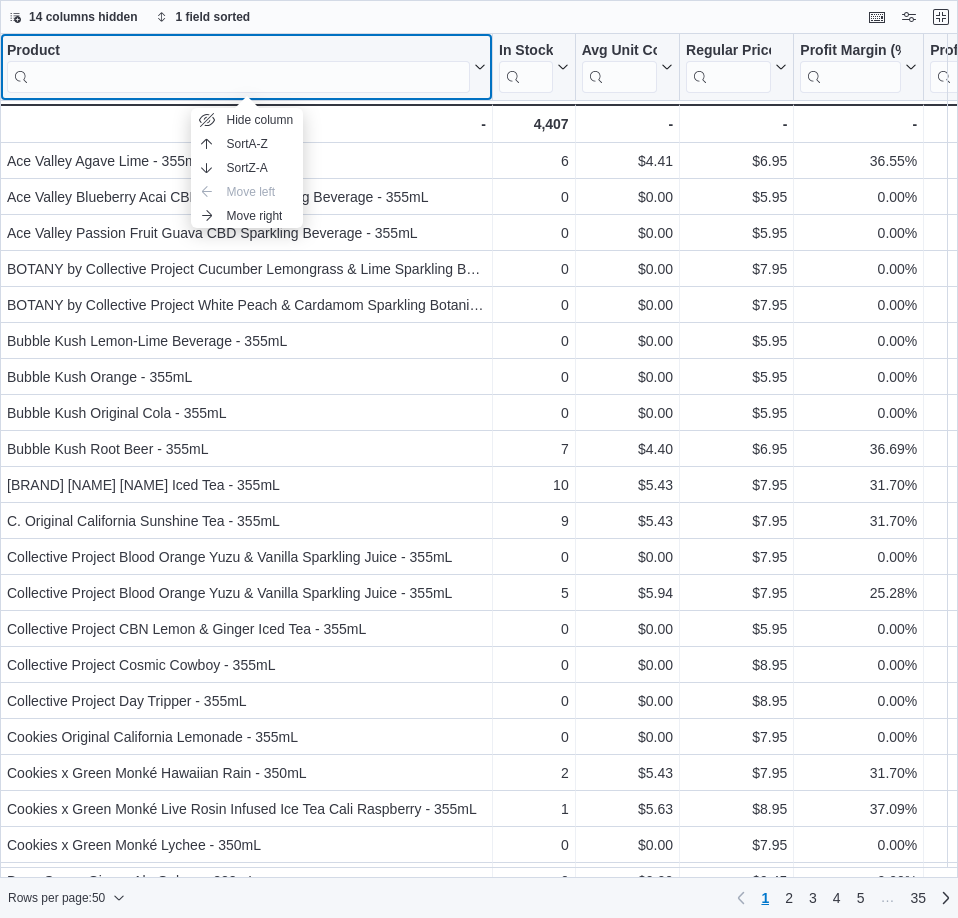 click at bounding box center (238, 77) 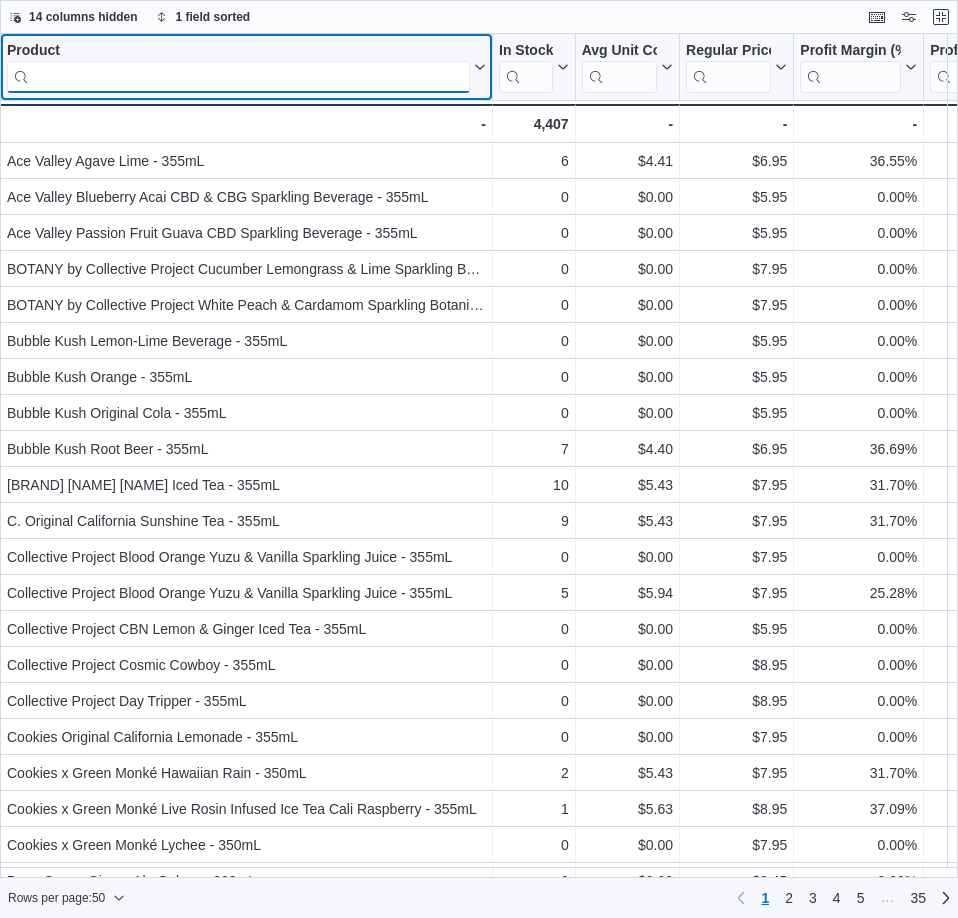click at bounding box center (238, 77) 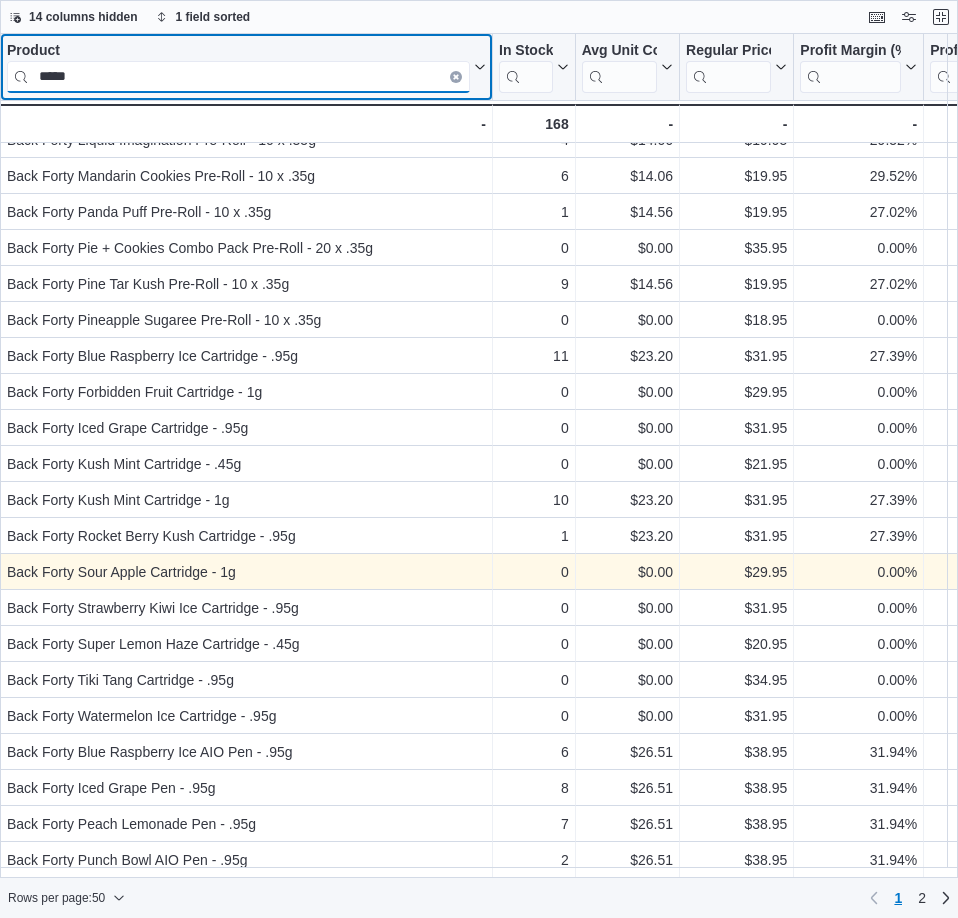 scroll, scrollTop: 1075, scrollLeft: 0, axis: vertical 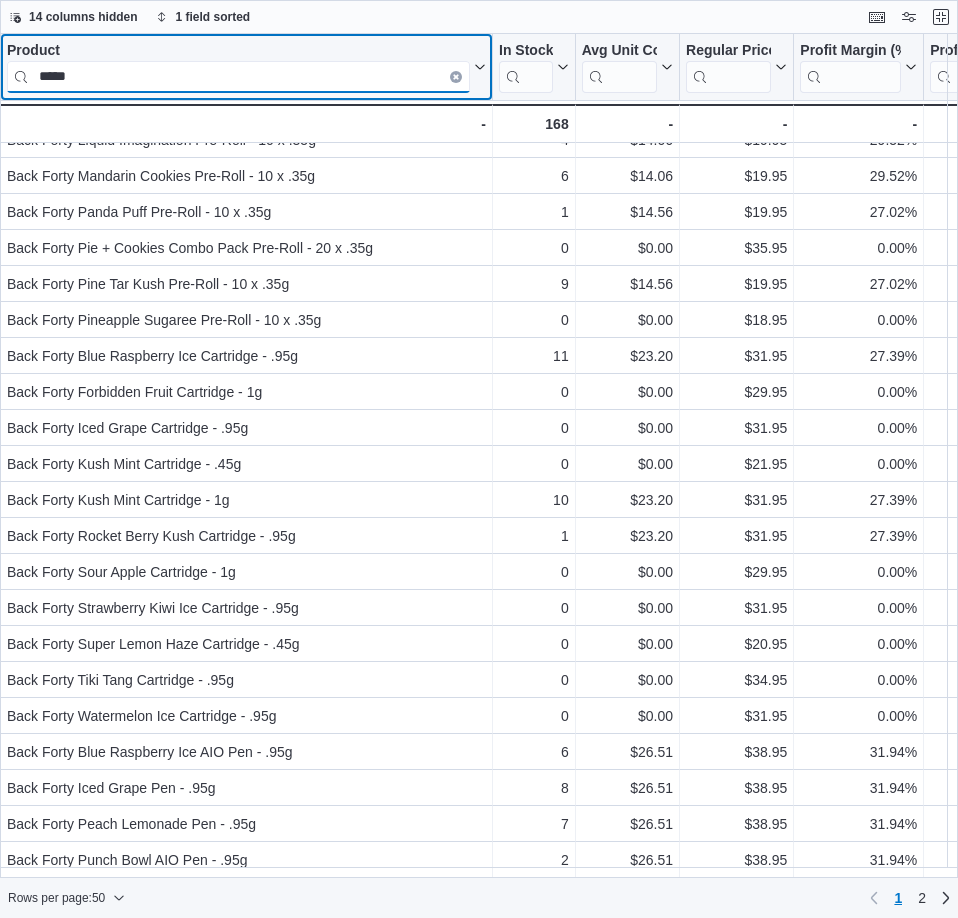 click on "*****" at bounding box center (238, 77) 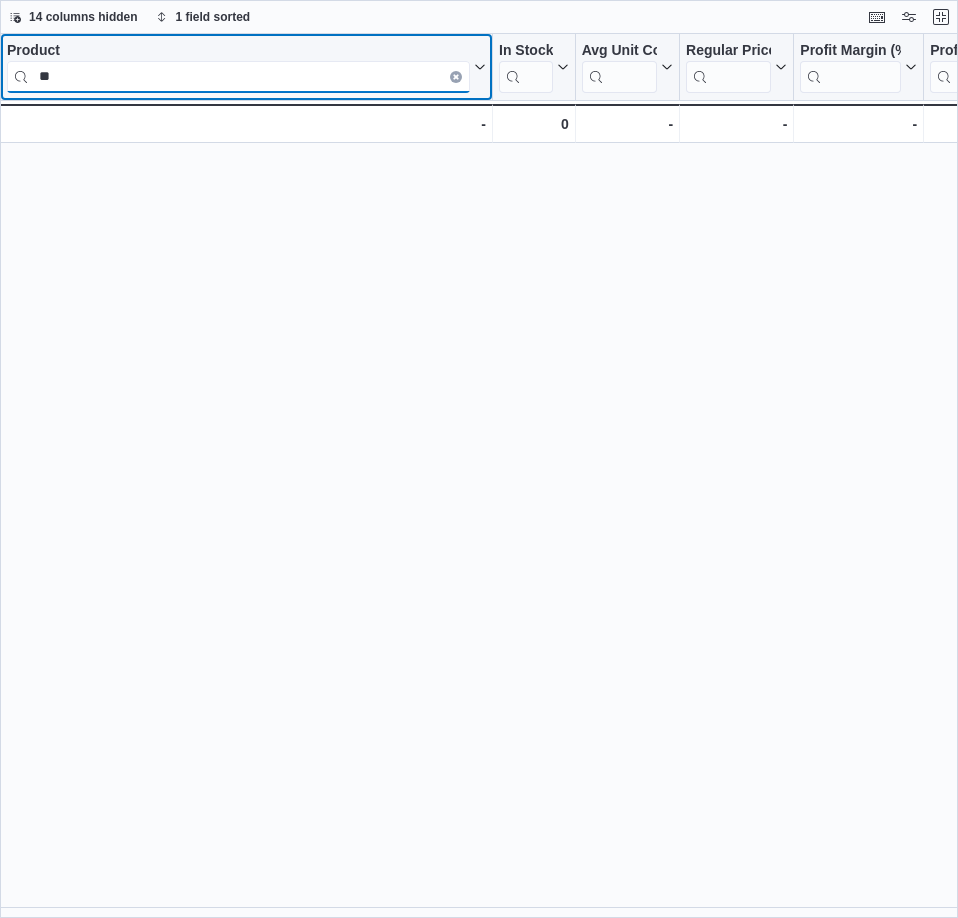 scroll, scrollTop: 0, scrollLeft: 0, axis: both 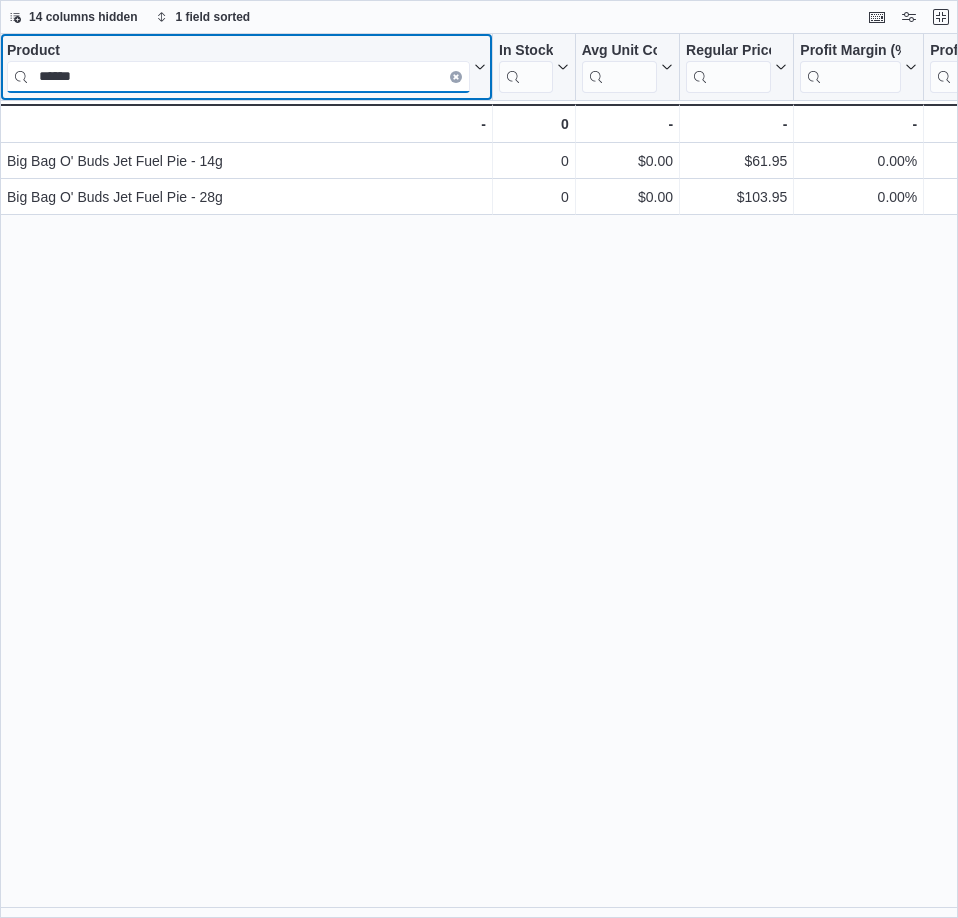 click on "******" at bounding box center (238, 77) 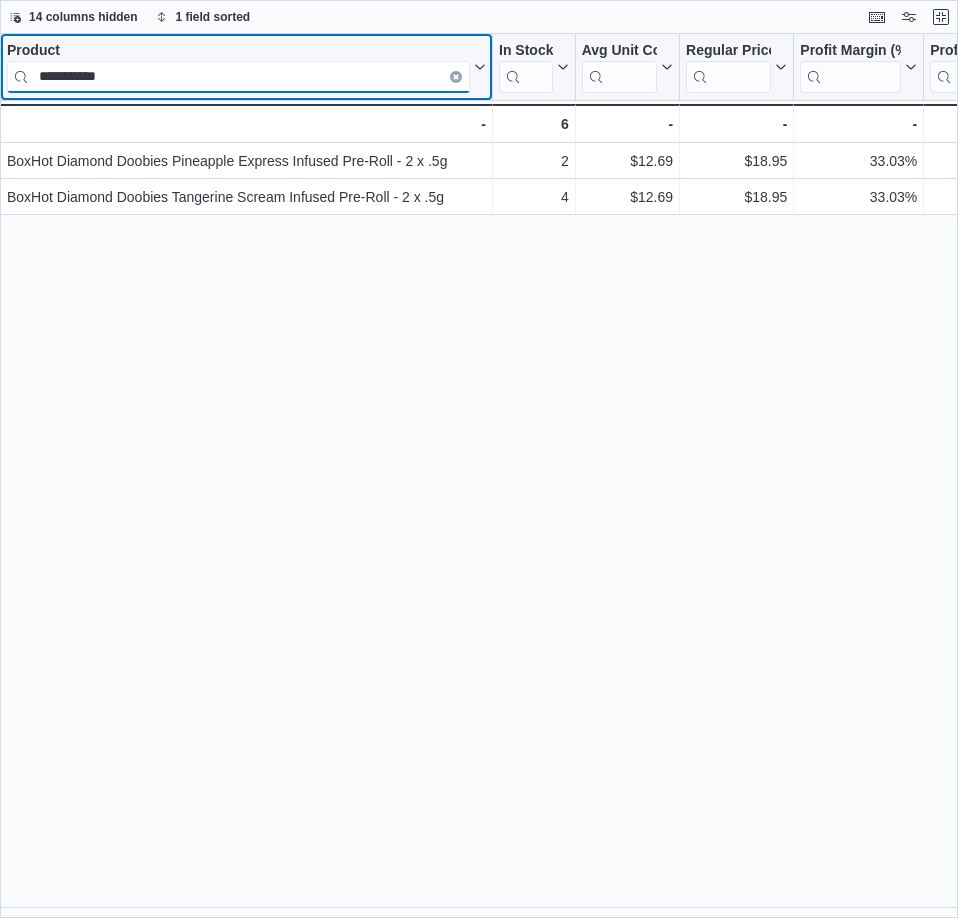 type on "**********" 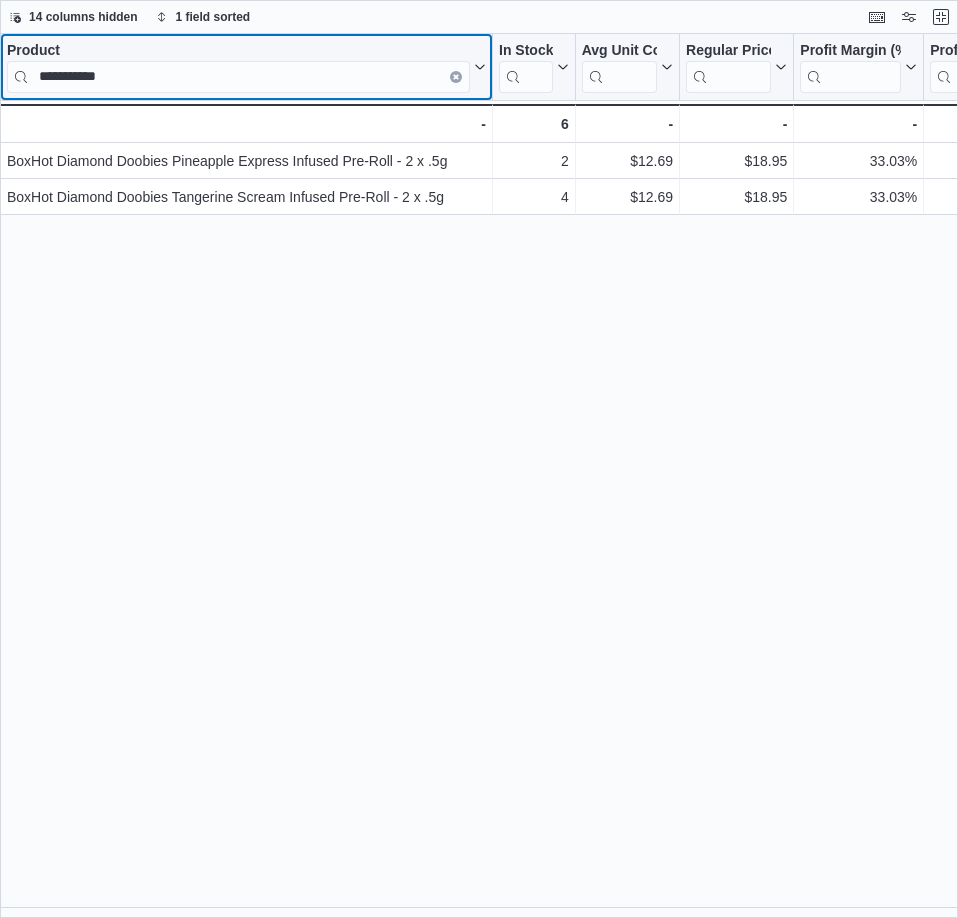 drag, startPoint x: 456, startPoint y: 73, endPoint x: 422, endPoint y: 69, distance: 34.234486 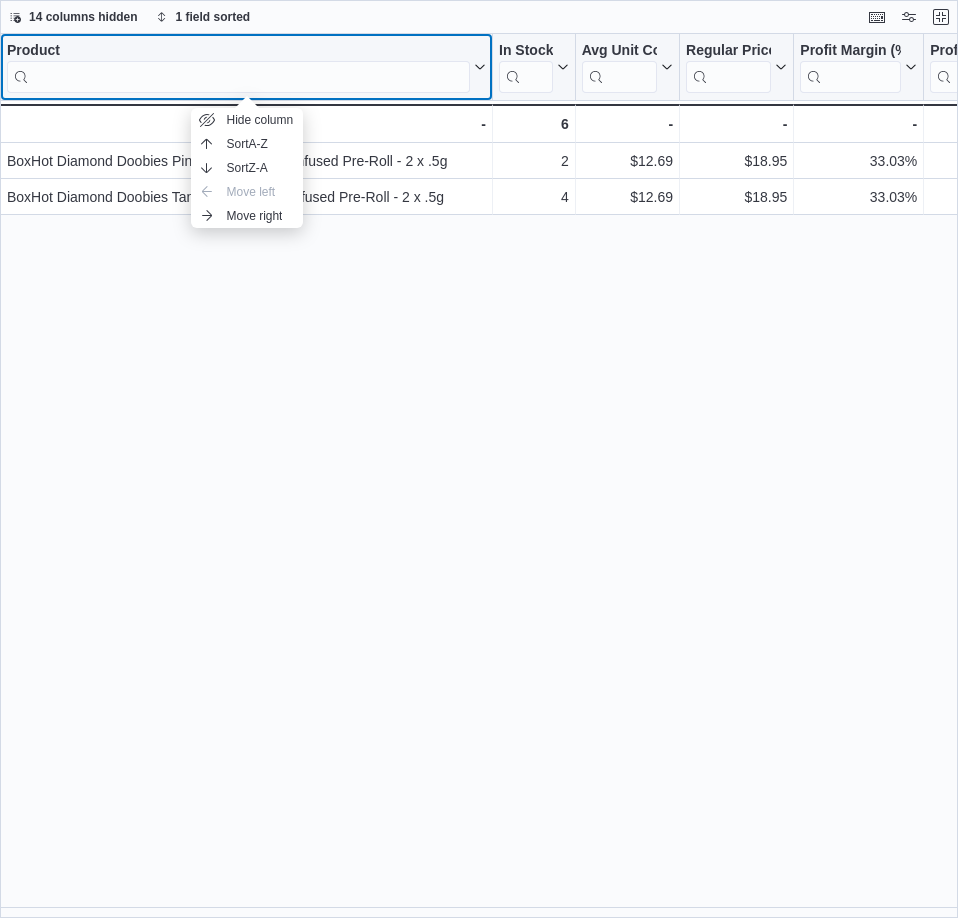 click at bounding box center [238, 77] 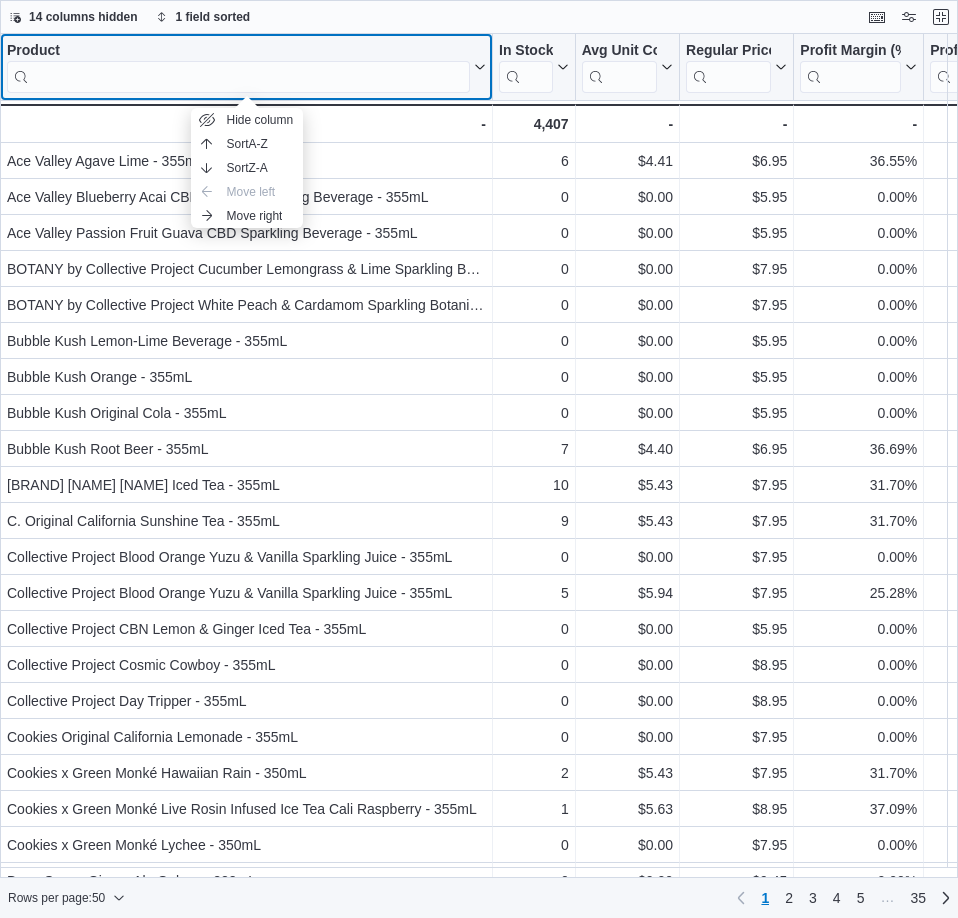 click 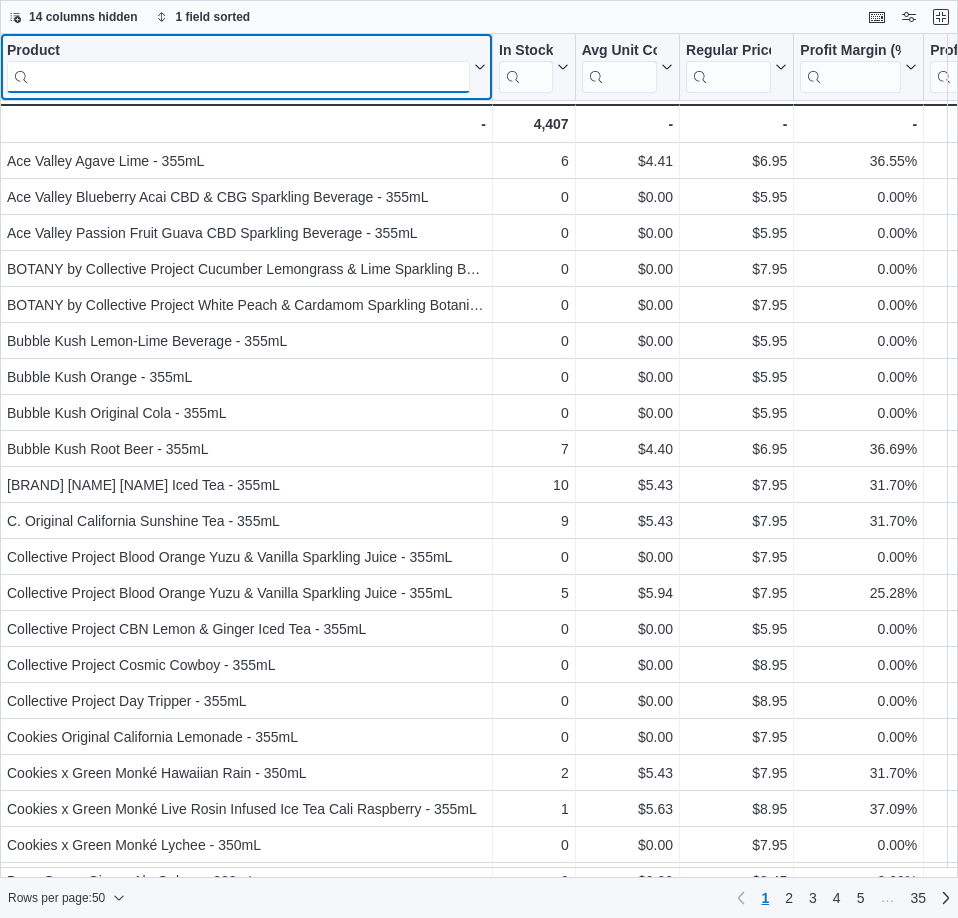 click at bounding box center (238, 77) 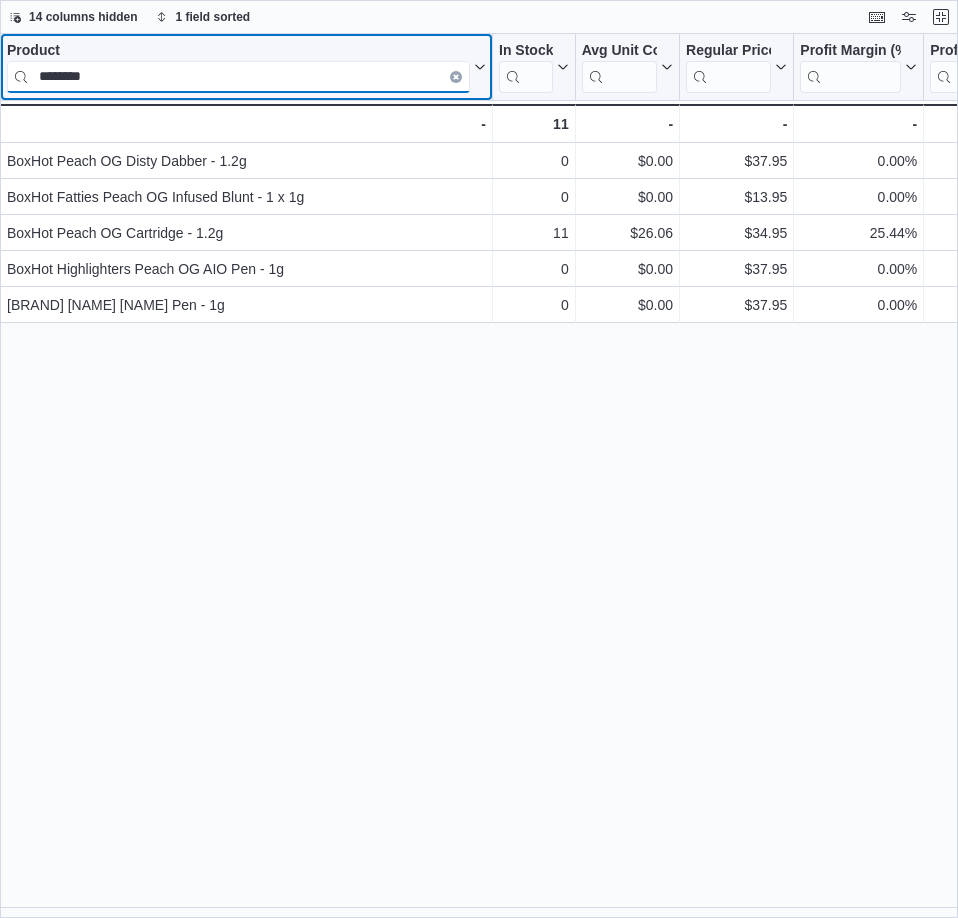 click on "********" at bounding box center (238, 77) 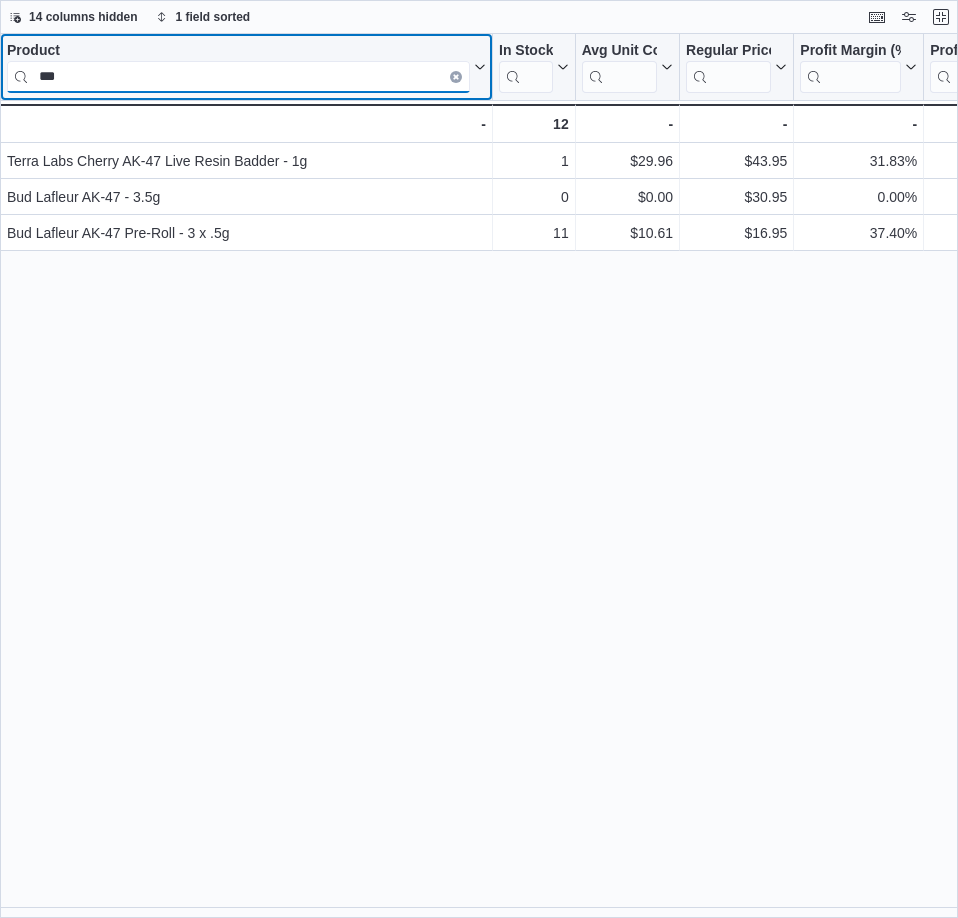 click on "***" at bounding box center [238, 77] 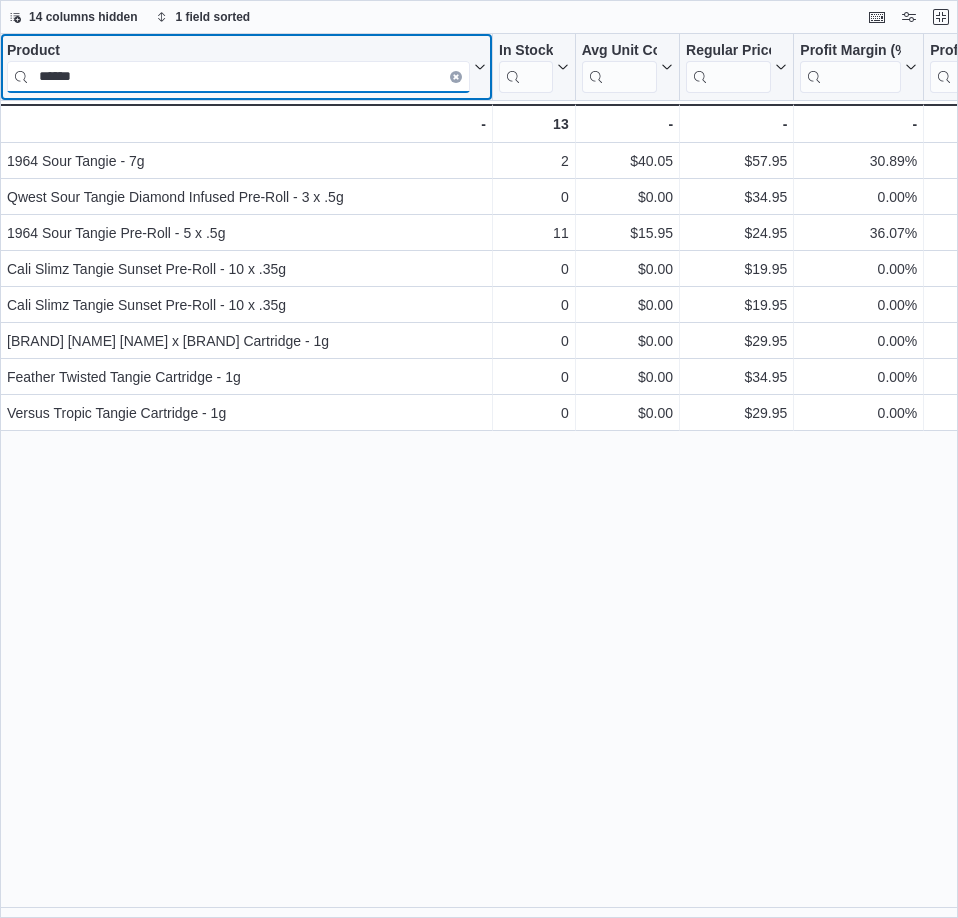 click on "******" at bounding box center (238, 77) 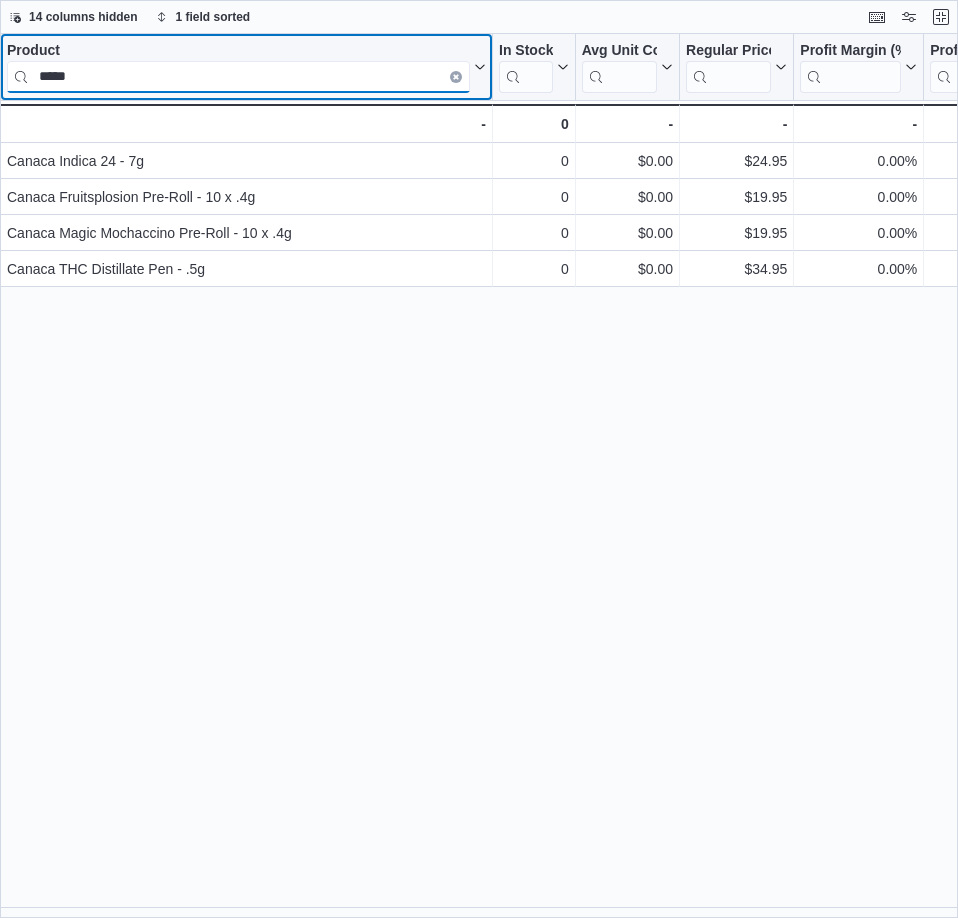 click on "*****" at bounding box center [238, 77] 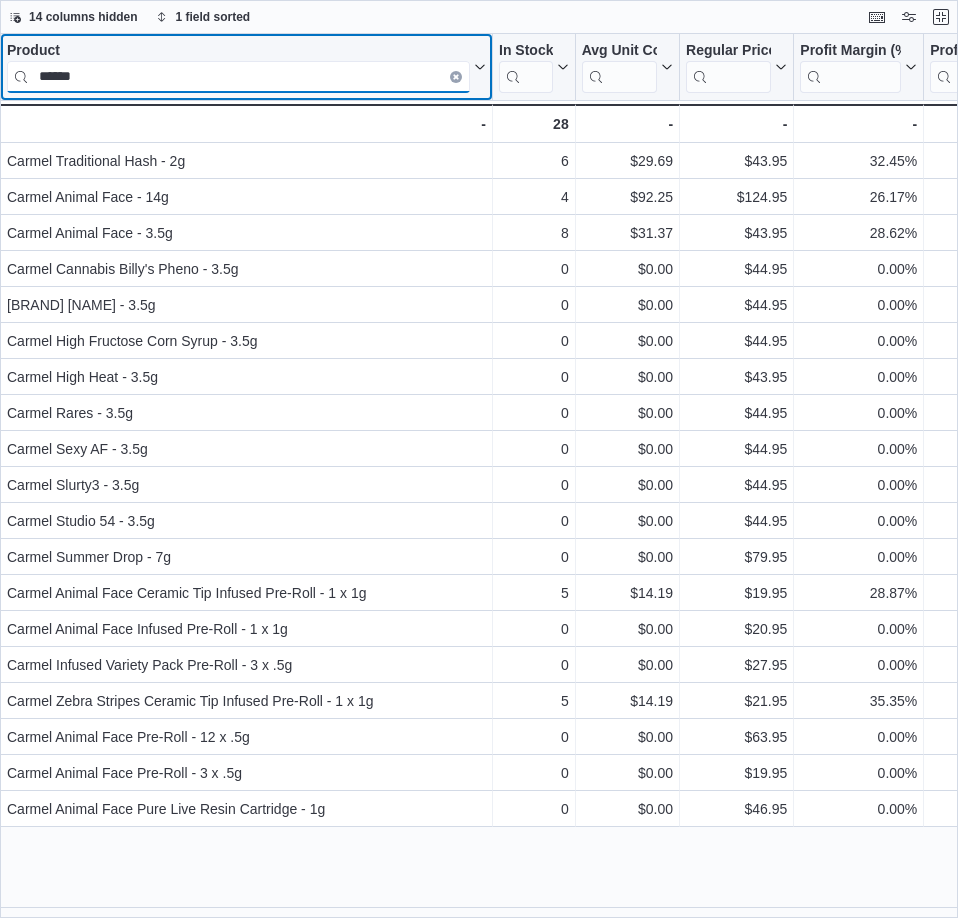 click on "******" at bounding box center (238, 77) 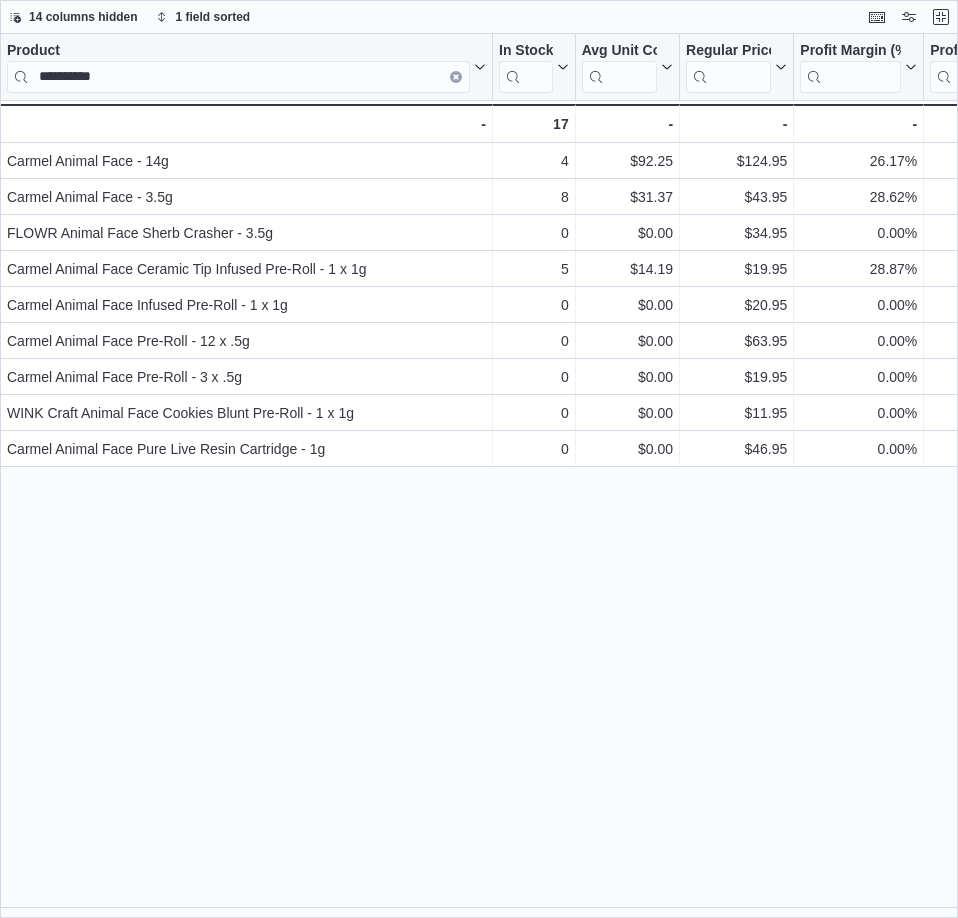 click on "**********" at bounding box center (479, 476) 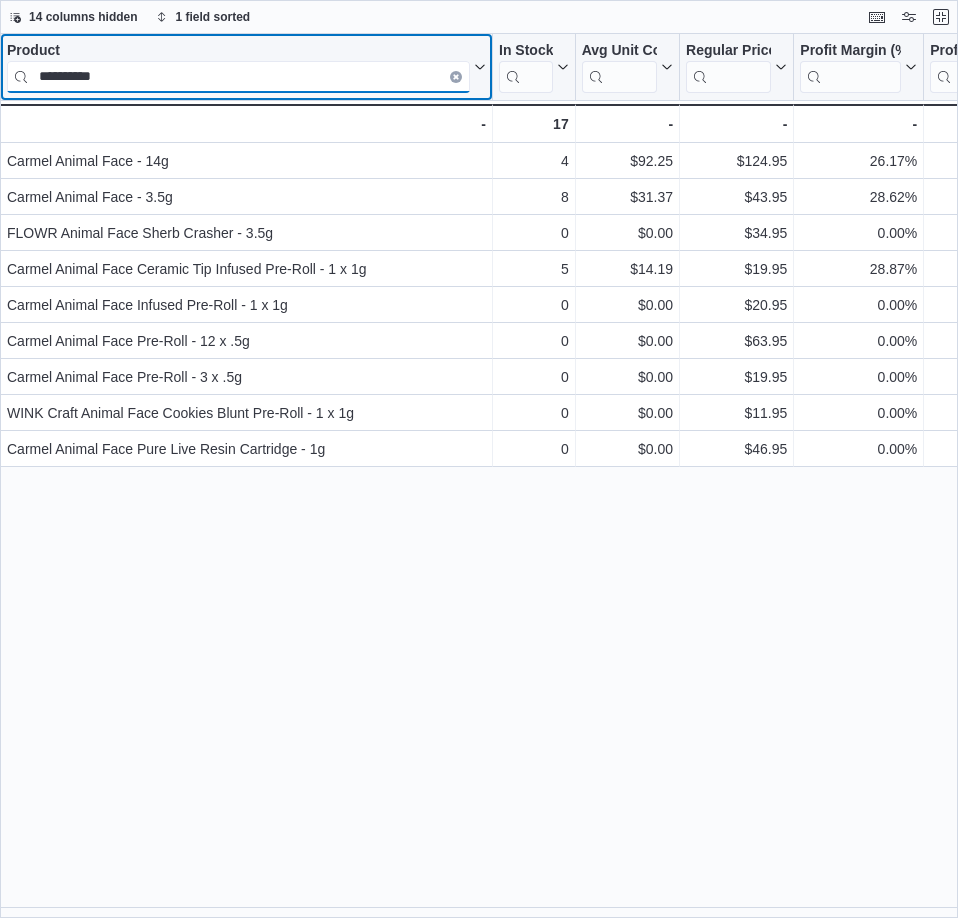 click on "**********" at bounding box center [238, 77] 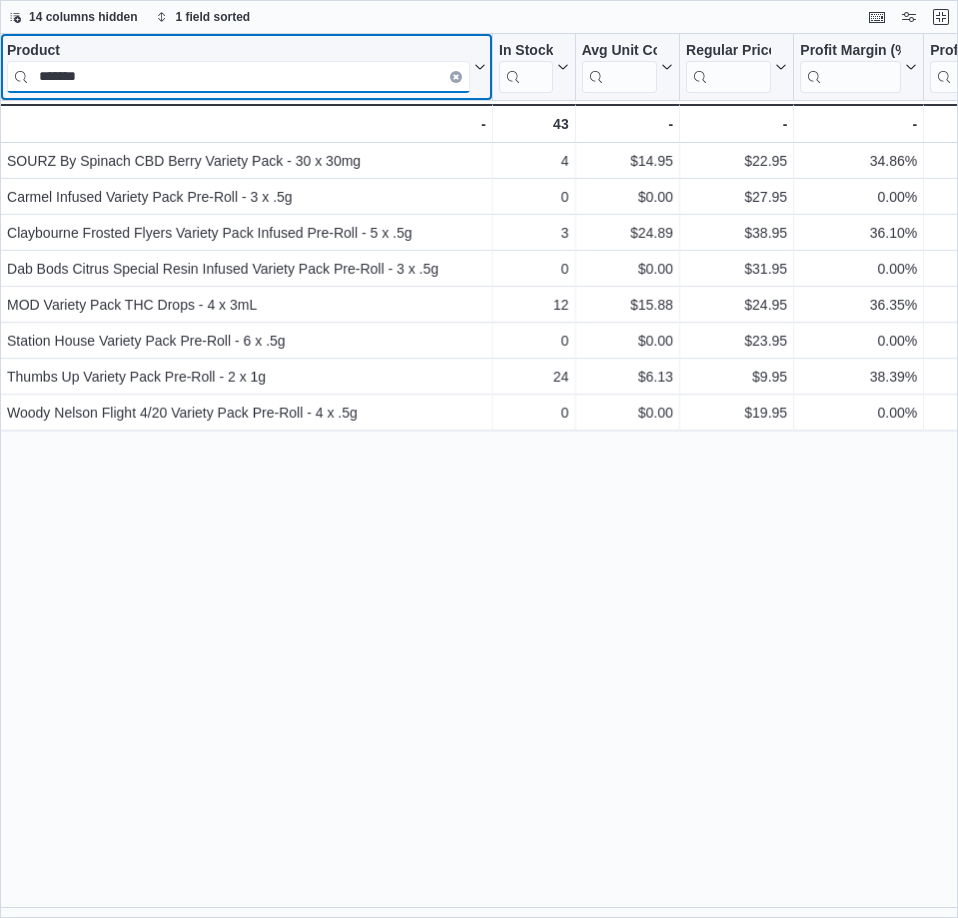 click on "*******" at bounding box center (238, 77) 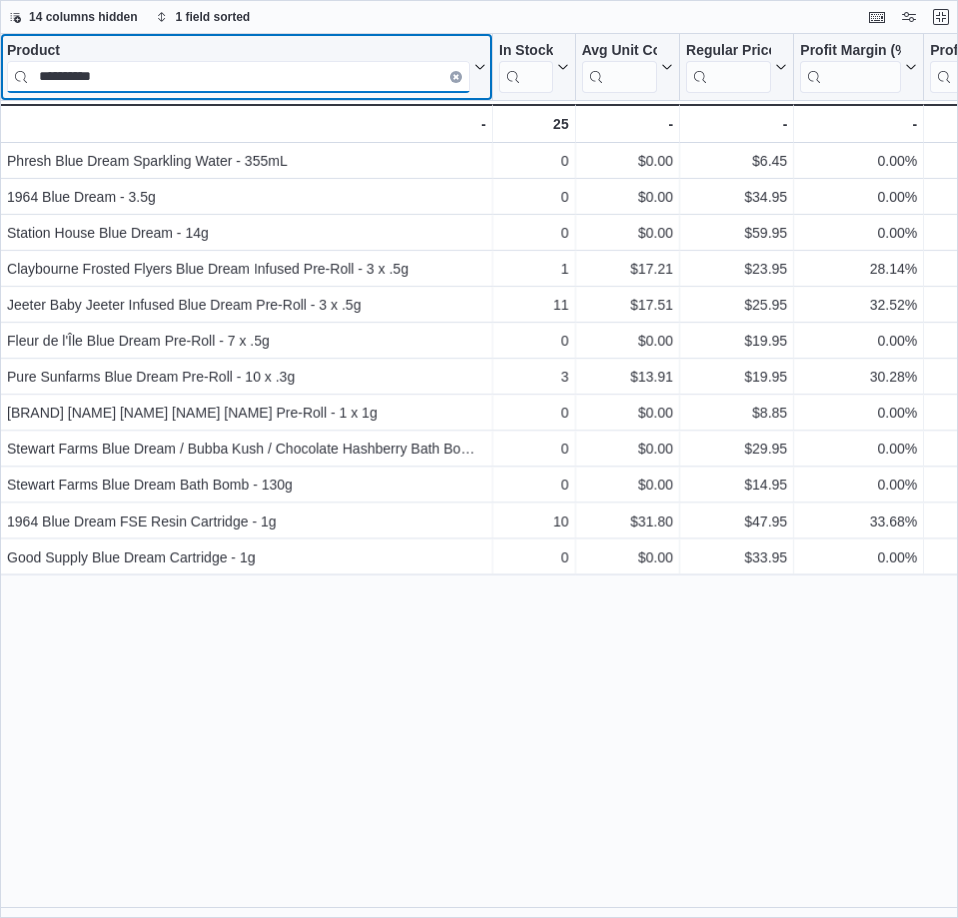 click on "**********" at bounding box center (238, 77) 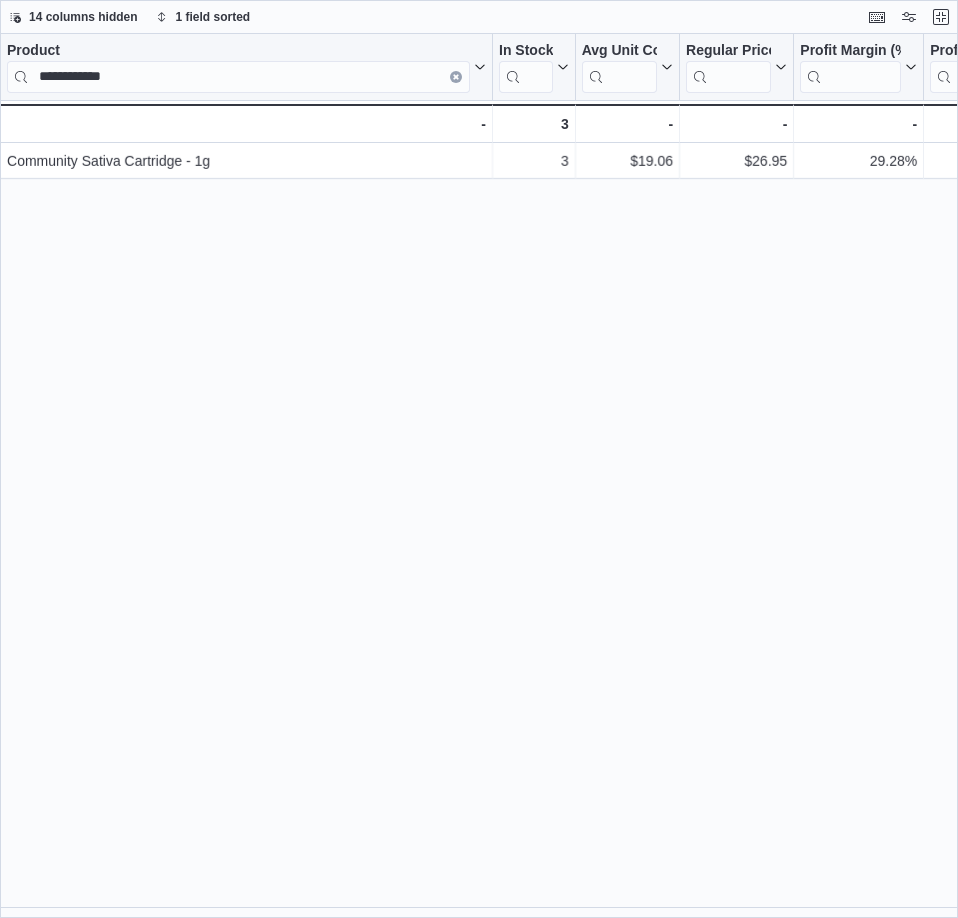 drag, startPoint x: 403, startPoint y: 397, endPoint x: 452, endPoint y: 356, distance: 63.89053 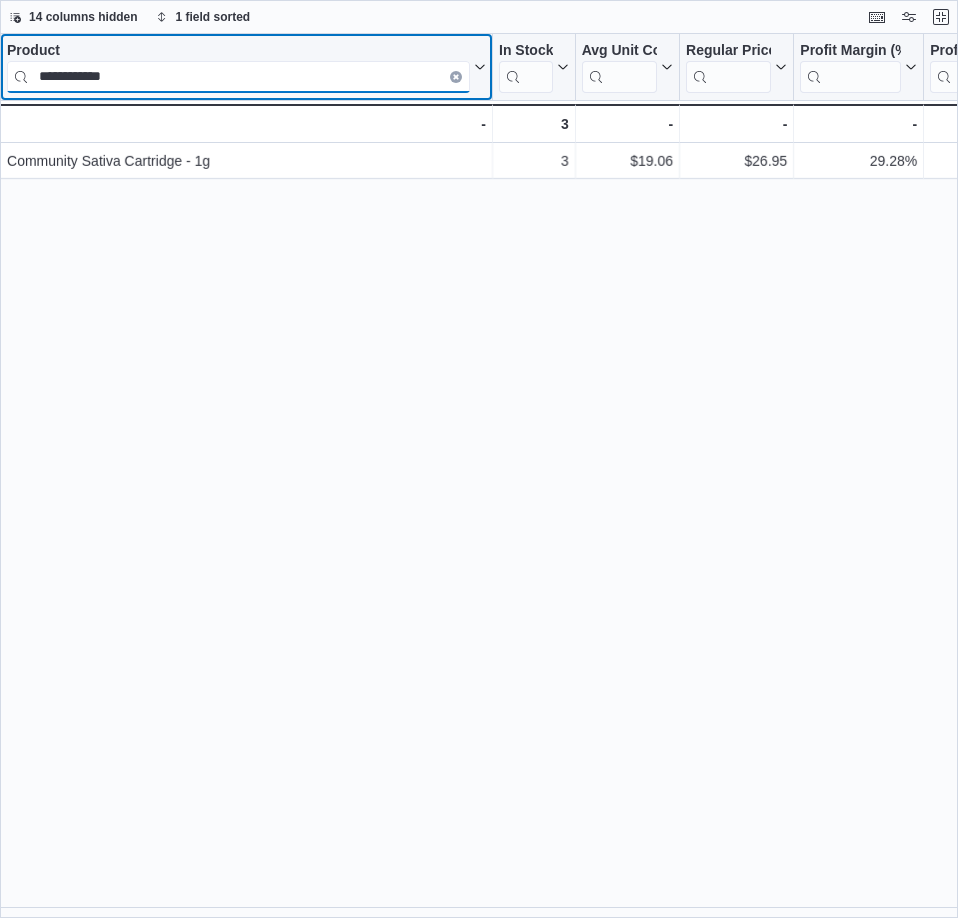 click on "**********" at bounding box center [238, 77] 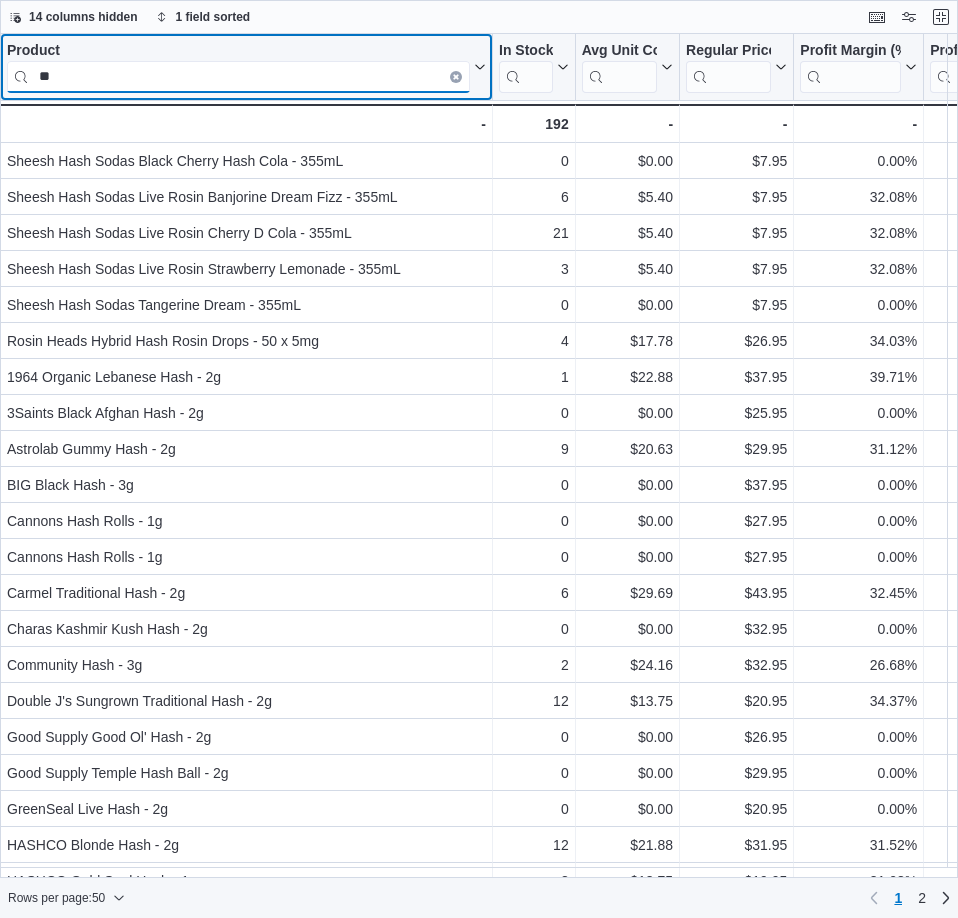 type on "*" 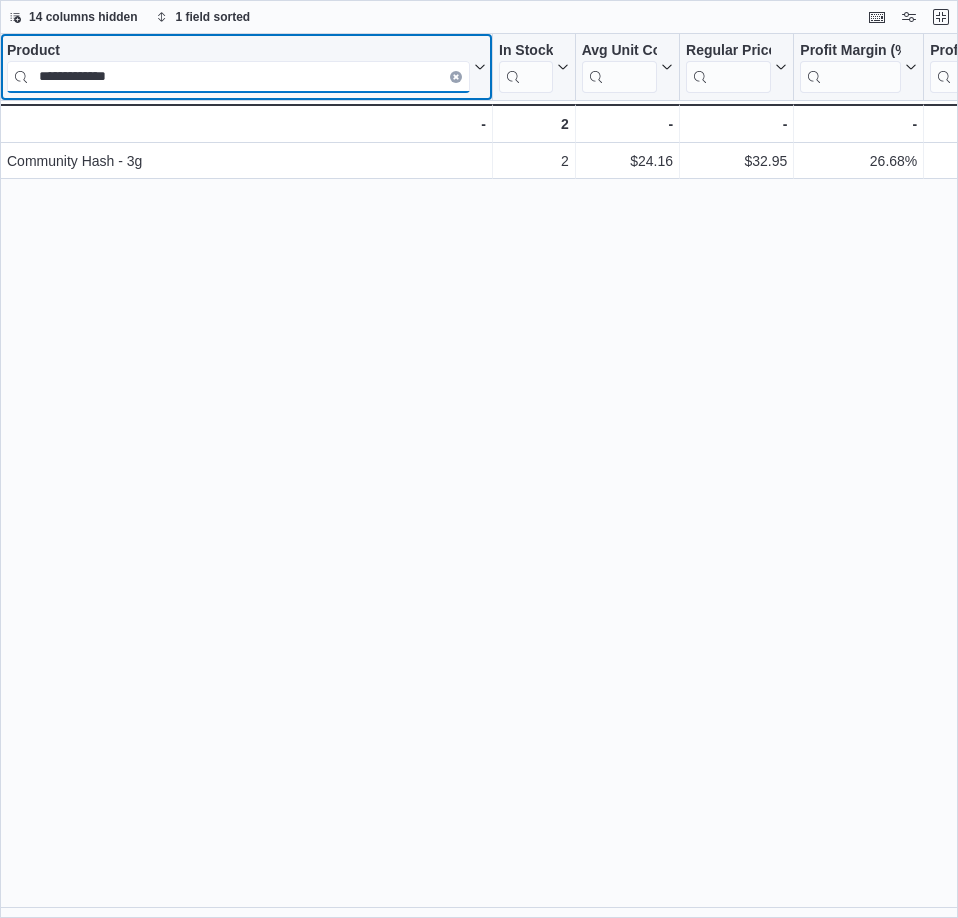 click on "**********" at bounding box center (238, 77) 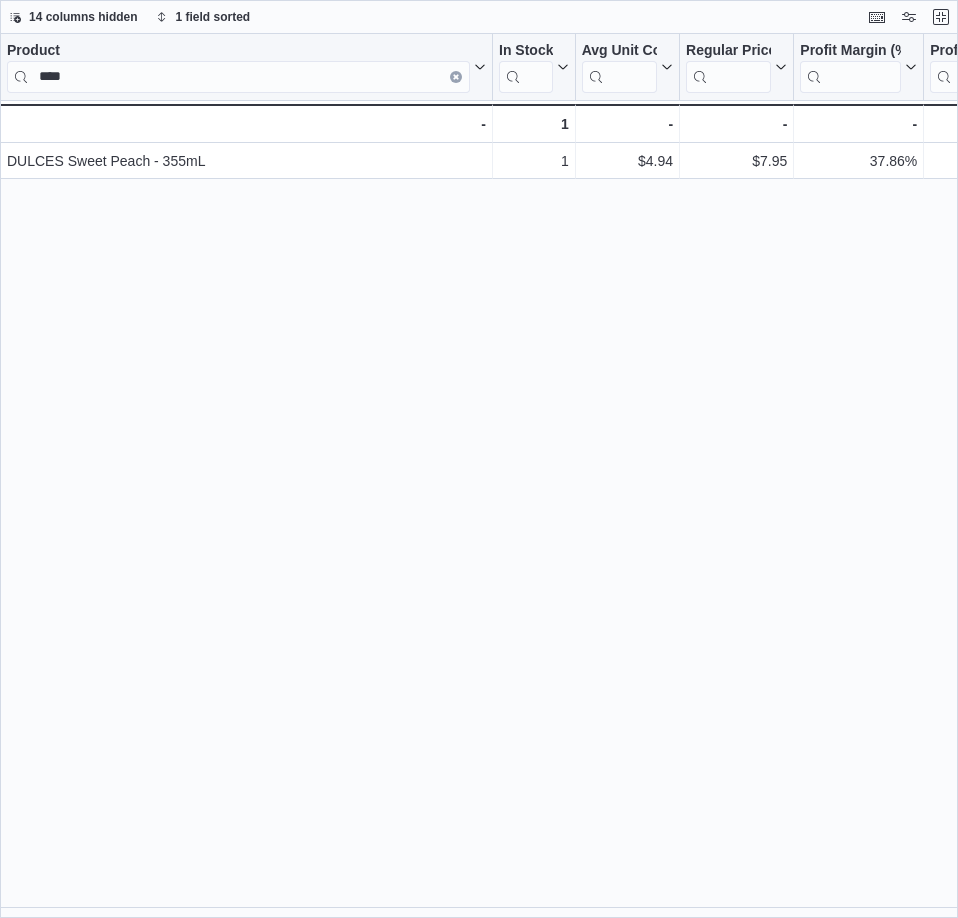 drag, startPoint x: 428, startPoint y: 366, endPoint x: 440, endPoint y: 366, distance: 12 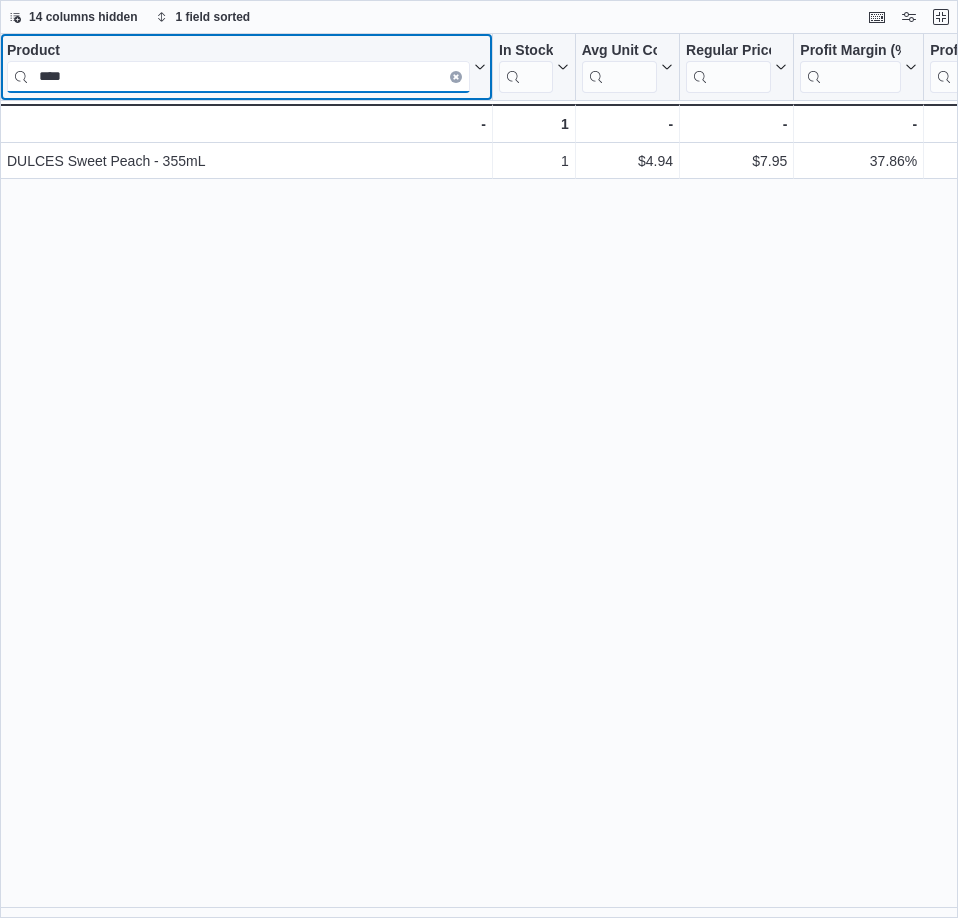 click on "****" at bounding box center (238, 77) 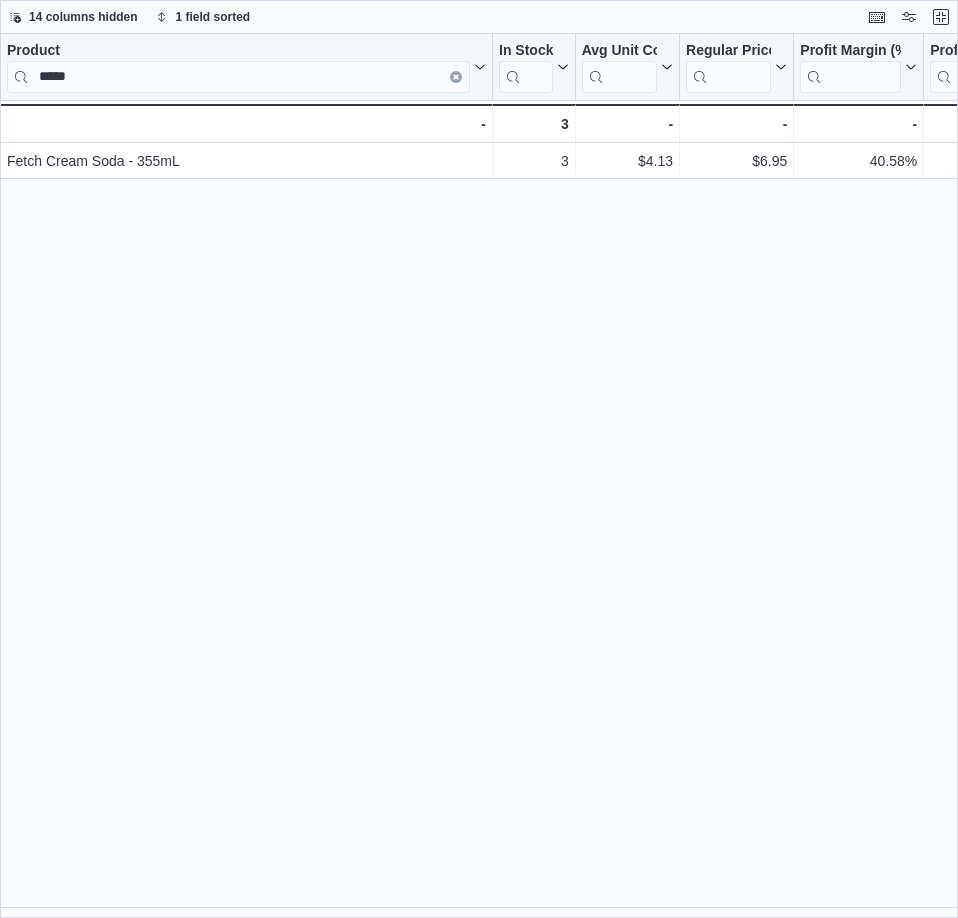 click on "Product ***** Click to view column header actions In Stock Qty Click to view column header actions Avg Unit Cost In Stock Click to view column header actions Regular Price Click to view column header actions Profit Margin (%) Click to view column header actions Profit Margin ($) Click to view column header actions Total Profit Margin ($) Click to view column header actions Classification Sorted ascending . Click to view column header actions In Stock Cost Click to view column header actions First Received Date Click to view column header actions Last Received Date Click to view column header actions Net Weight Click to view column header actions Days Since Last Sold Click to view column header actions Location Click to view column header actions Fetch Cream Soda - 355mL -  Product, column 1, row 1 3 -  In Stock Qty, column 2, row 1 $4.13 -  Avg Unit Cost In Stock, column 3, row 1 $6.95 -  Regular Price, column 4, row 1 40.58% -  Profit Margin (%), column 5, row 1 $2.82 -  Profit Margin ($), column 6, row 1 -" at bounding box center (479, 476) 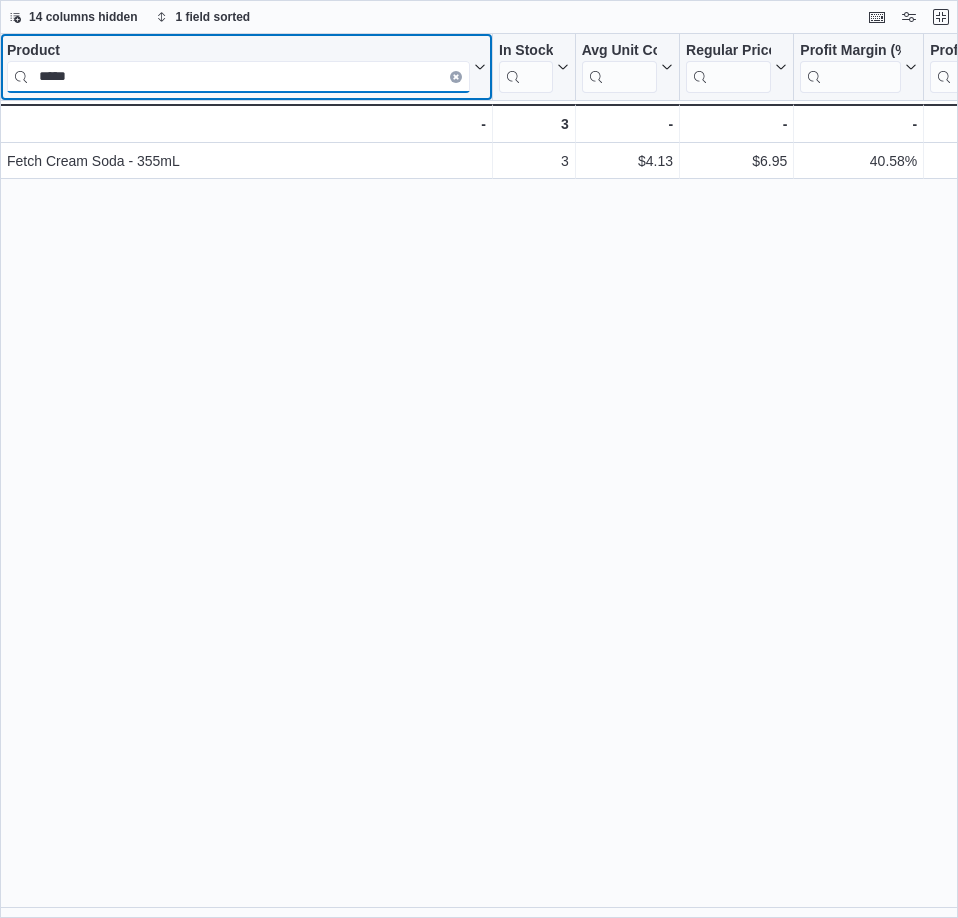 click on "*****" at bounding box center (238, 77) 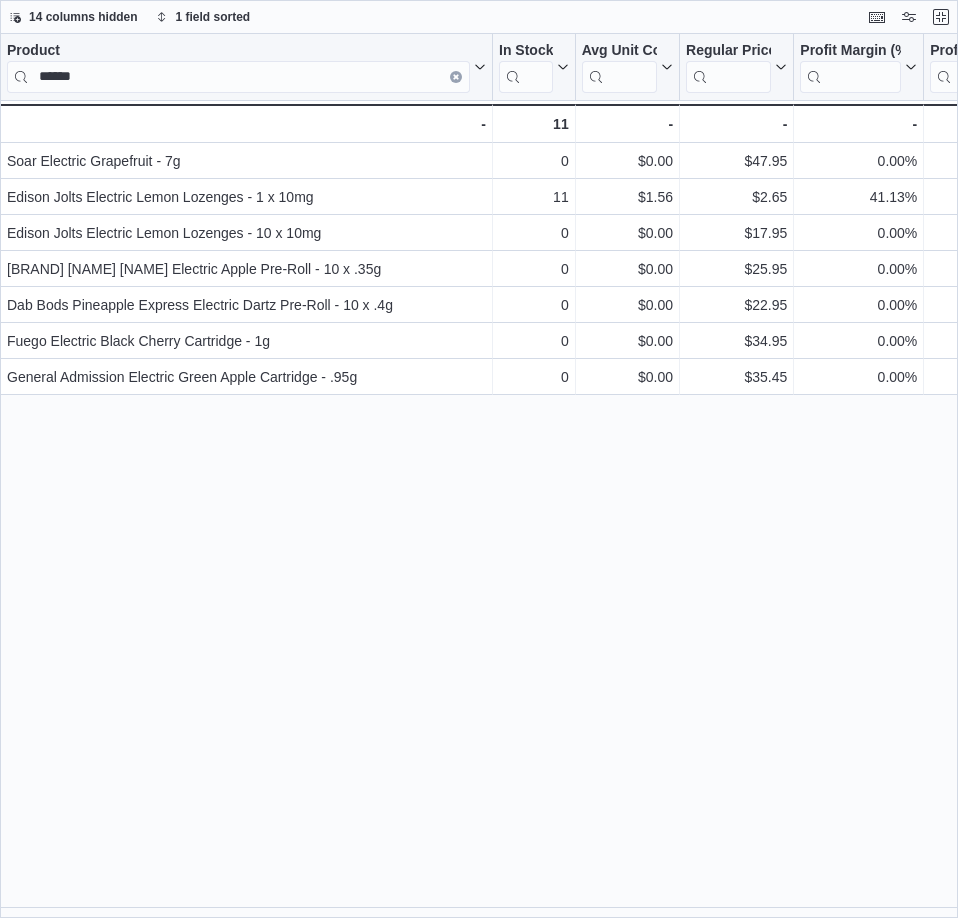click on "Product ****** Click to view column header actions In Stock Qty Click to view column header actions Avg Unit Cost In Stock Click to view column header actions Regular Price Click to view column header actions Profit Margin (%) Click to view column header actions Profit Margin ($) Click to view column header actions Total Profit Margin ($) Click to view column header actions Classification Sorted ascending . Click to view column header actions In Stock Cost Click to view column header actions First Received Date Click to view column header actions Last Received Date Click to view column header actions Net Weight Click to view column header actions Days Since Last Sold Click to view column header actions Location Click to view column header actions Soar Electric Grapefruit - 7g -  Product, column 1, row 1 0 -  In Stock Qty, column 2, row 1 $0.00 -  Avg Unit Cost In Stock, column 3, row 1 $47.95 -  Regular Price, column 4, row 1 0.00% -  Profit Margin (%), column 5, row 1 $0.00 -  $0.00 -  -  11 -  $1.56 -  -  0" at bounding box center (479, 476) 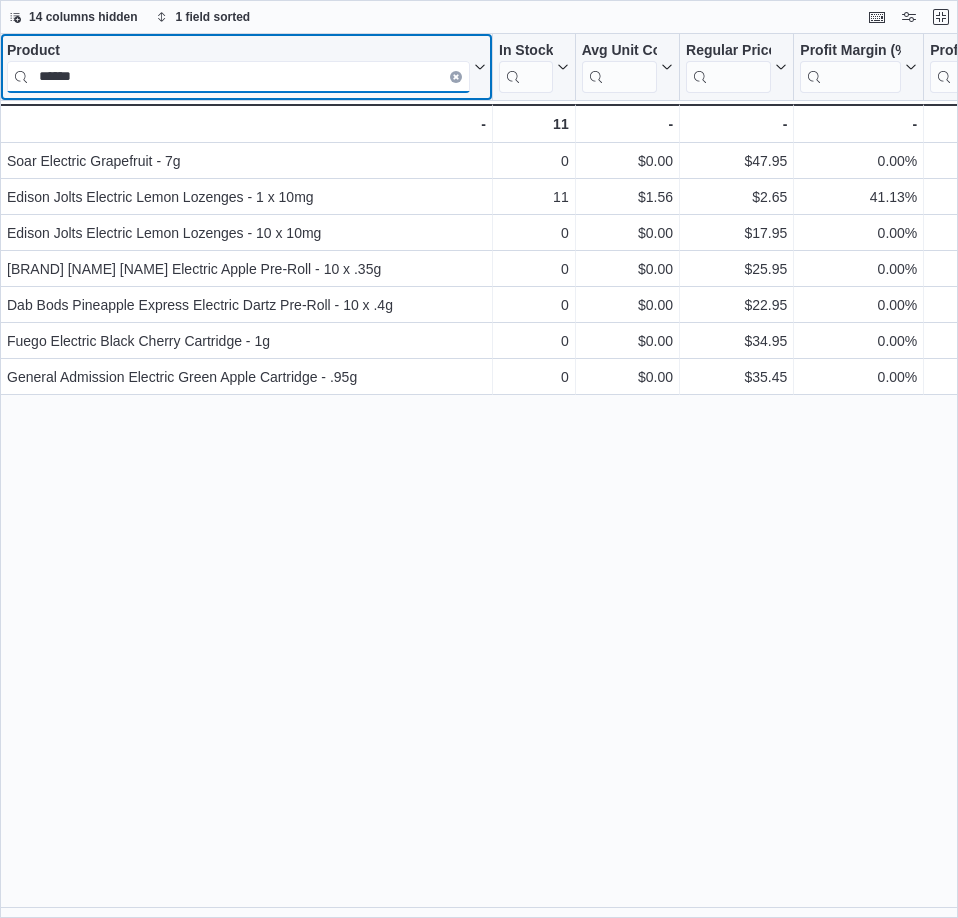 click on "******" at bounding box center [238, 77] 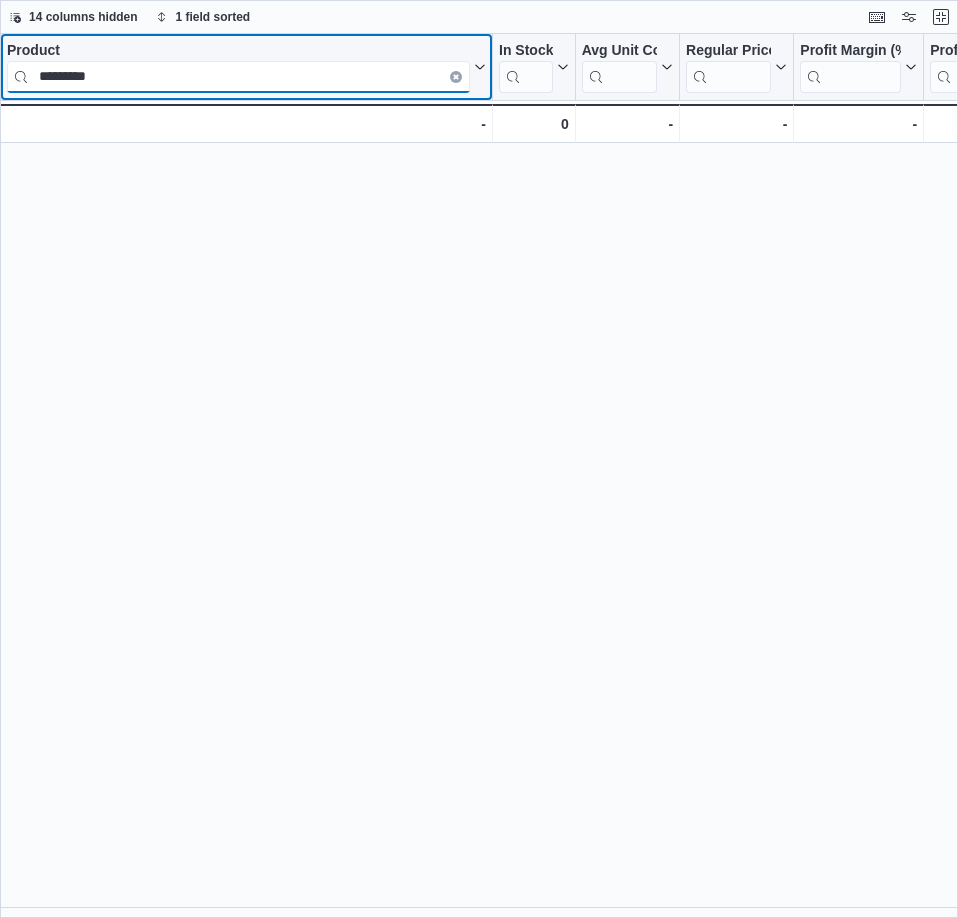type on "*********" 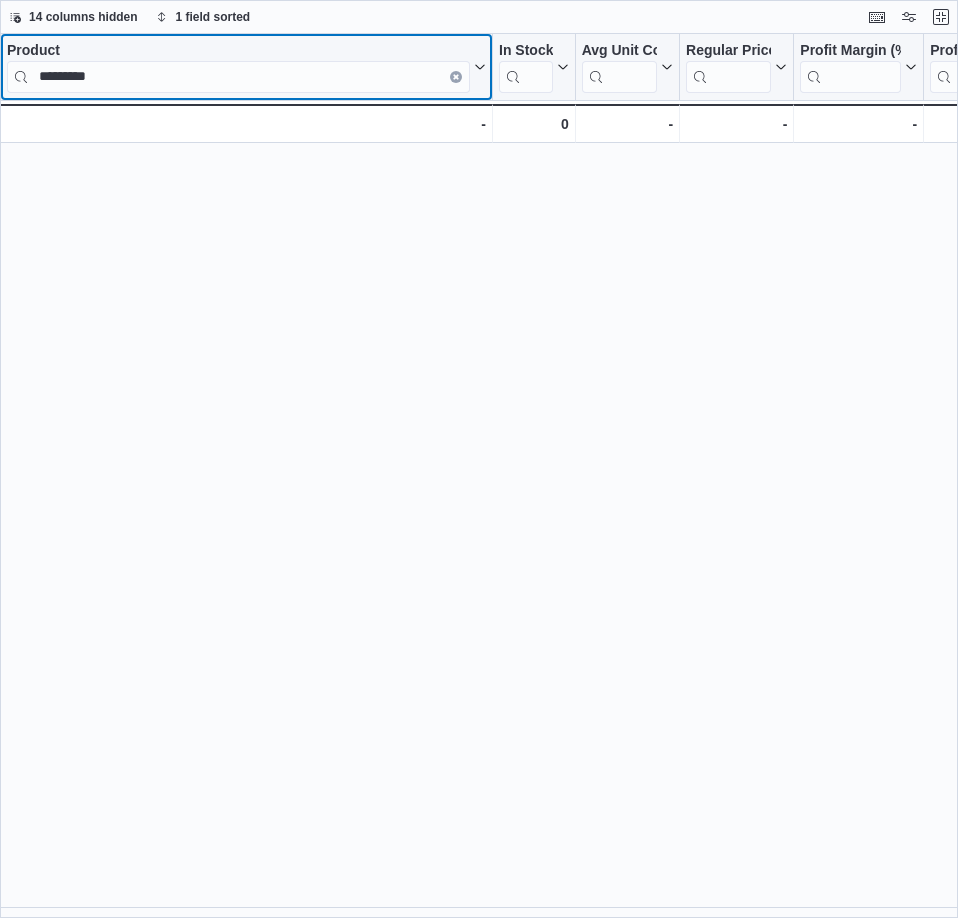 click 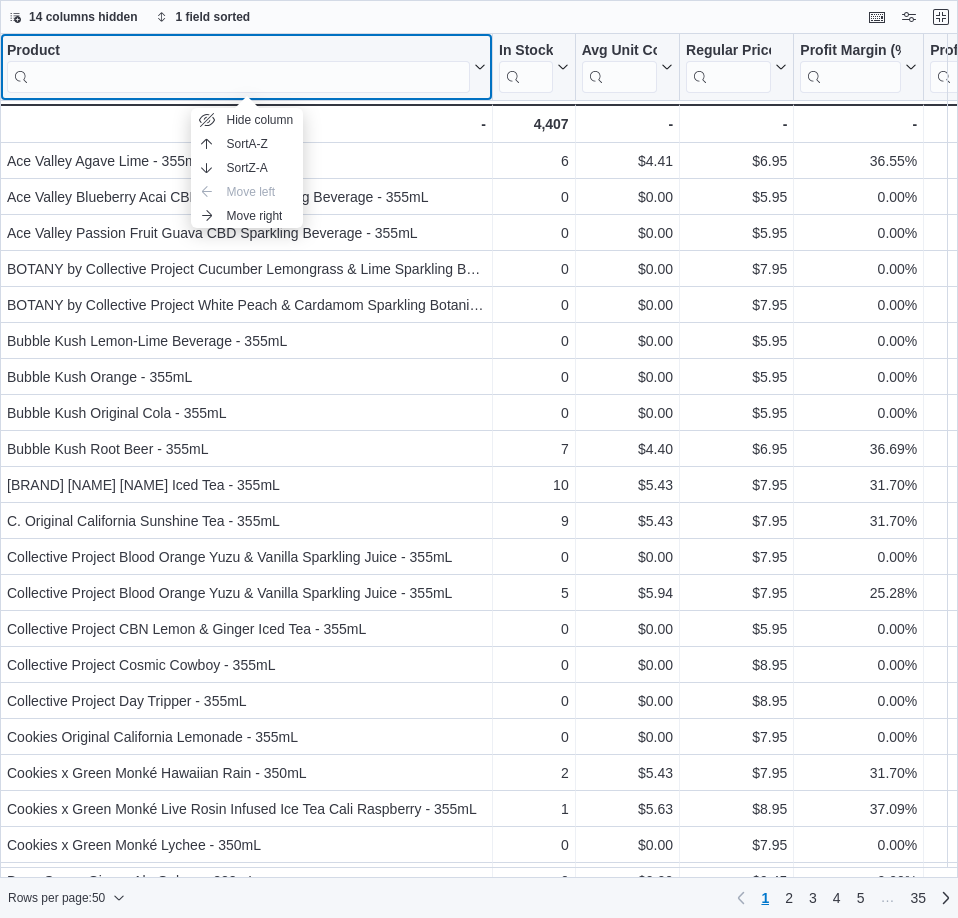 click 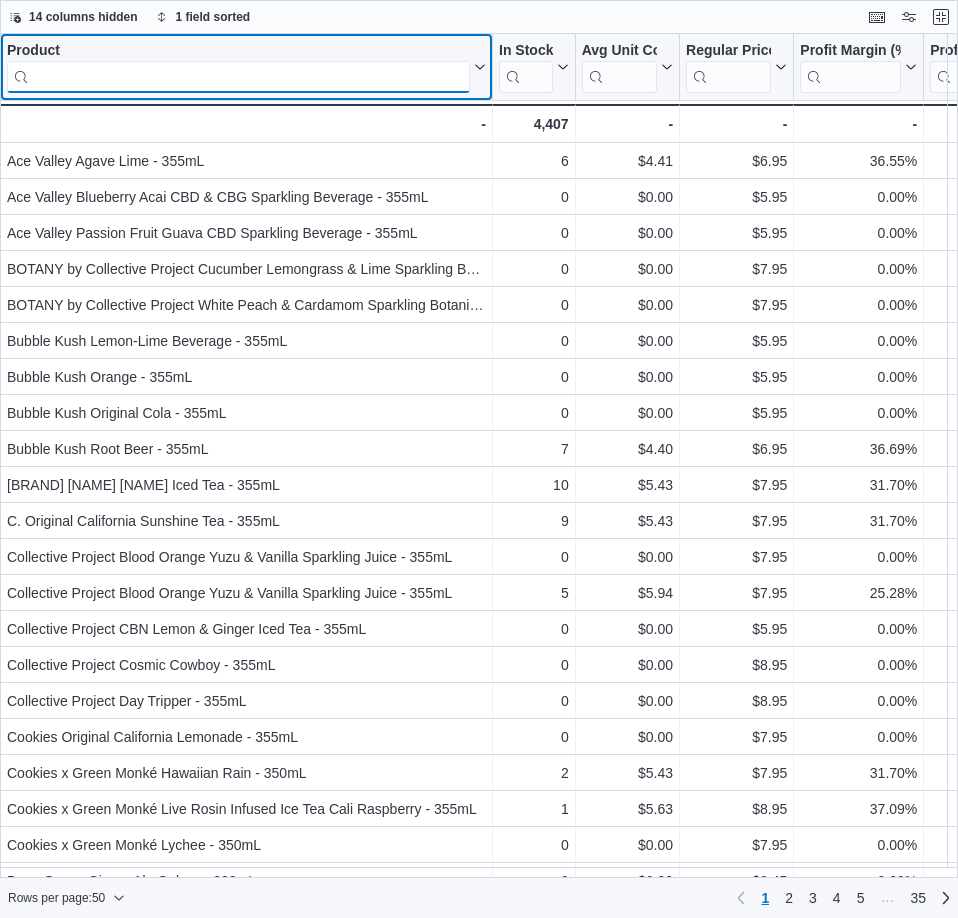 click at bounding box center [238, 77] 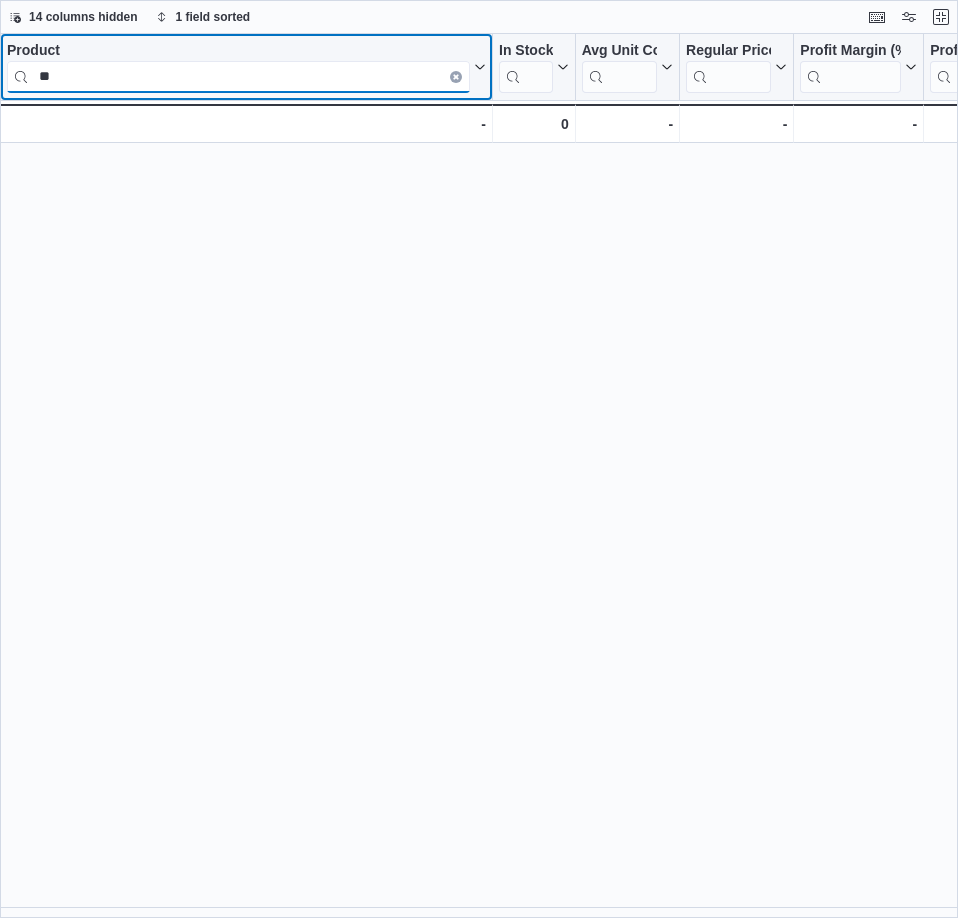 type on "*" 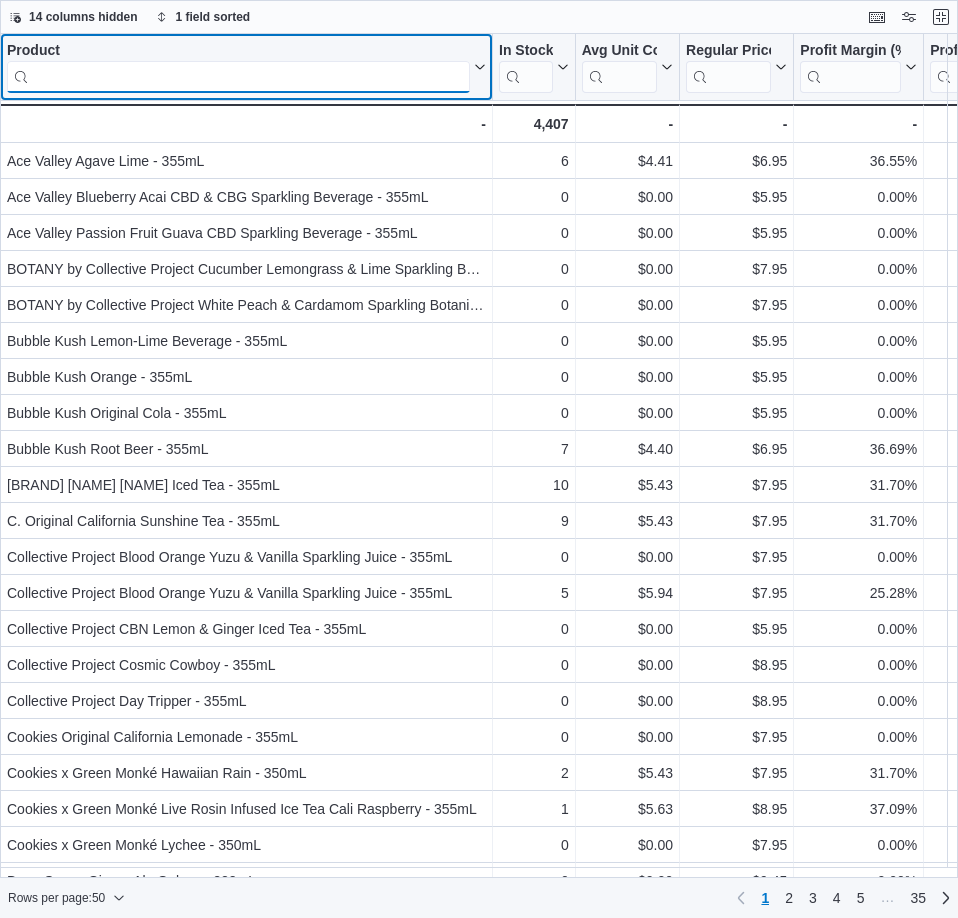 click at bounding box center (238, 77) 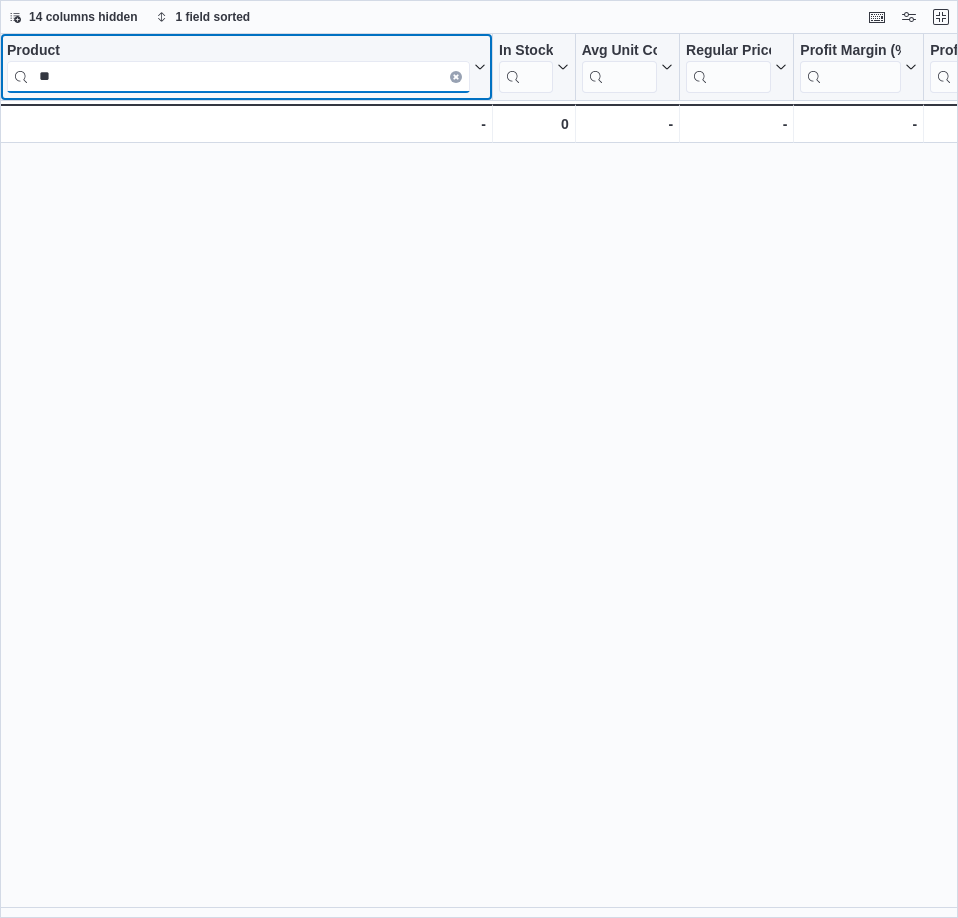 type on "*" 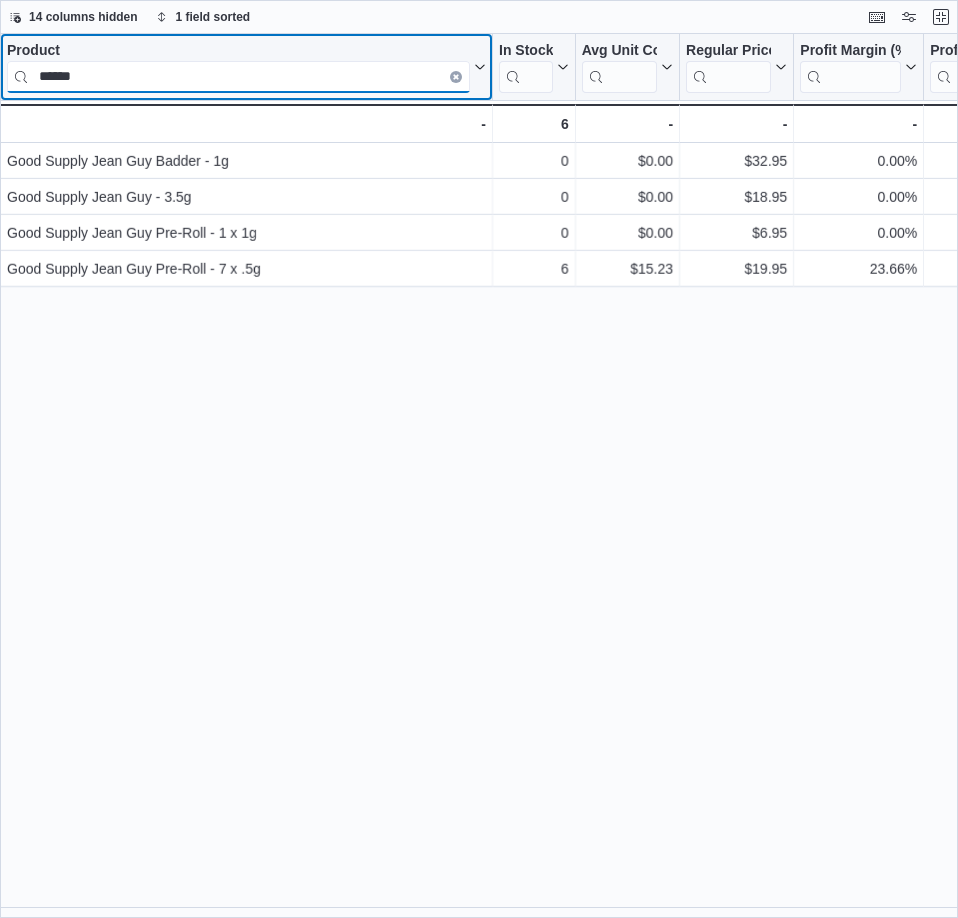 click on "******" at bounding box center [238, 77] 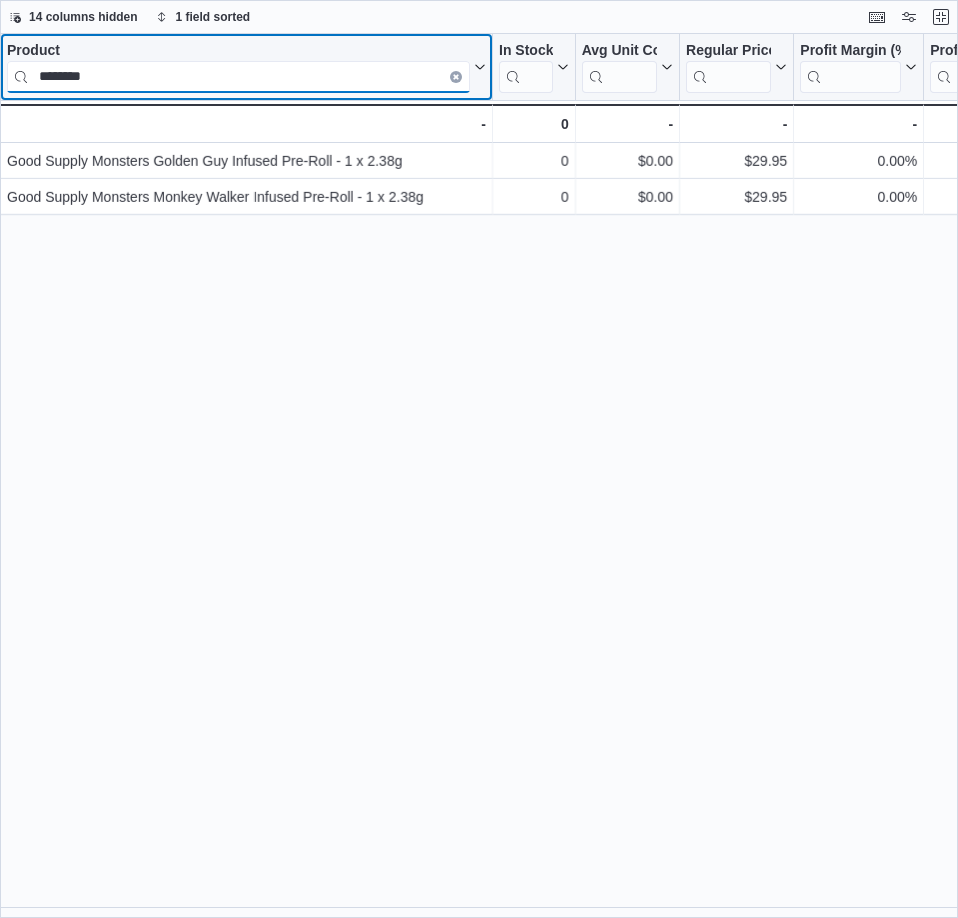 click on "********" at bounding box center (238, 77) 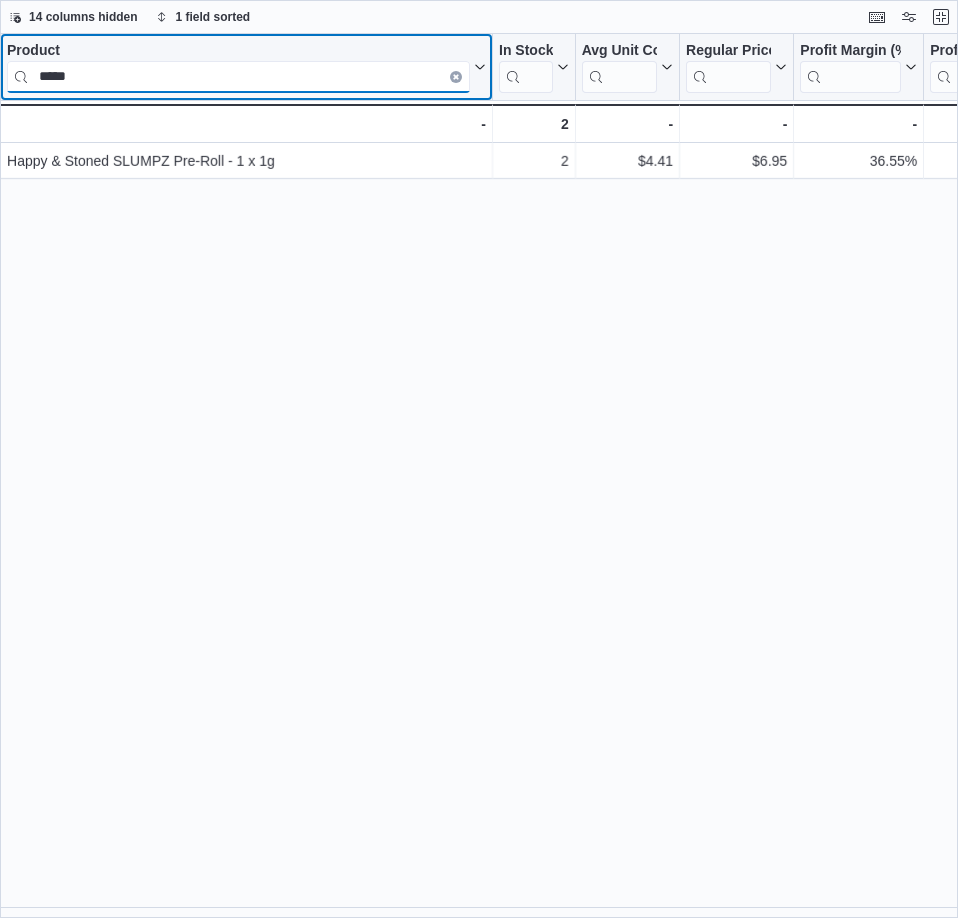 click on "*****" at bounding box center [238, 77] 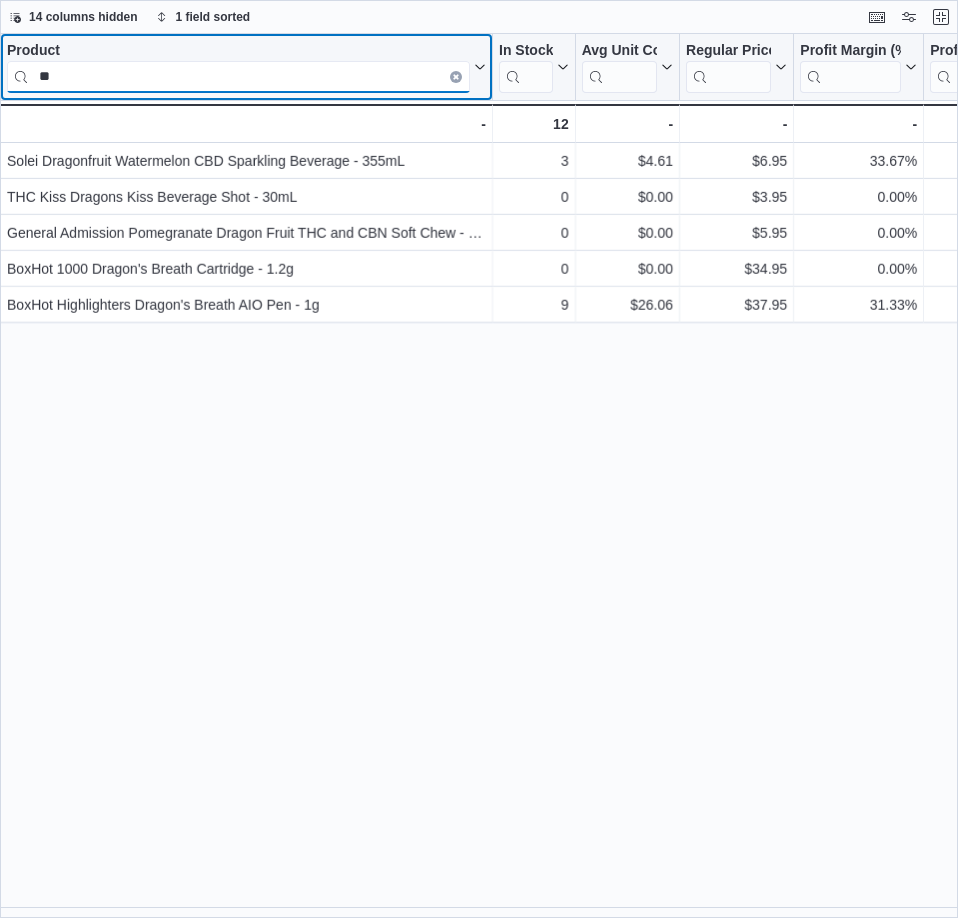 type on "*" 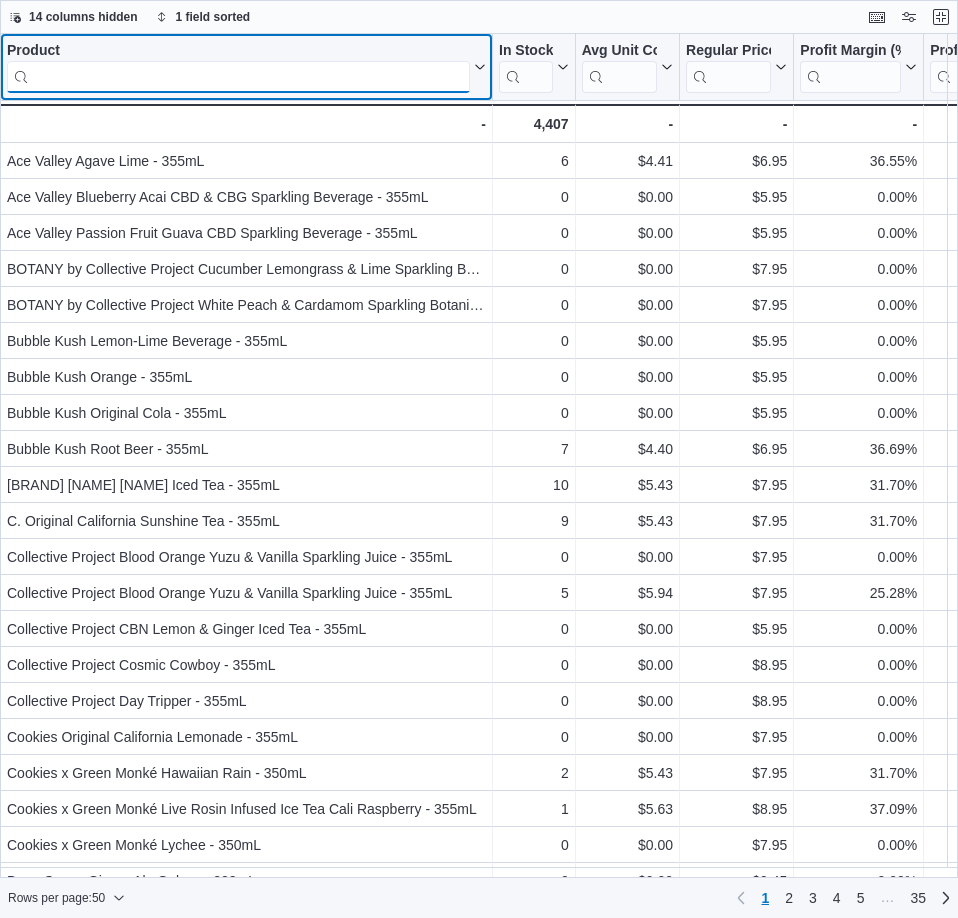 click at bounding box center (238, 77) 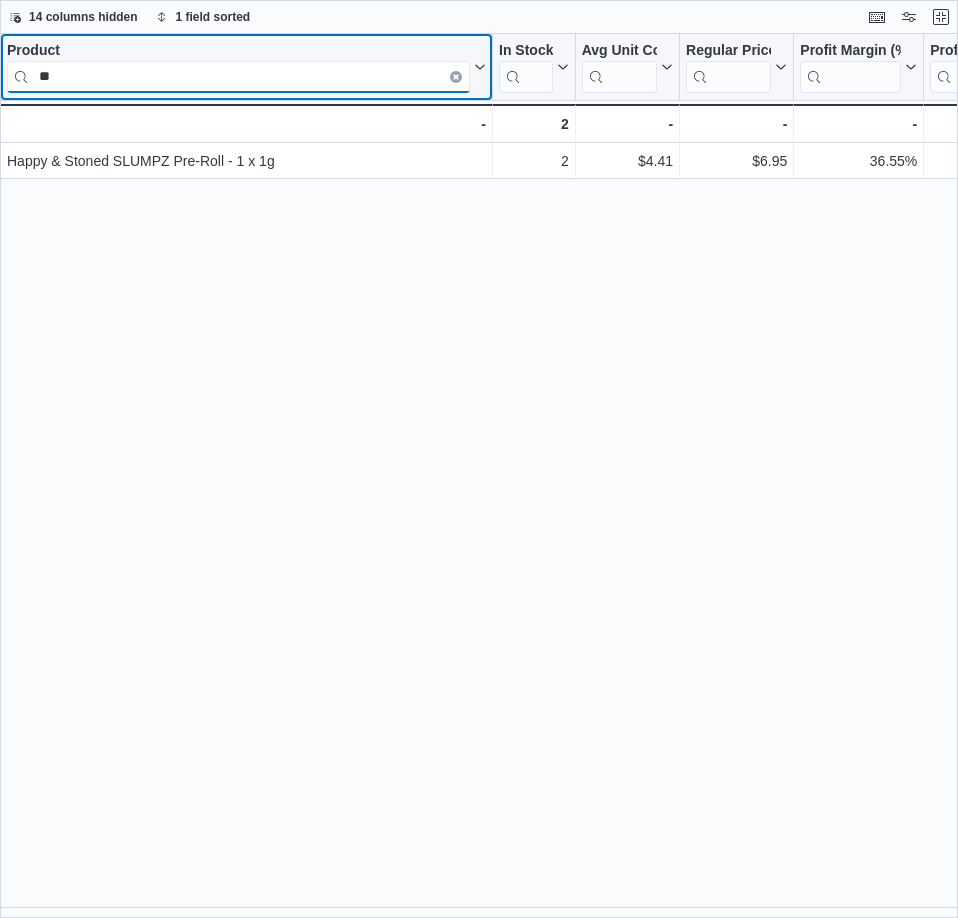 type on "*" 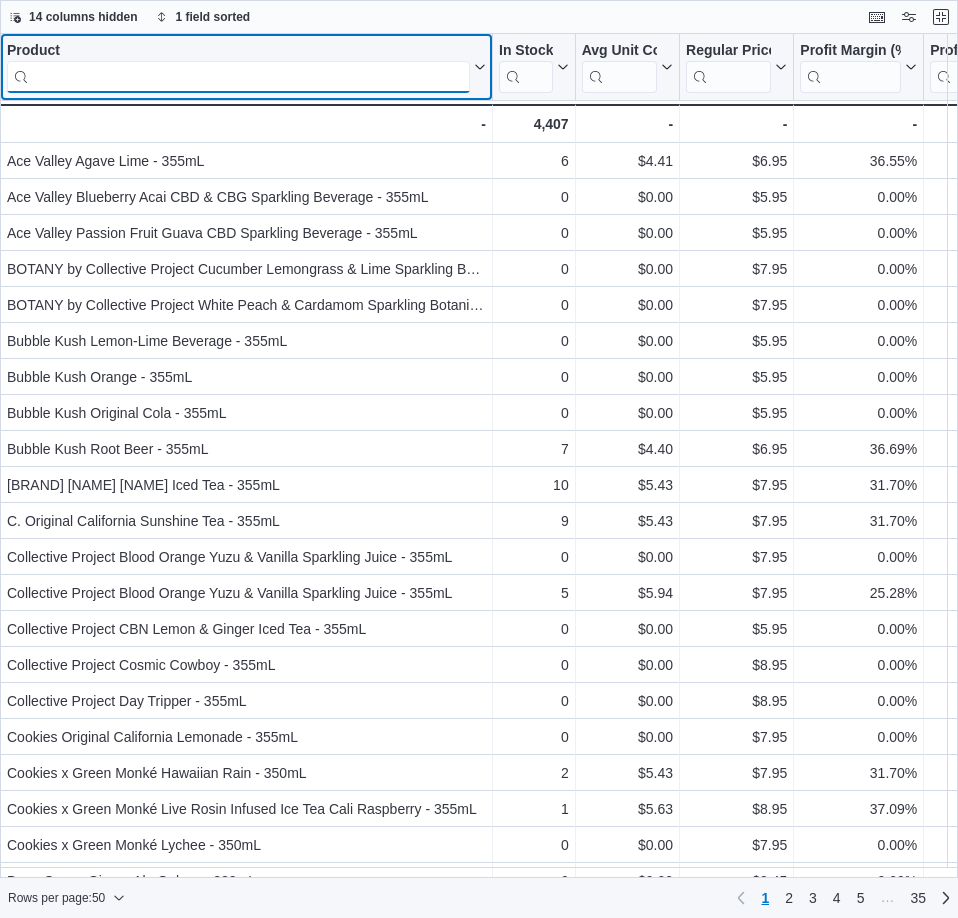 click at bounding box center [238, 77] 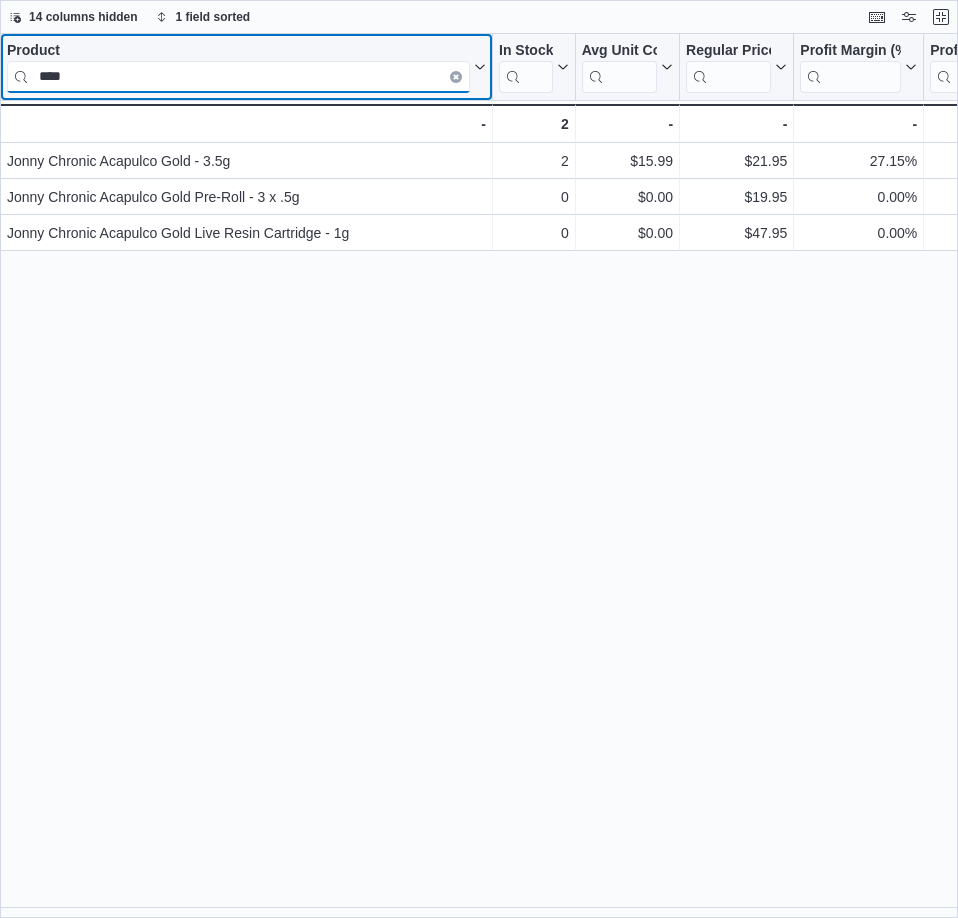 click on "****" at bounding box center (238, 77) 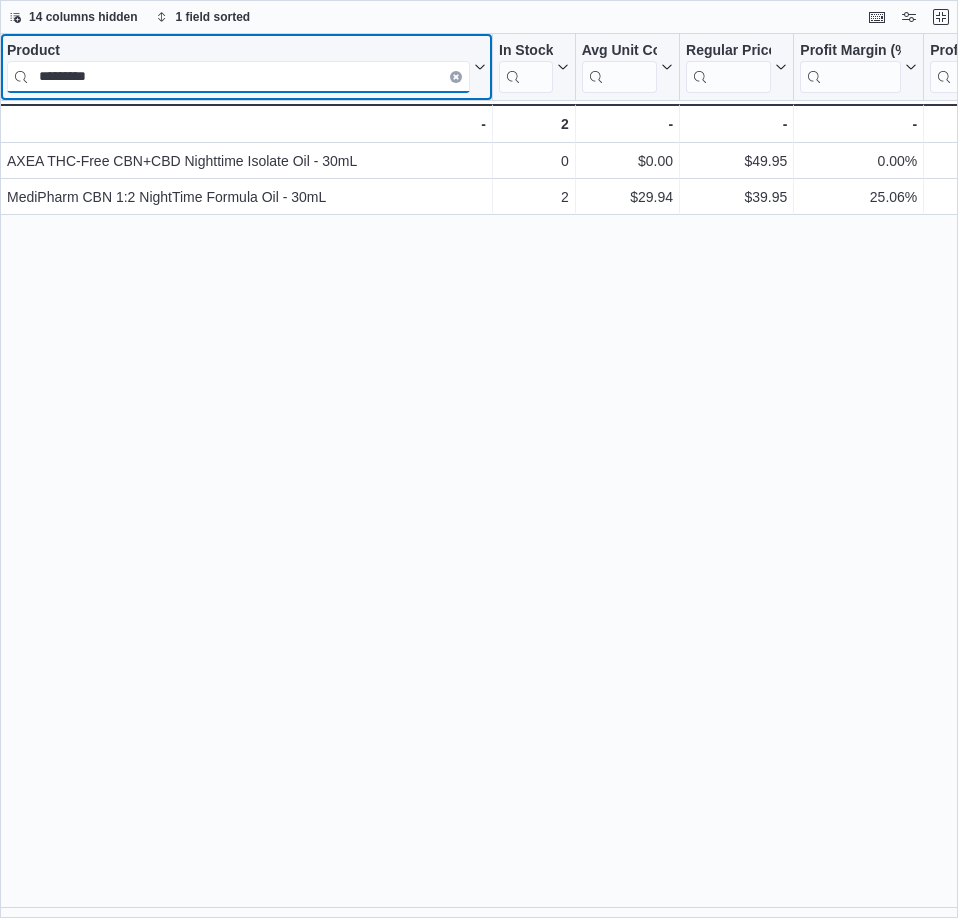 click on "*********" at bounding box center (238, 77) 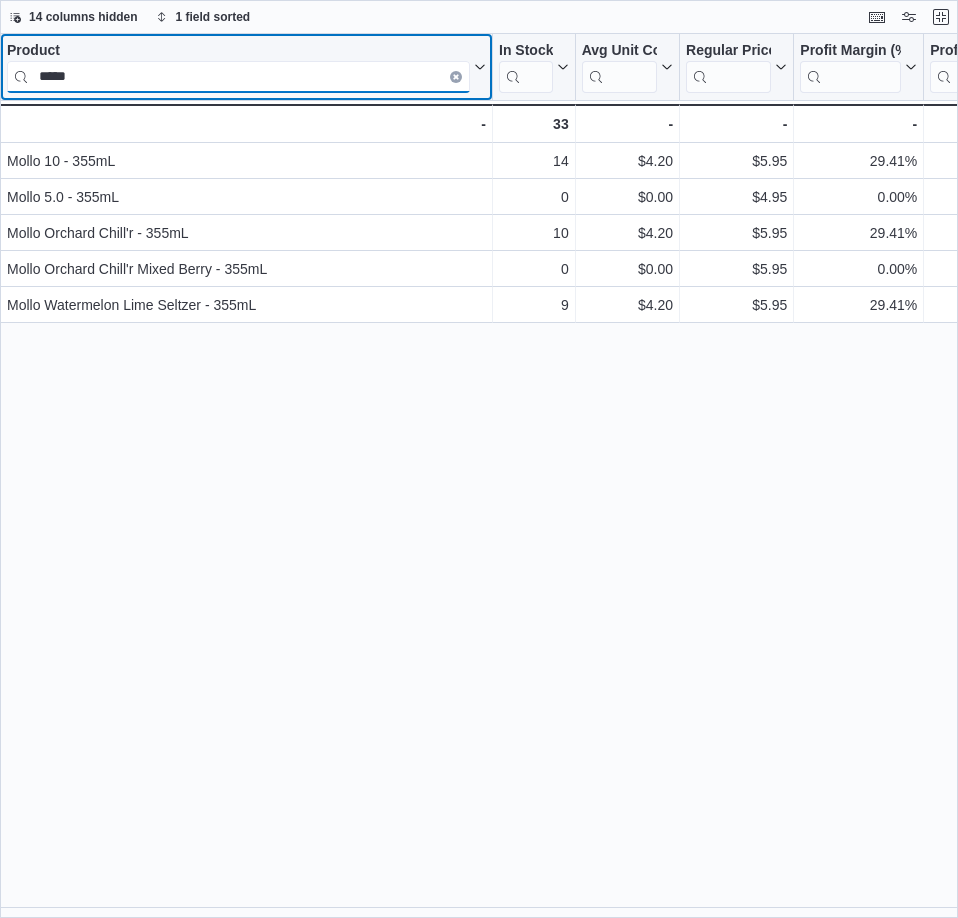 click on "*****" at bounding box center (238, 77) 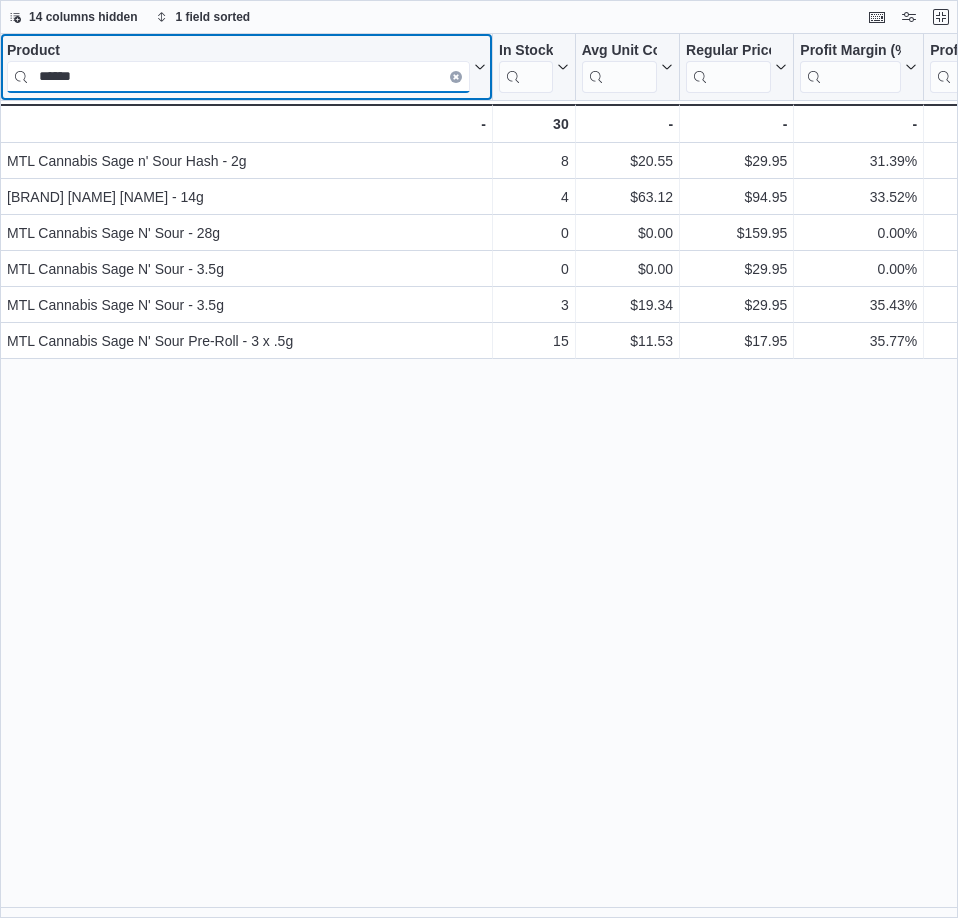 click on "******" at bounding box center (238, 77) 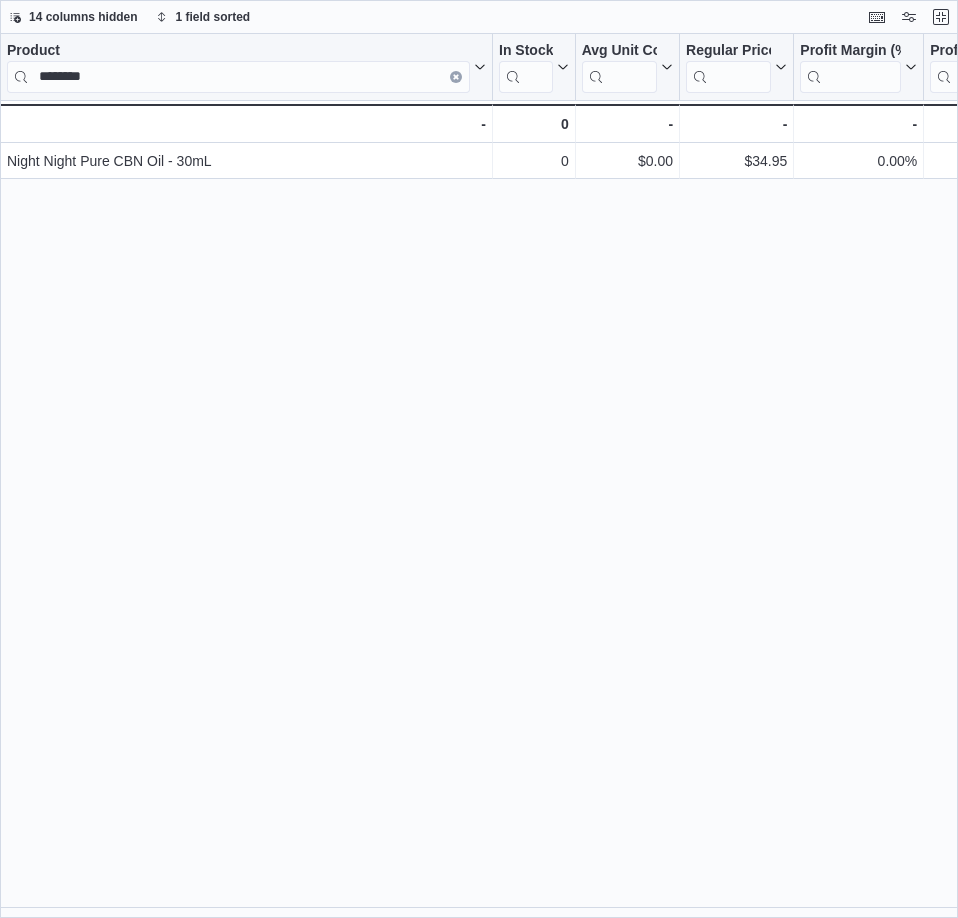 click on "Product ******** Click to view column header actions In Stock Qty Click to view column header actions Avg Unit Cost In Stock Click to view column header actions Regular Price Click to view column header actions Profit Margin (%) Click to view column header actions Profit Margin ($) Click to view column header actions Total Profit Margin ($) Click to view column header actions Classification Sorted ascending . Click to view column header actions In Stock Cost Click to view column header actions First Received Date Click to view column header actions Last Received Date Click to view column header actions Net Weight Click to view column header actions Days Since Last Sold Click to view column header actions Location Click to view column header actions Night Night Pure CBN Oil - 30mL -  Product, column 1, row 1 0 -  In Stock Qty, column 2, row 1 $0.00 -  Avg Unit Cost In Stock, column 3, row 1 $34.95 -  Regular Price, column 4, row 1 0.00% -  Profit Margin (%), column 5, row 1 $0.00 -  $0.00 -  - -  0 -  - -  - -" at bounding box center [479, 476] 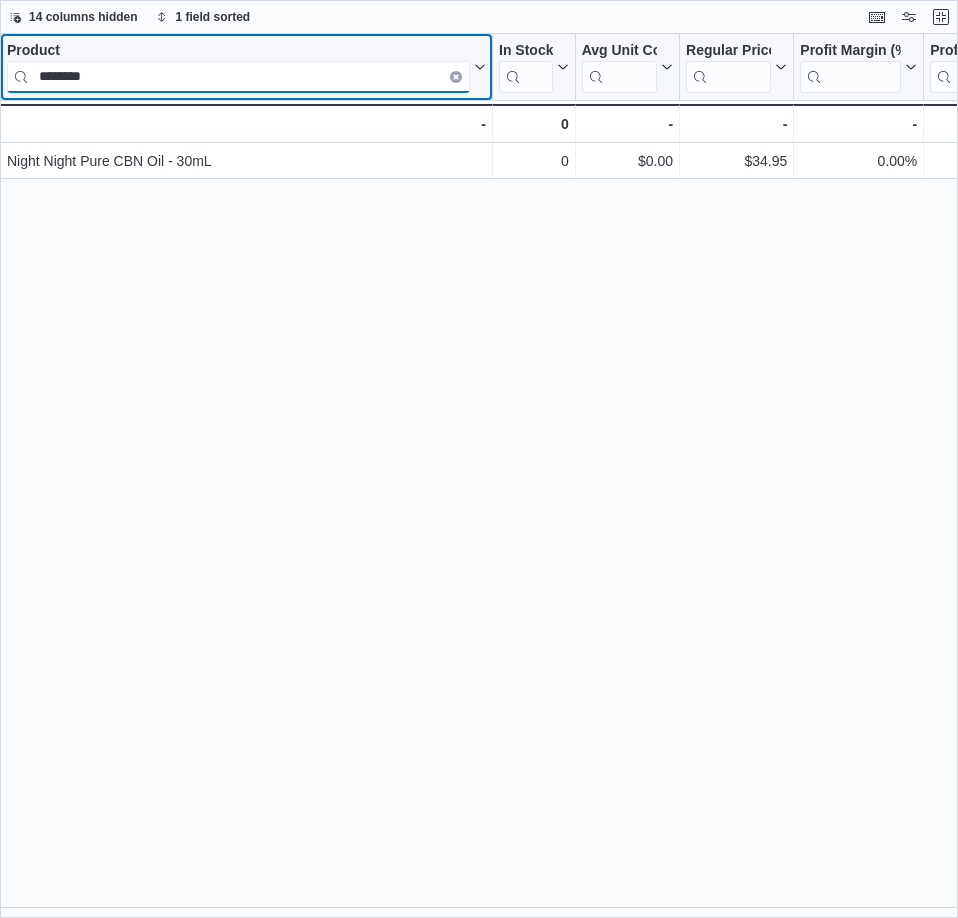 click on "********" at bounding box center (238, 77) 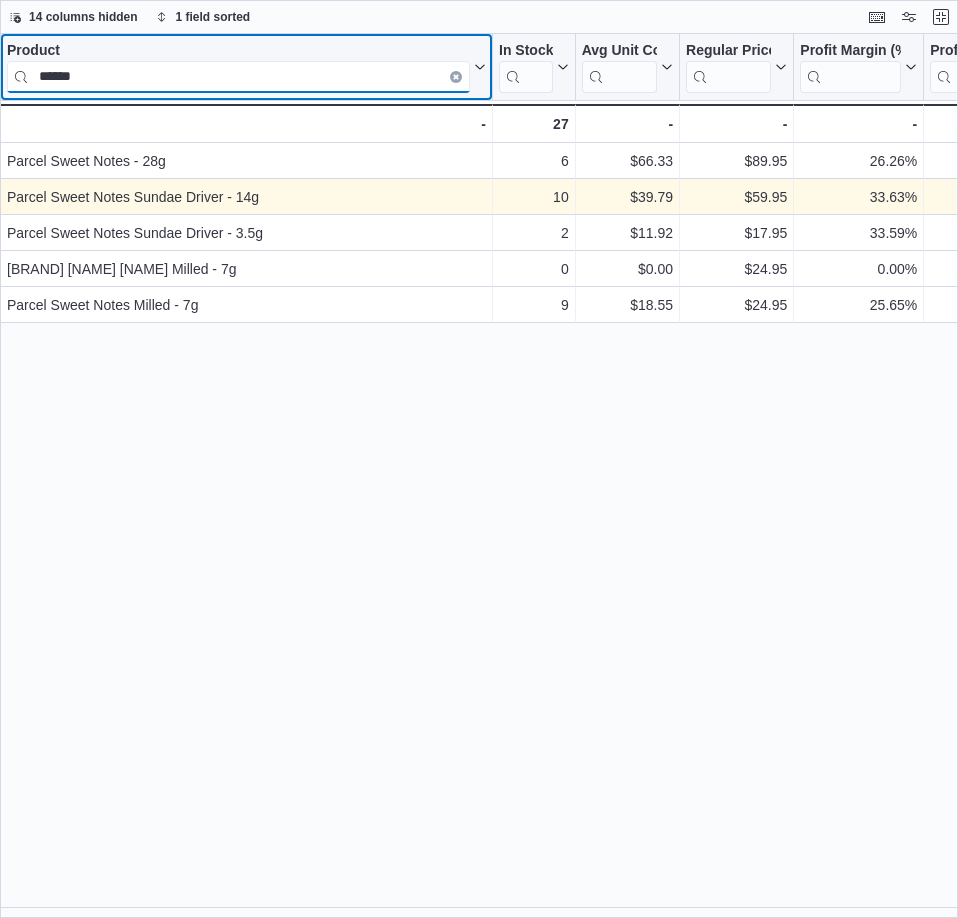 type on "******" 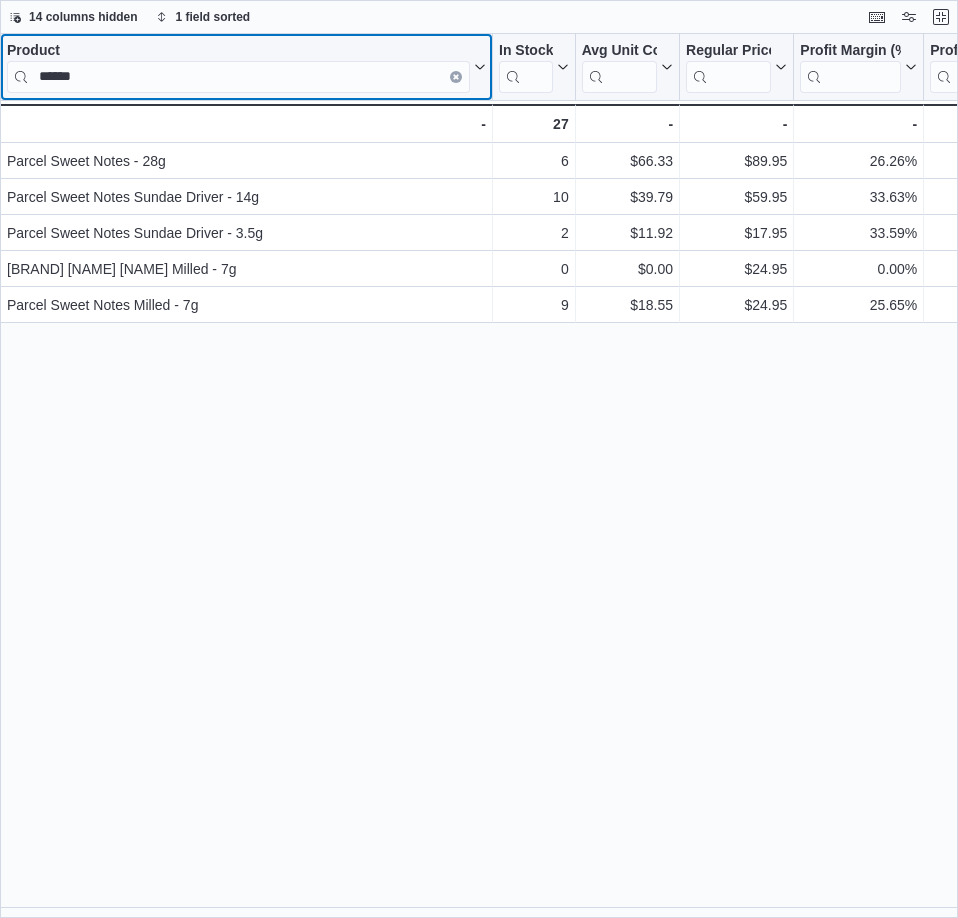 click at bounding box center (456, 77) 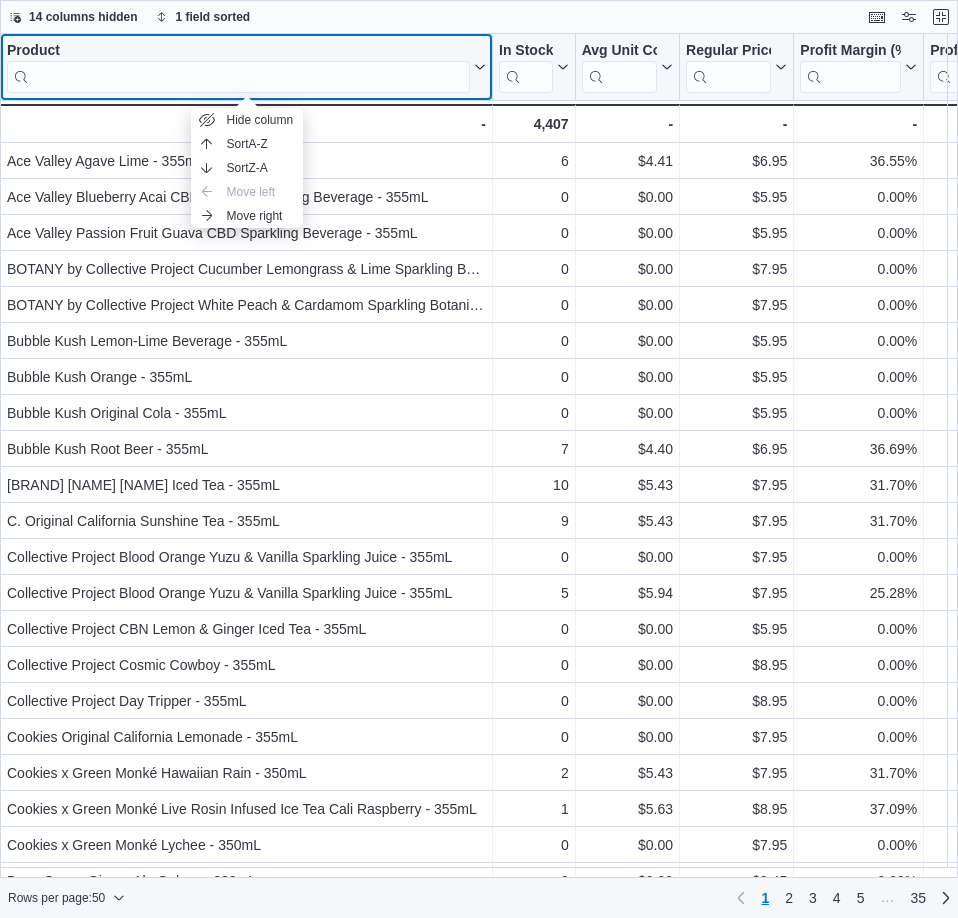 click 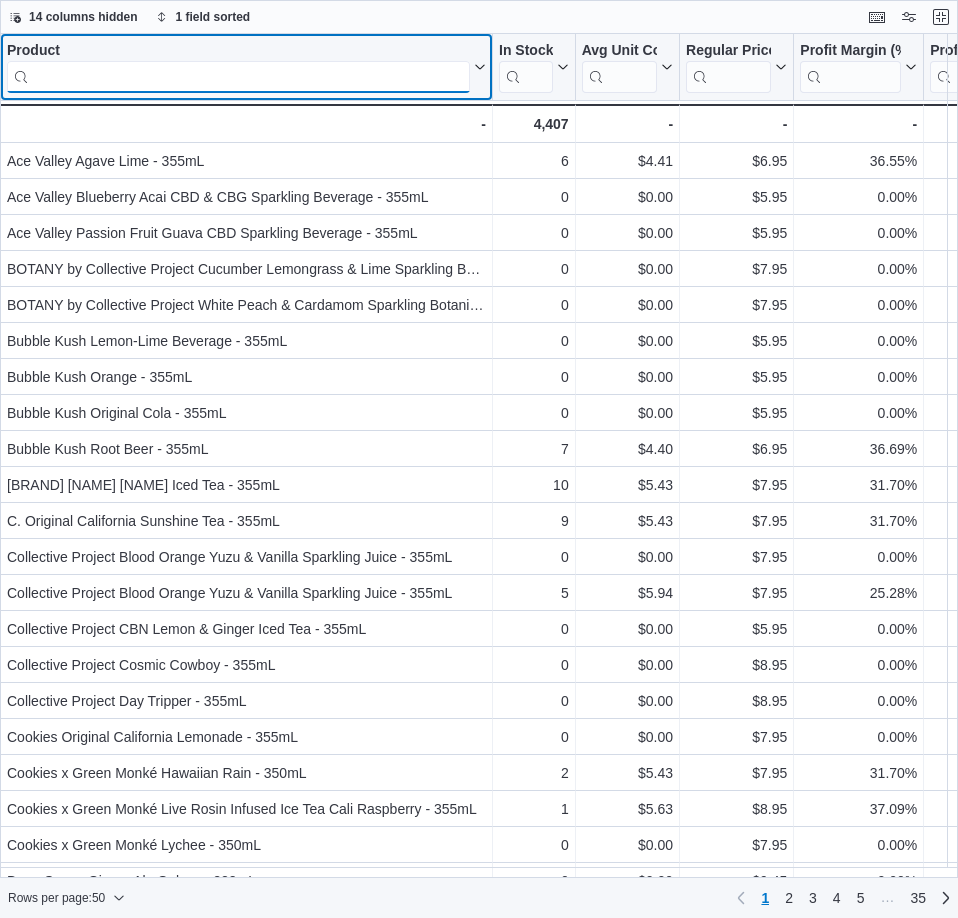click at bounding box center (238, 77) 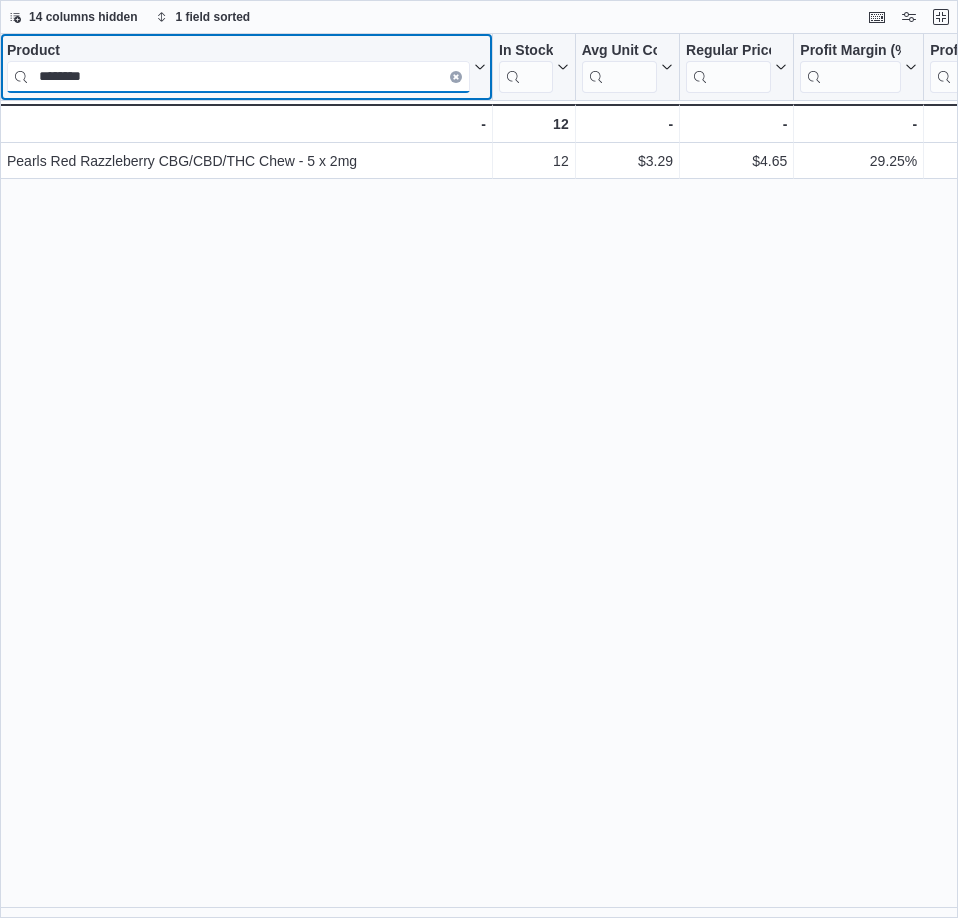 click on "********" at bounding box center (238, 77) 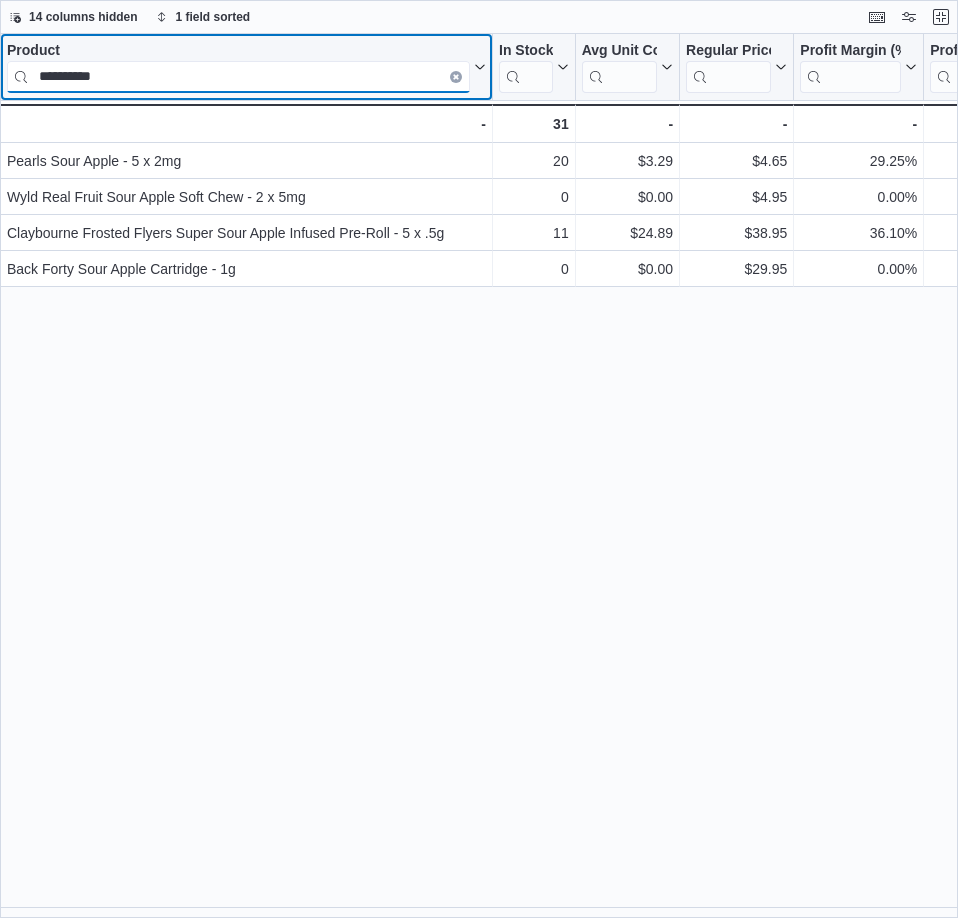 click on "**********" at bounding box center [238, 77] 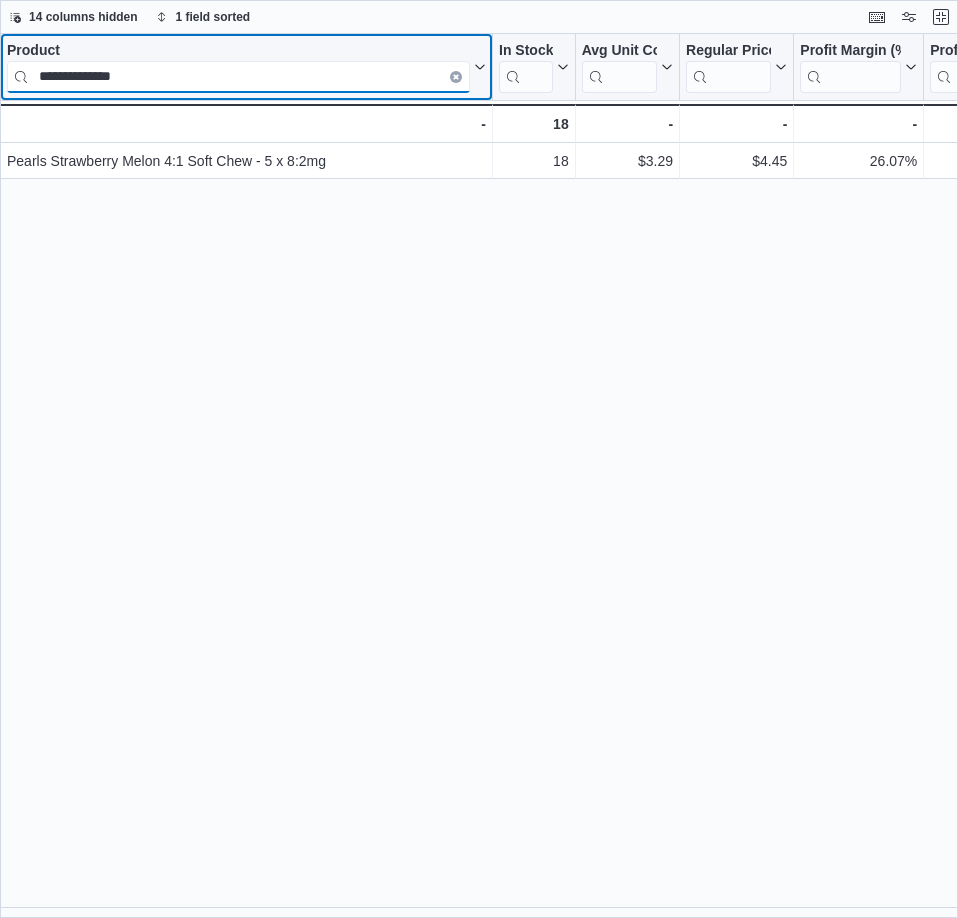 click on "**********" at bounding box center (238, 77) 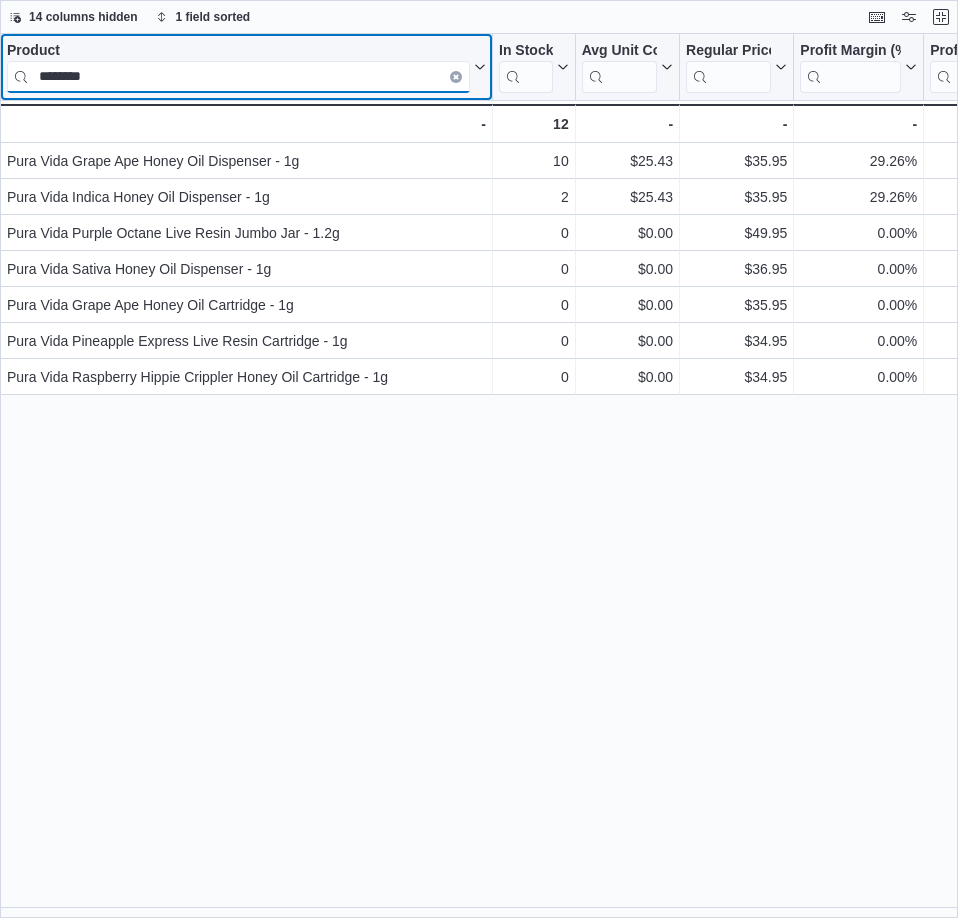 click on "********" at bounding box center (238, 77) 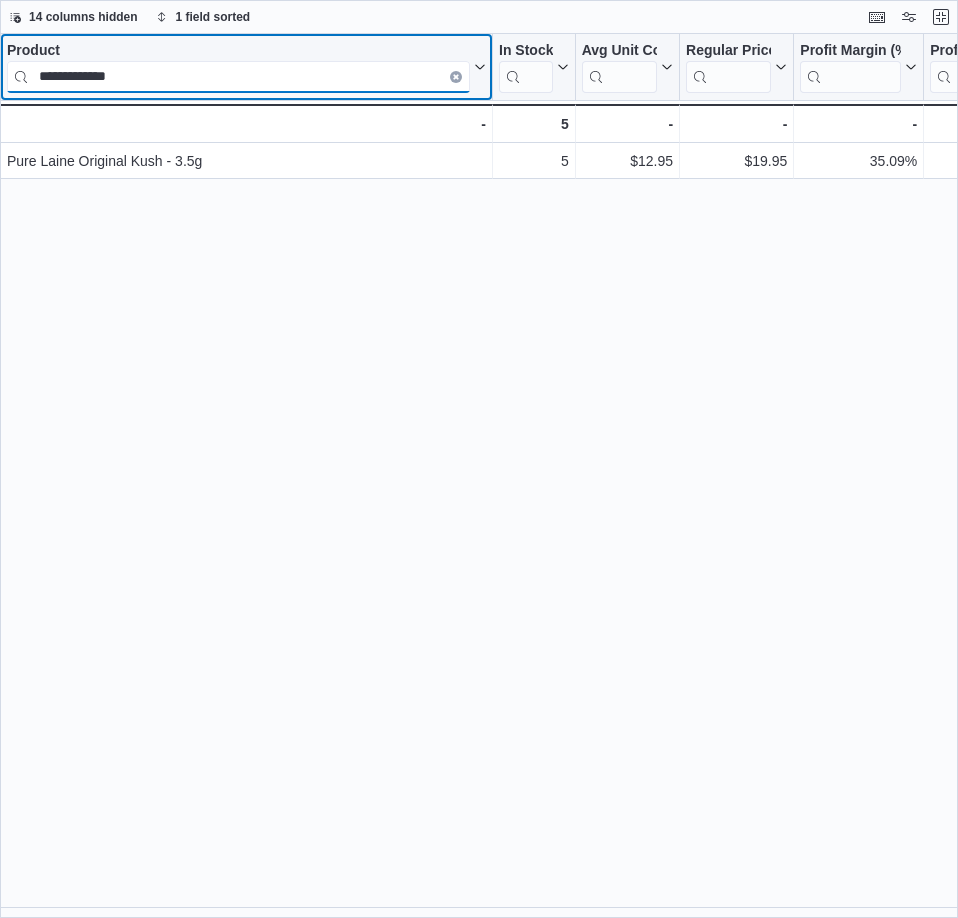 click on "**********" at bounding box center [238, 77] 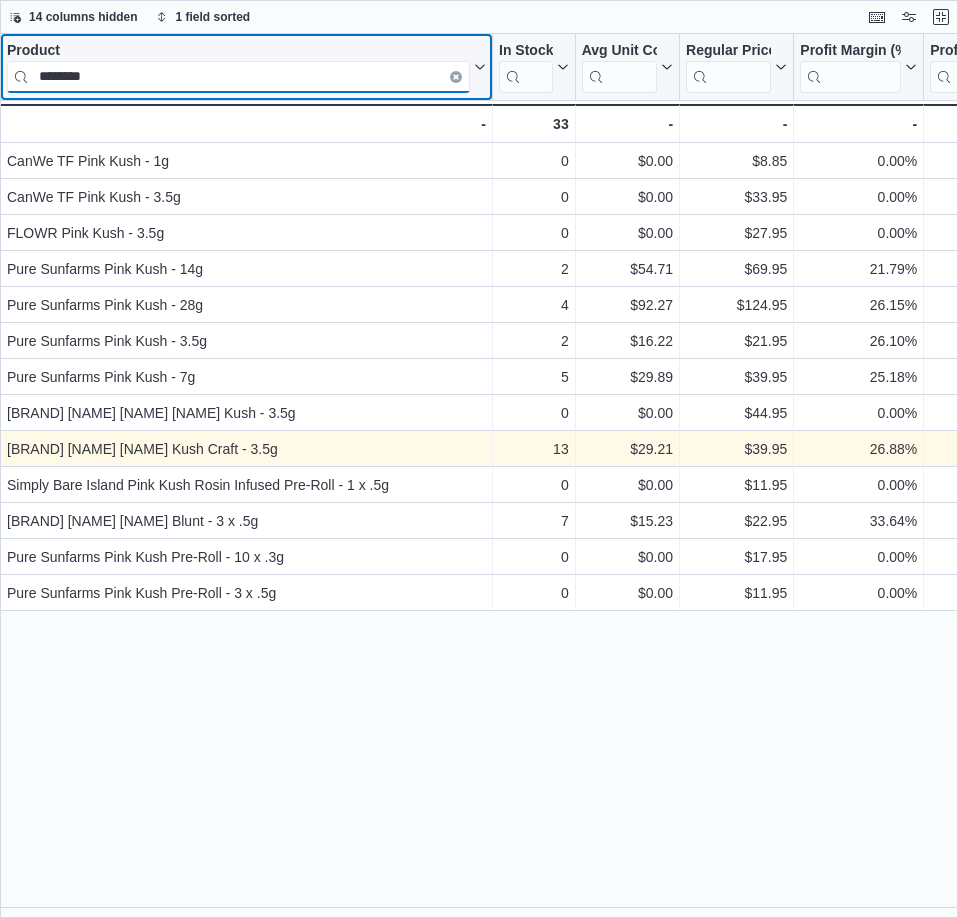 type on "********" 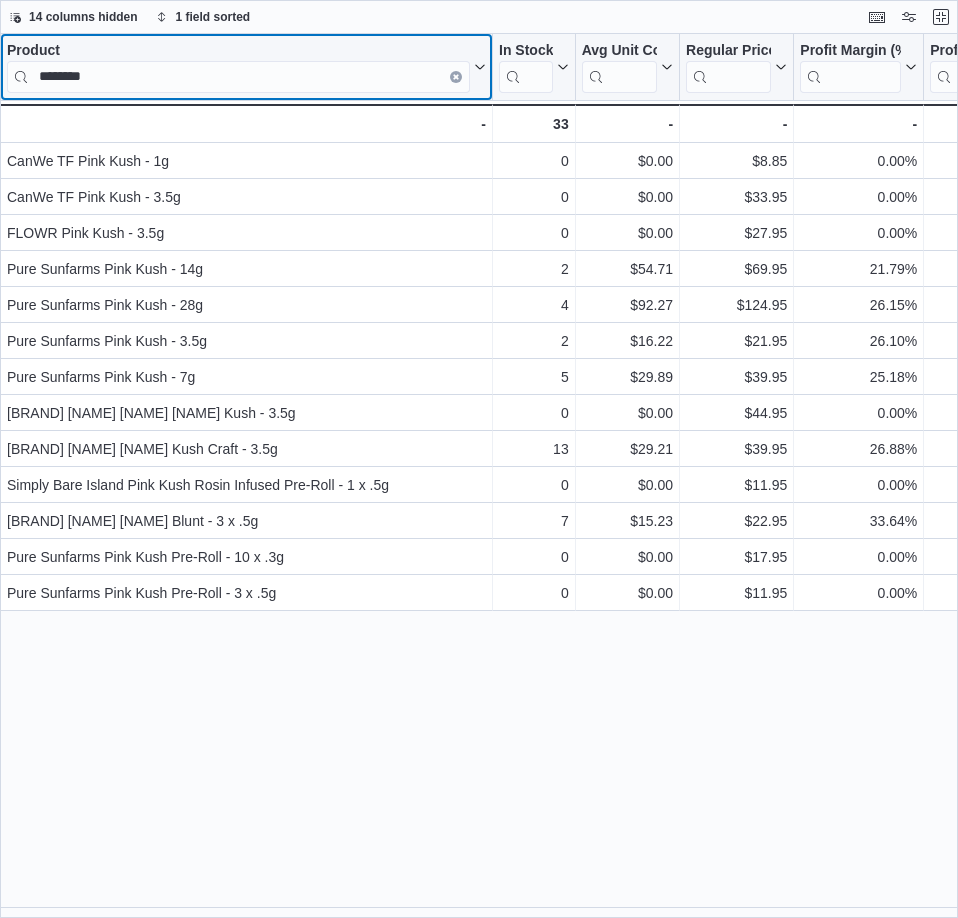 click 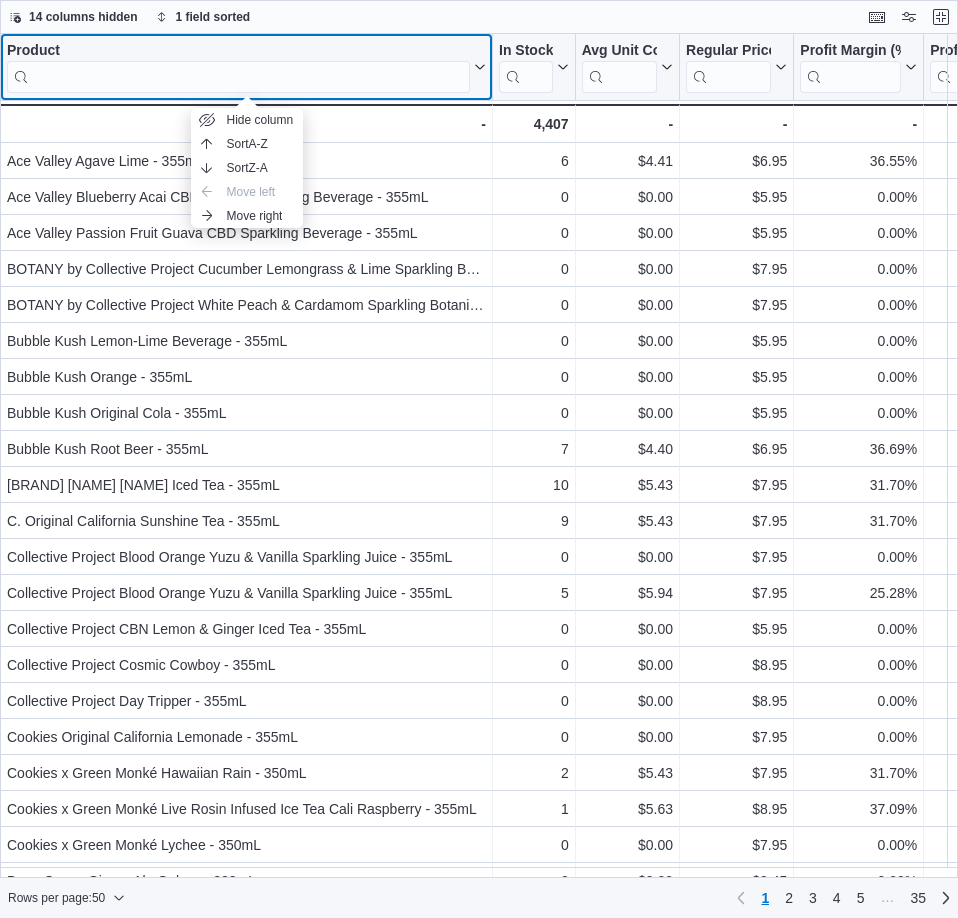 click 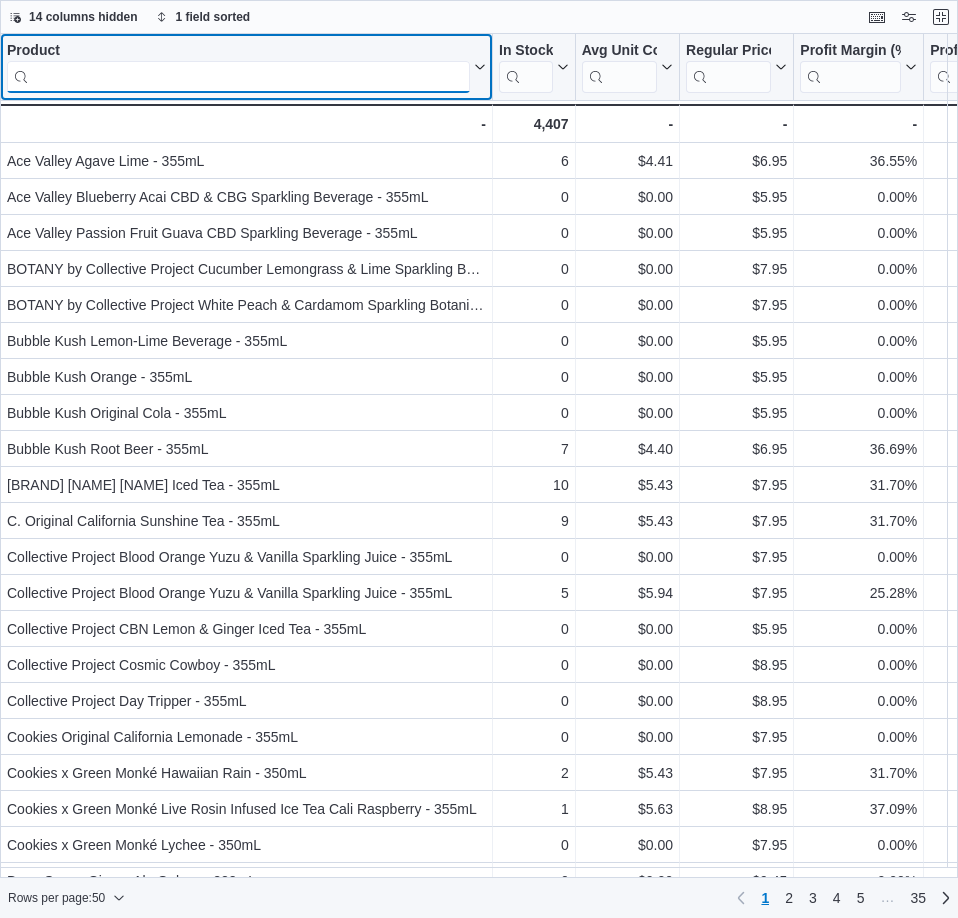 click at bounding box center [238, 77] 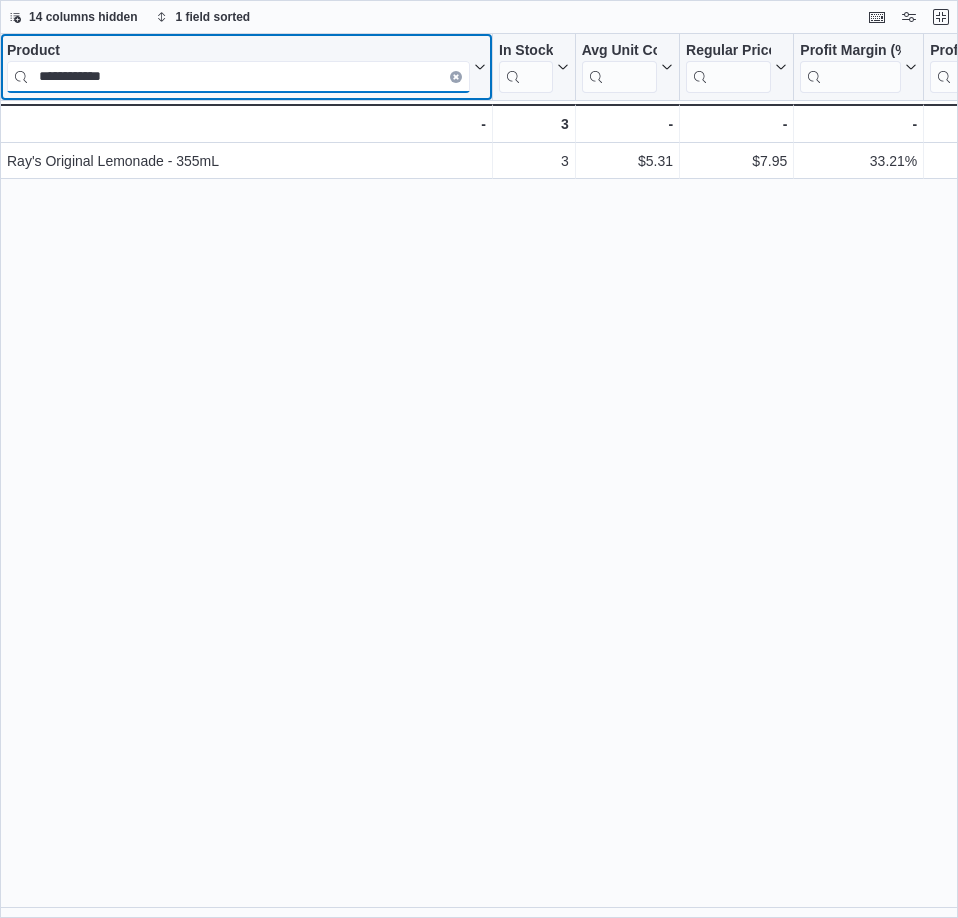 type on "**********" 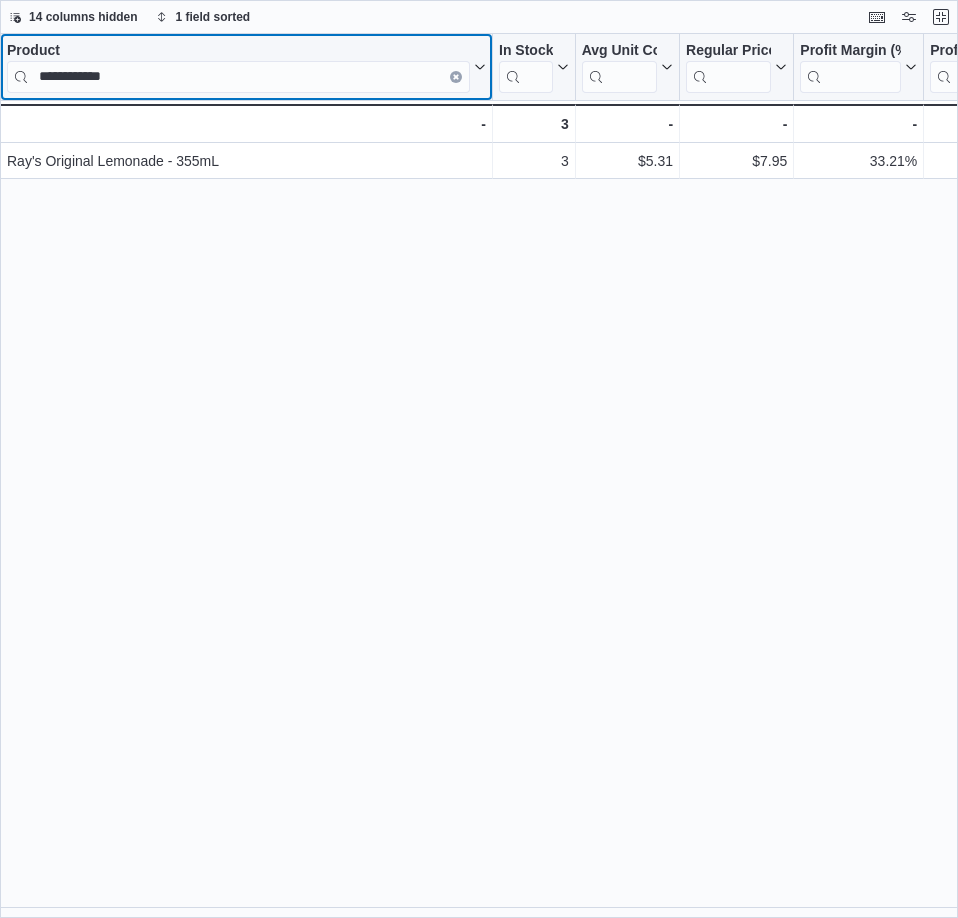 click at bounding box center [456, 77] 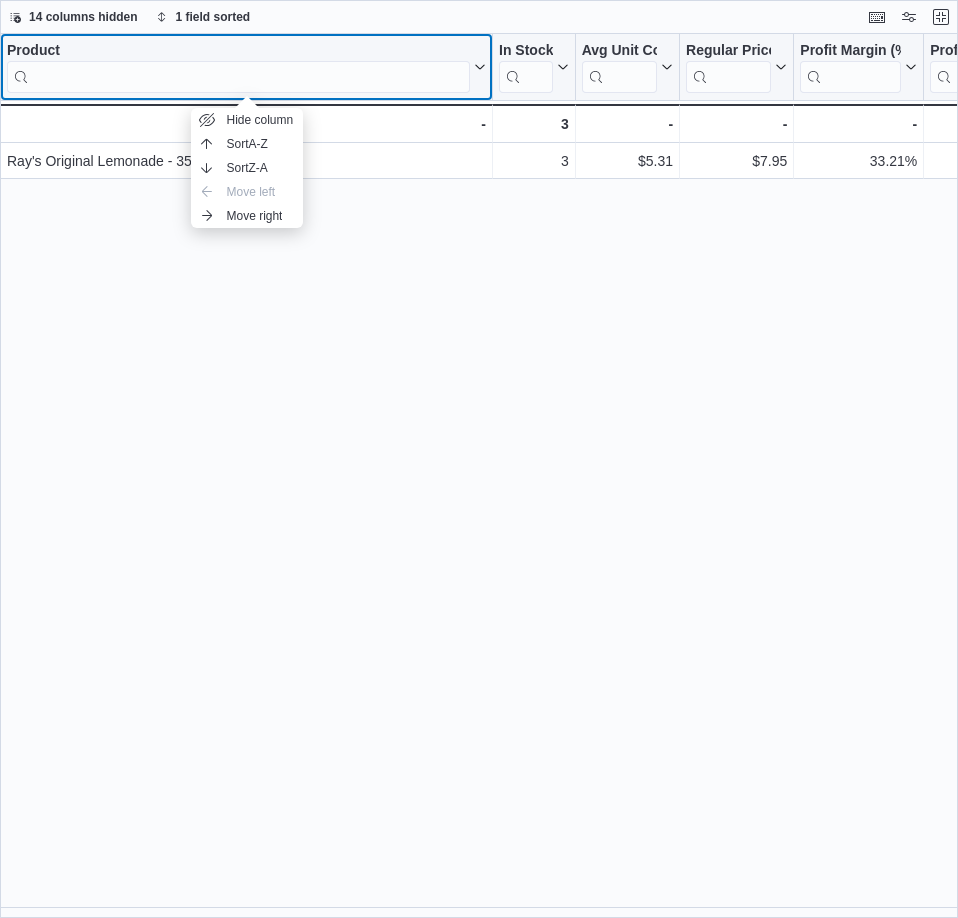 click at bounding box center (238, 77) 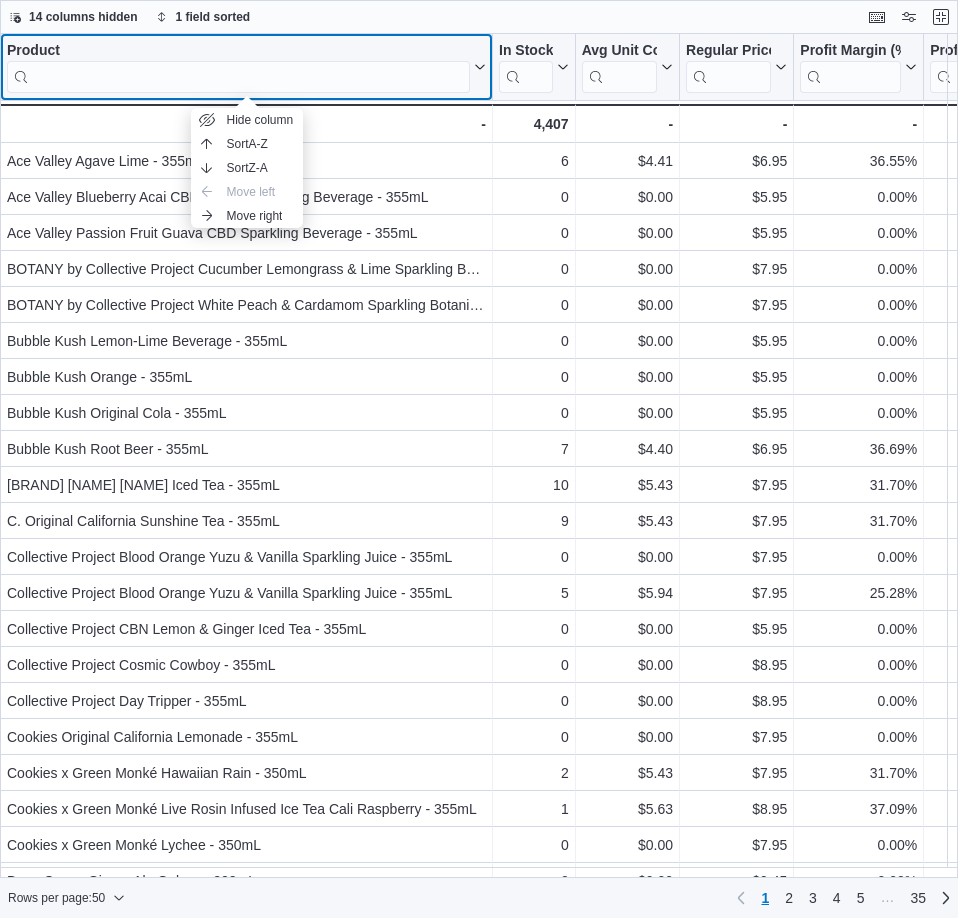 click 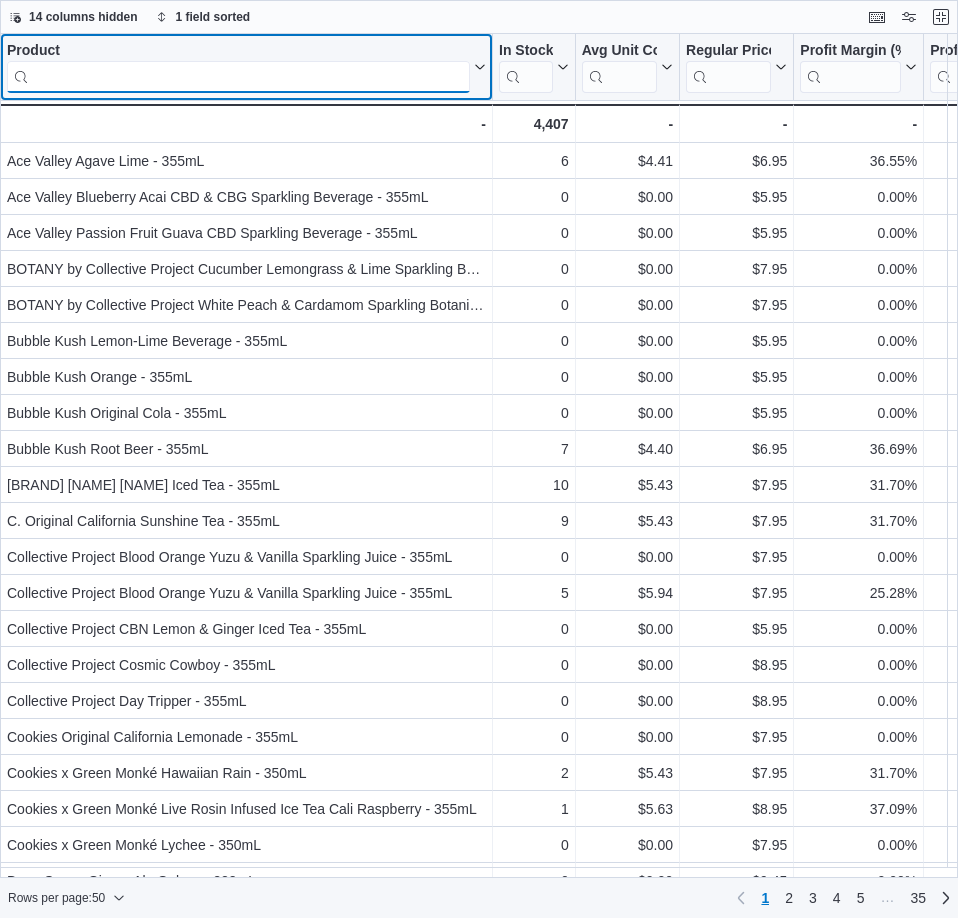 click at bounding box center [238, 77] 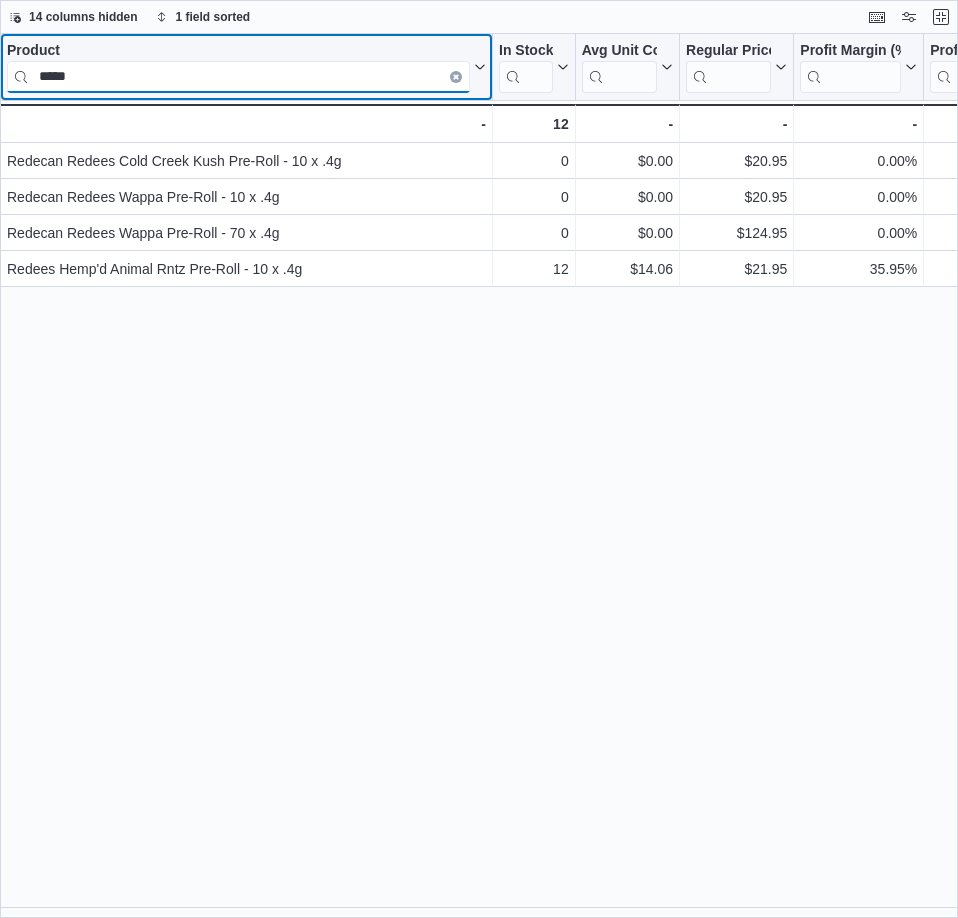 click on "*****" at bounding box center (238, 77) 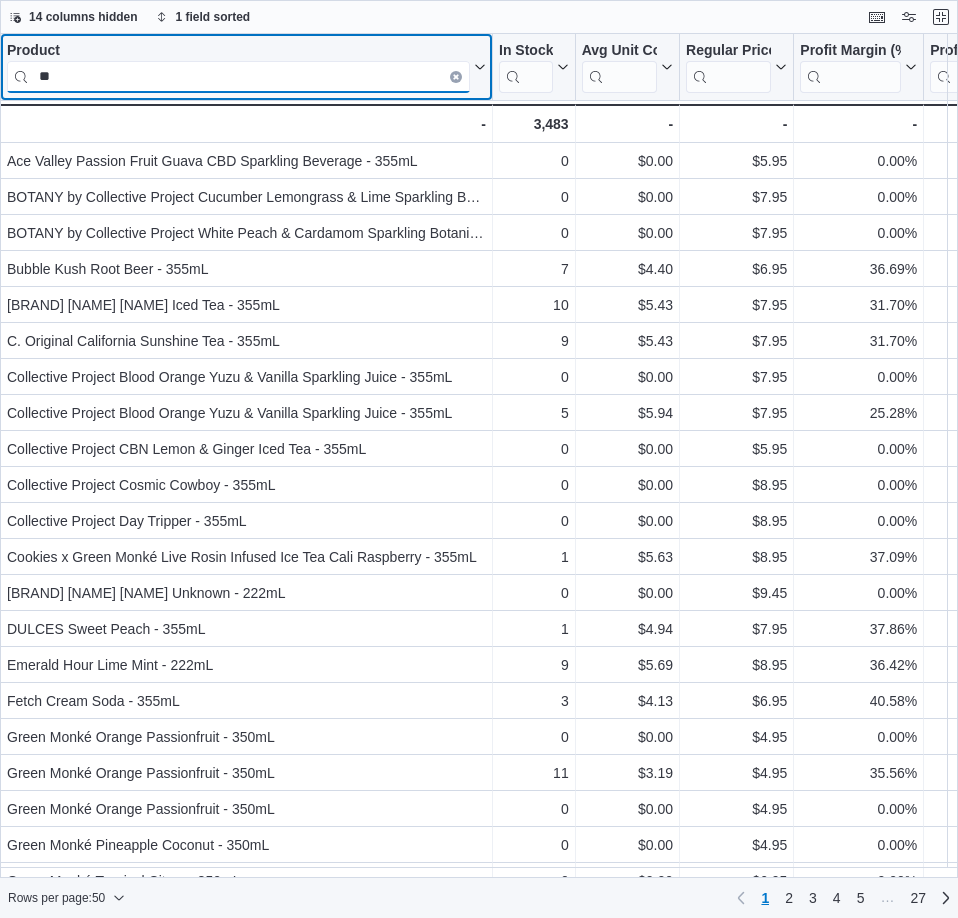 type on "*" 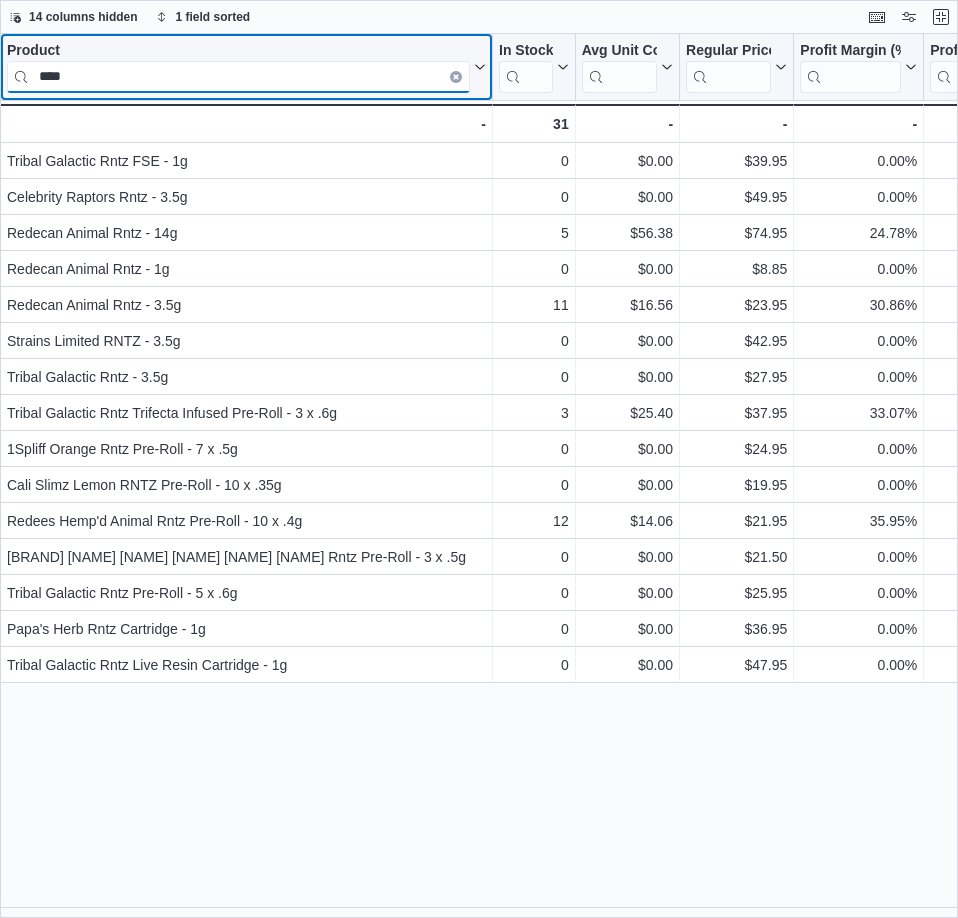 click on "****" at bounding box center [238, 77] 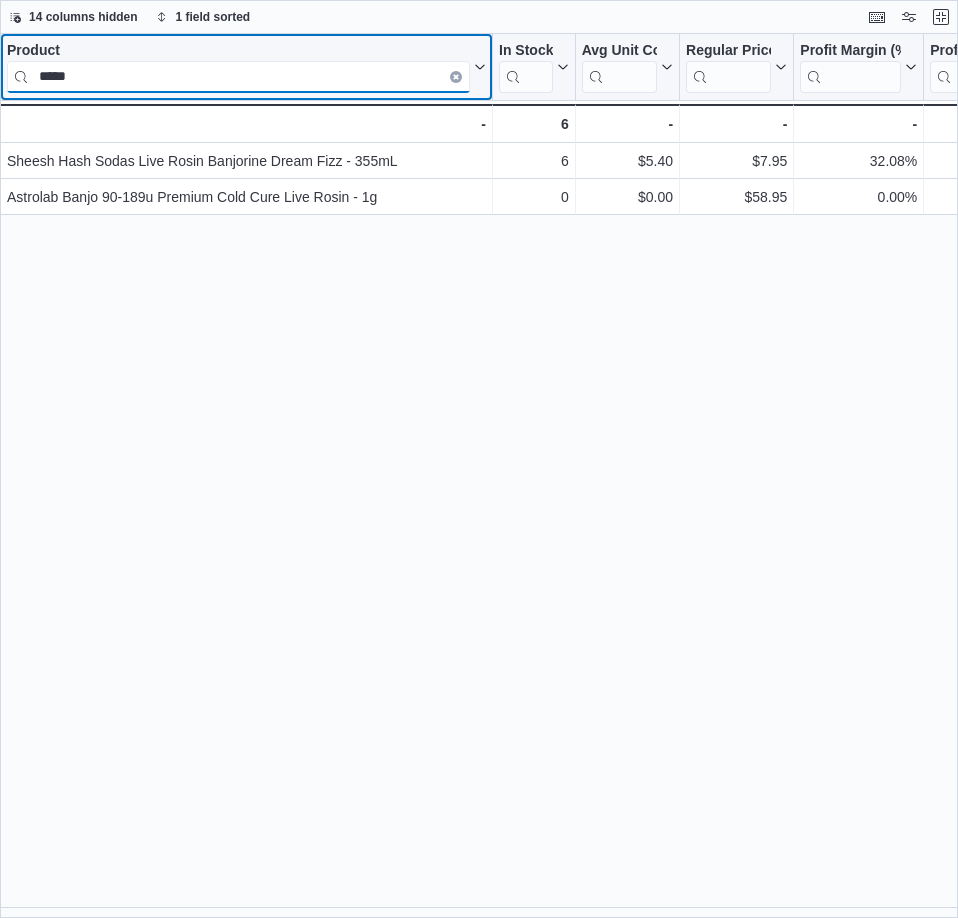 type on "*****" 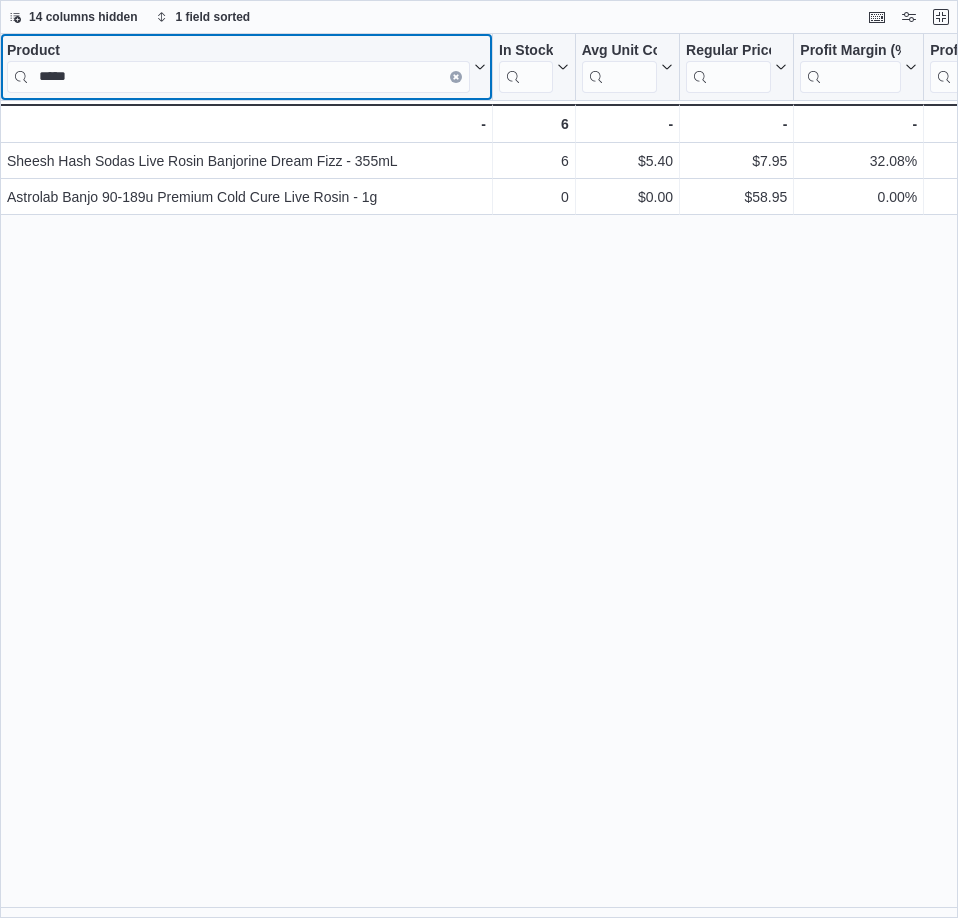 click at bounding box center (456, 77) 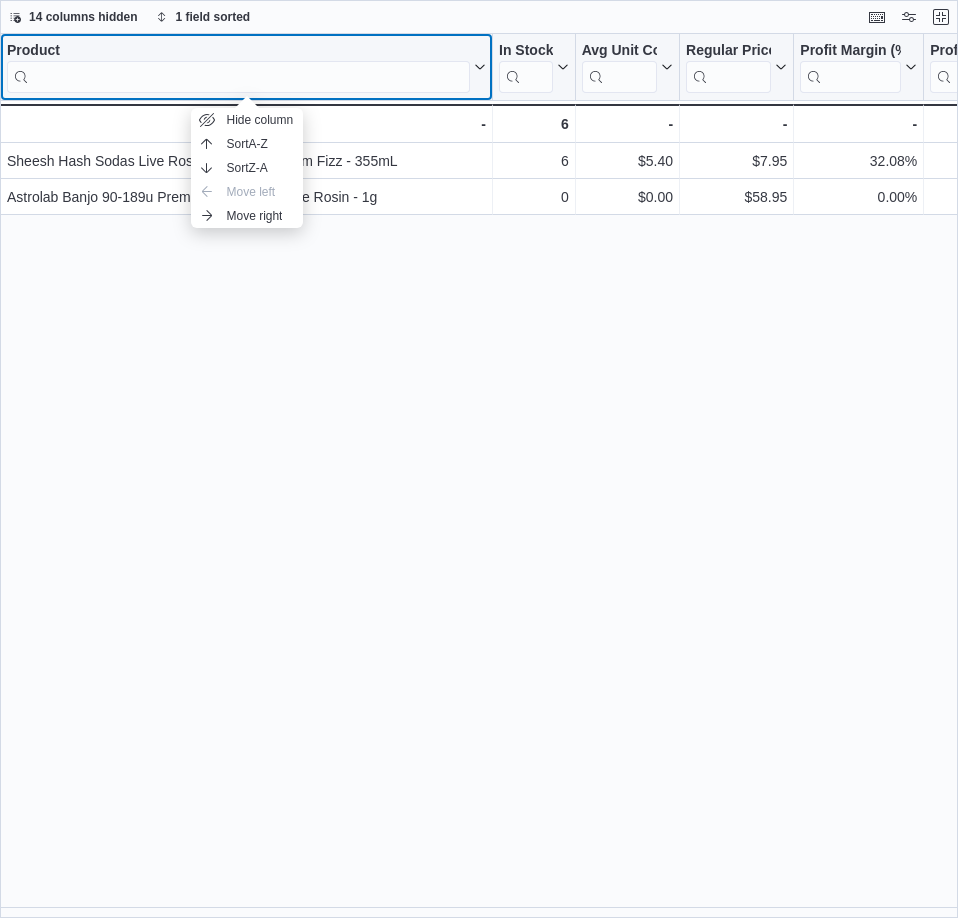click at bounding box center [238, 77] 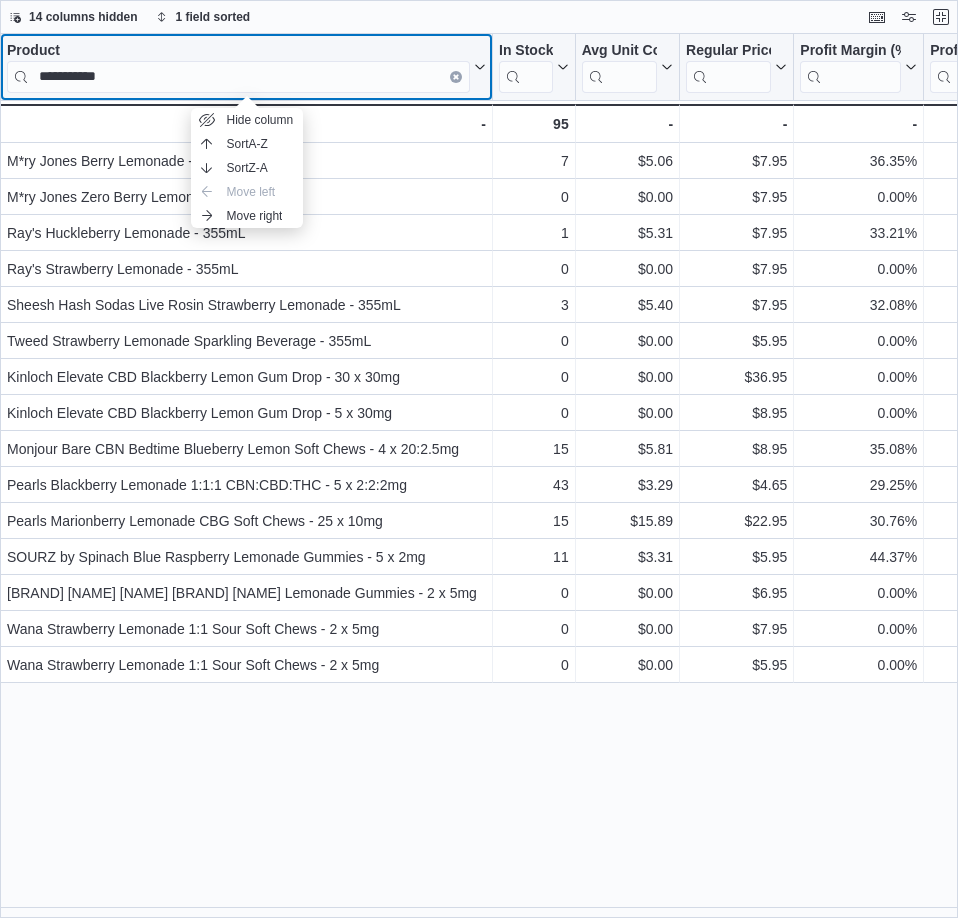 click 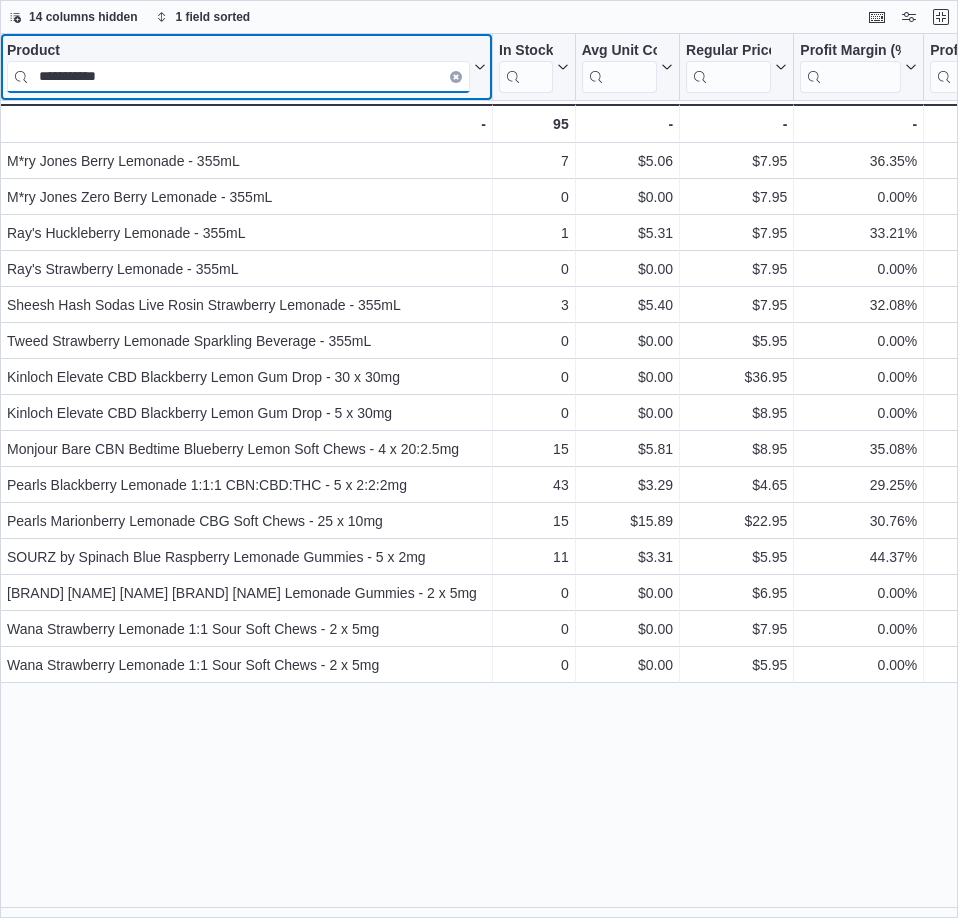 click on "**********" at bounding box center (238, 77) 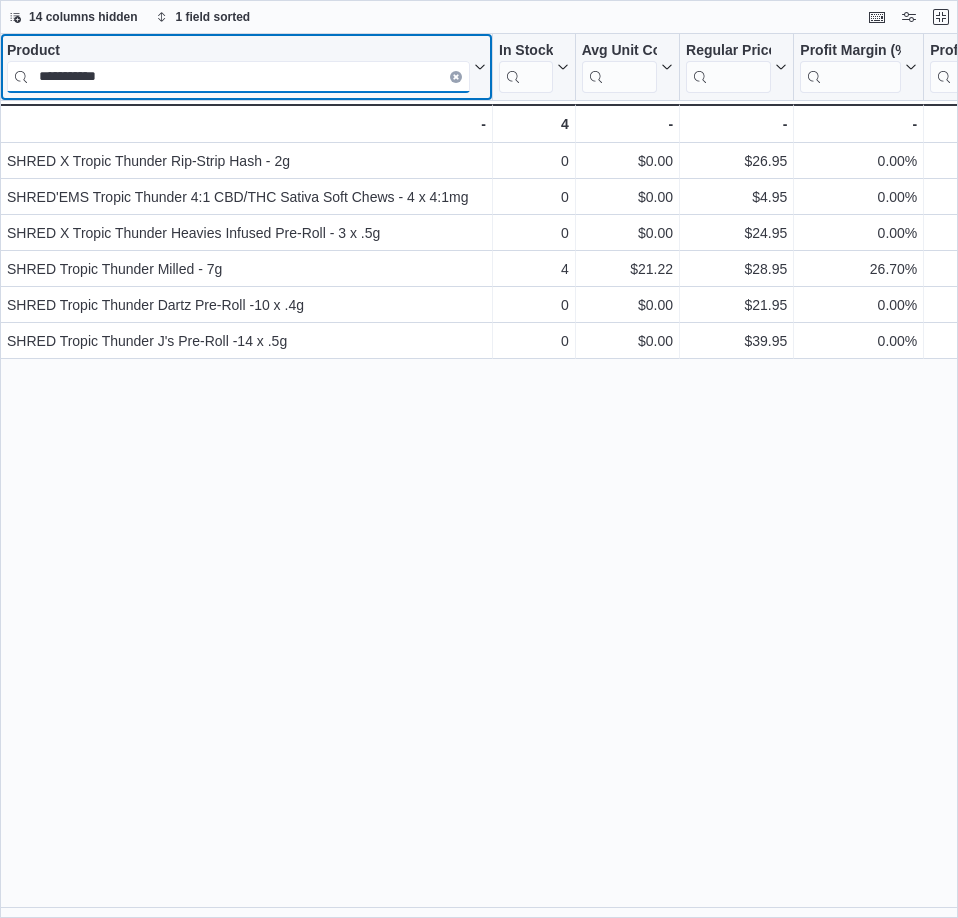 click on "**********" at bounding box center (238, 77) 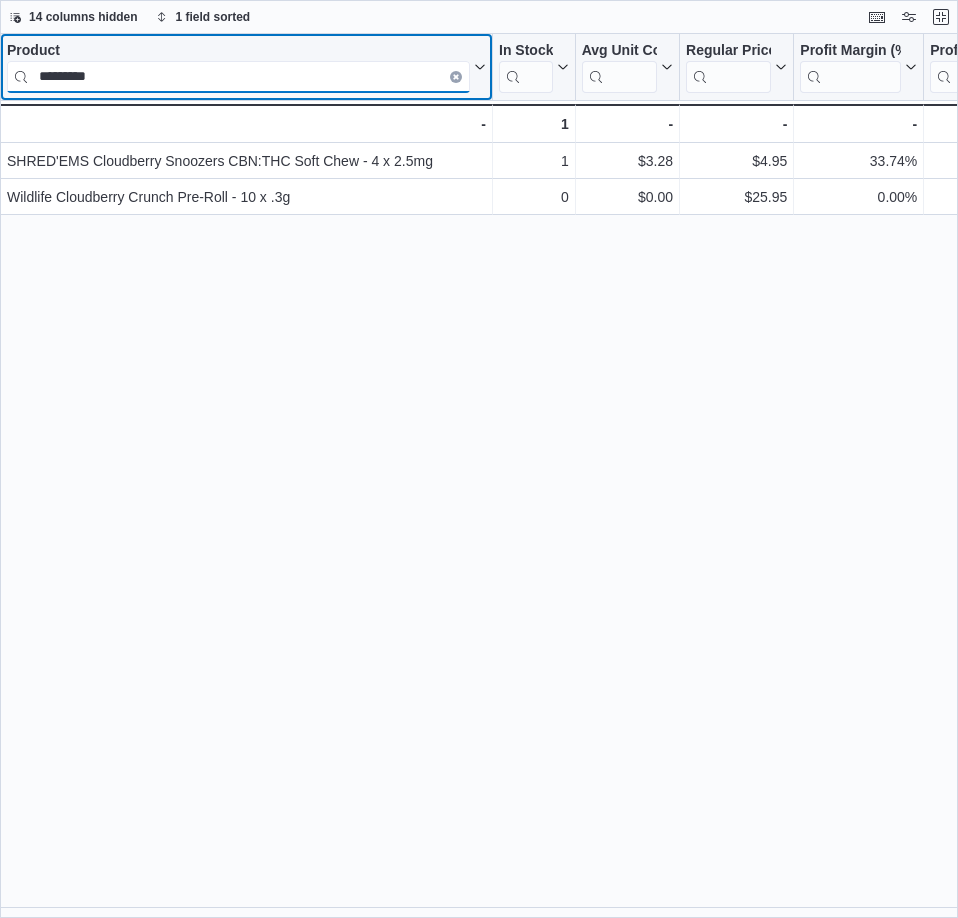 type on "*********" 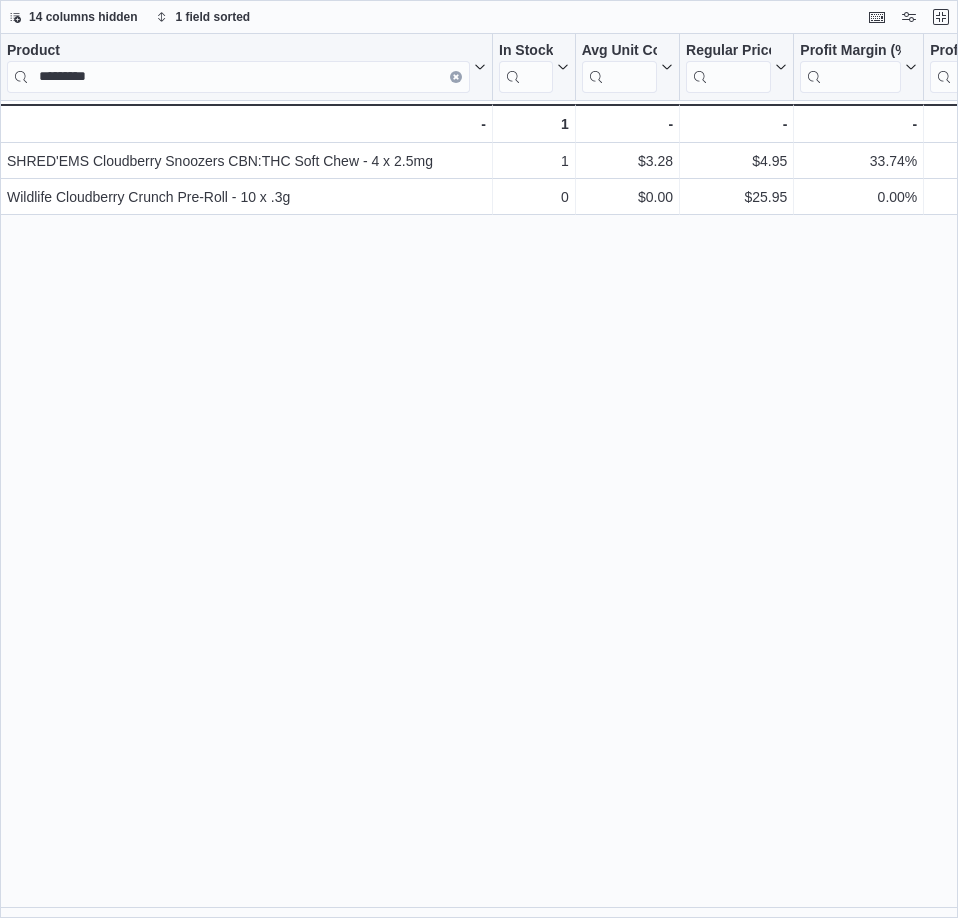 click on "Product ********* Click to view column header actions In Stock Qty Click to view column header actions Avg Unit Cost In Stock Click to view column header actions Regular Price Click to view column header actions Profit Margin (%) Click to view column header actions Profit Margin ($) Click to view column header actions Total Profit Margin ($) Click to view column header actions Classification Sorted ascending . Click to view column header actions In Stock Cost Click to view column header actions First Received Date Click to view column header actions Last Received Date Click to view column header actions Net Weight Click to view column header actions Days Since Last Sold Click to view column header actions Location Click to view column header actions SHRED'EMS Cloudberry Snoozers CBN:THC Soft Chew - 4 x 2.5mg -  Product, column 1, row 1 1 -  In Stock Qty, column 2, row 1 $3.28 -  Avg Unit Cost In Stock, column 3, row 1 $4.95 -  Regular Price, column 4, row 1 33.74% -  Profit Margin (%), column 5, row 1 $1.67 0" at bounding box center (479, 476) 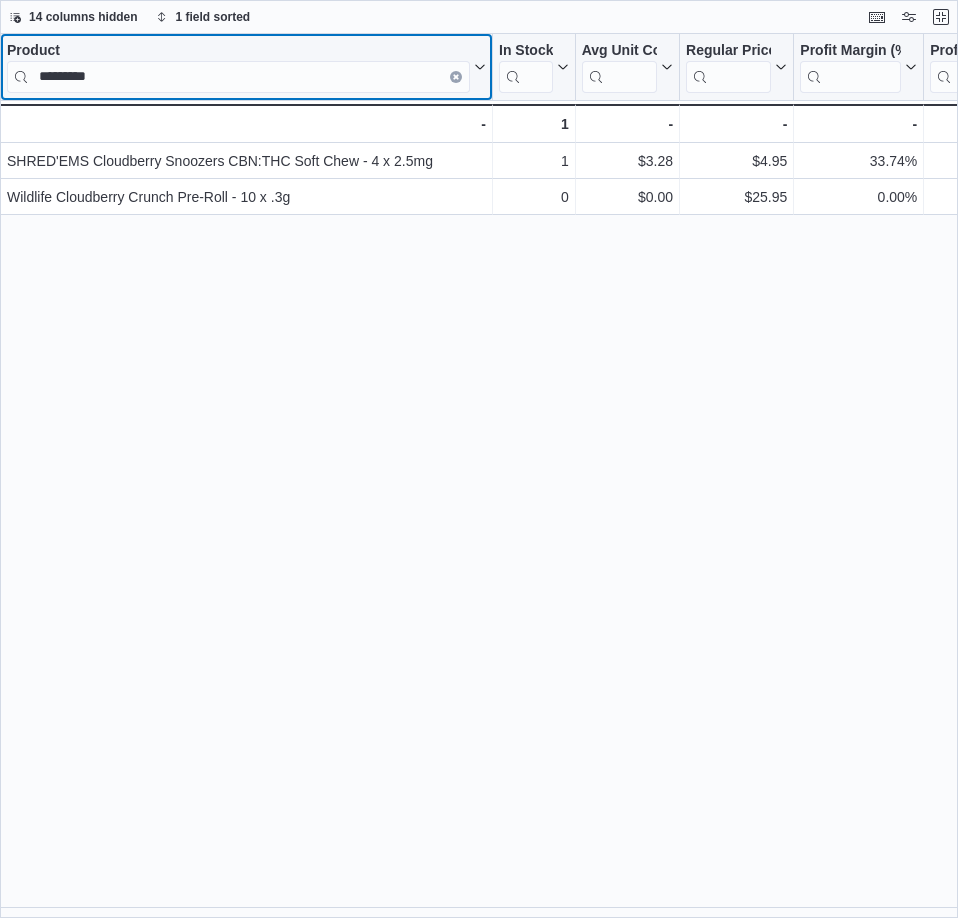 click 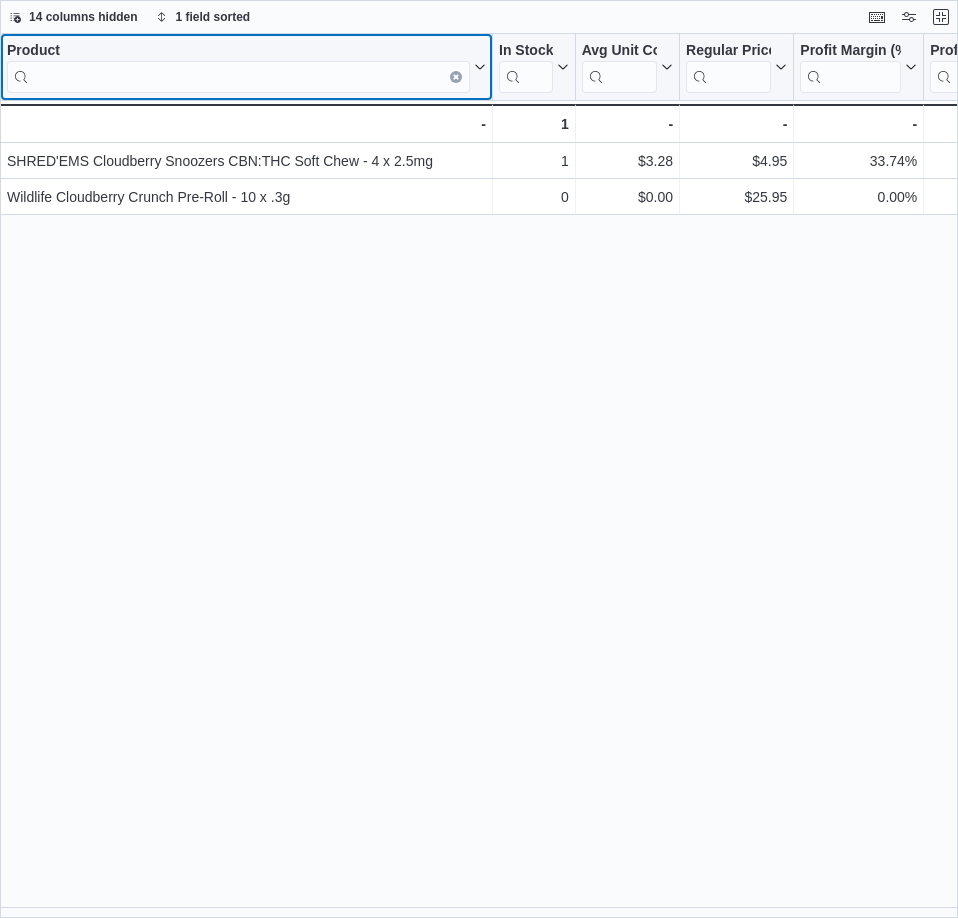 click at bounding box center (238, 77) 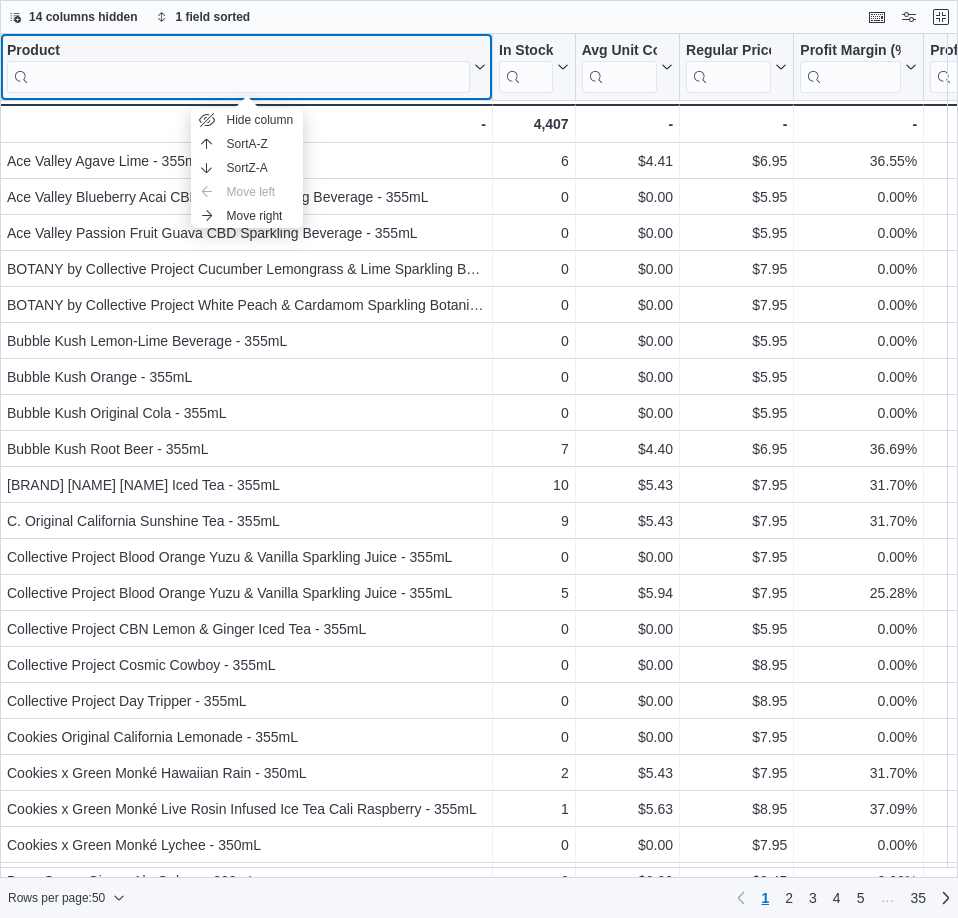 click 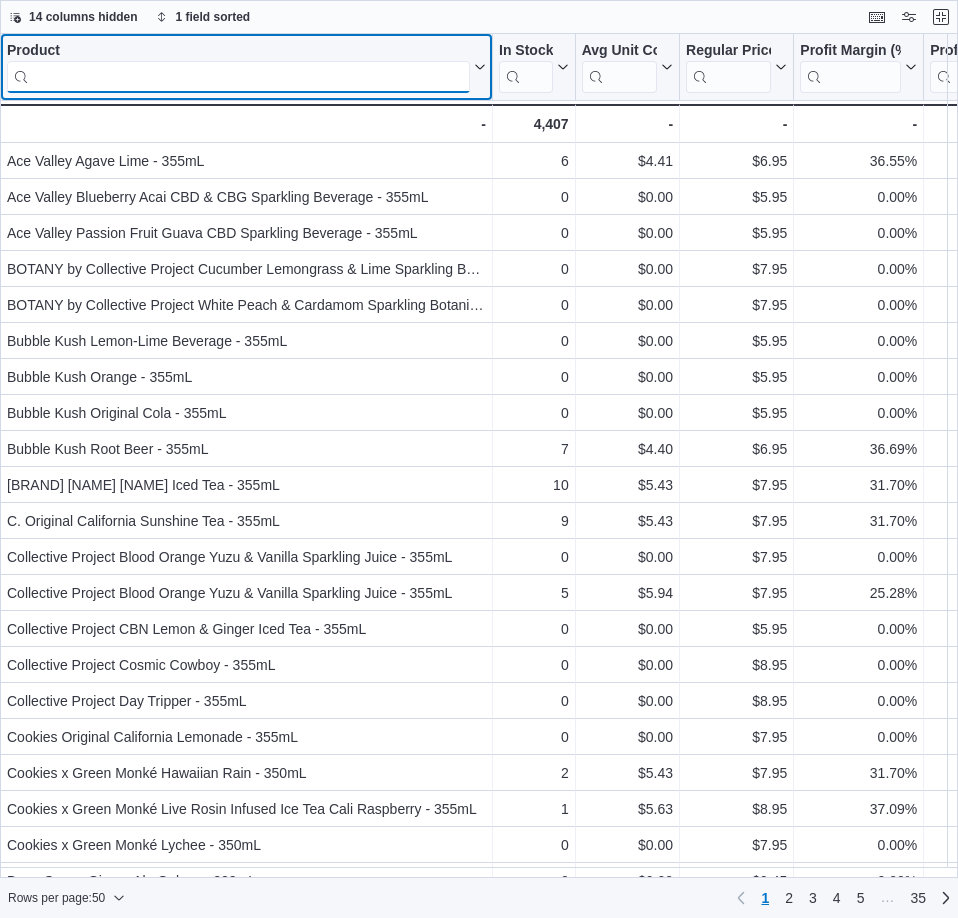 click at bounding box center [238, 77] 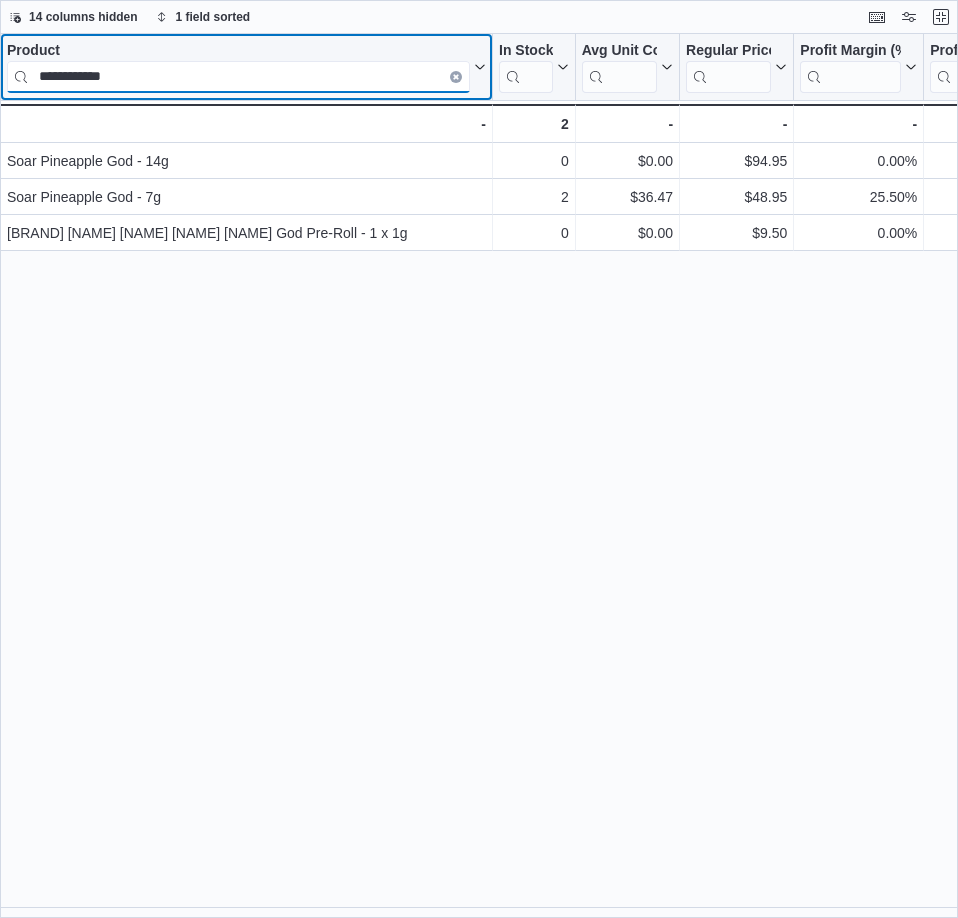type on "**********" 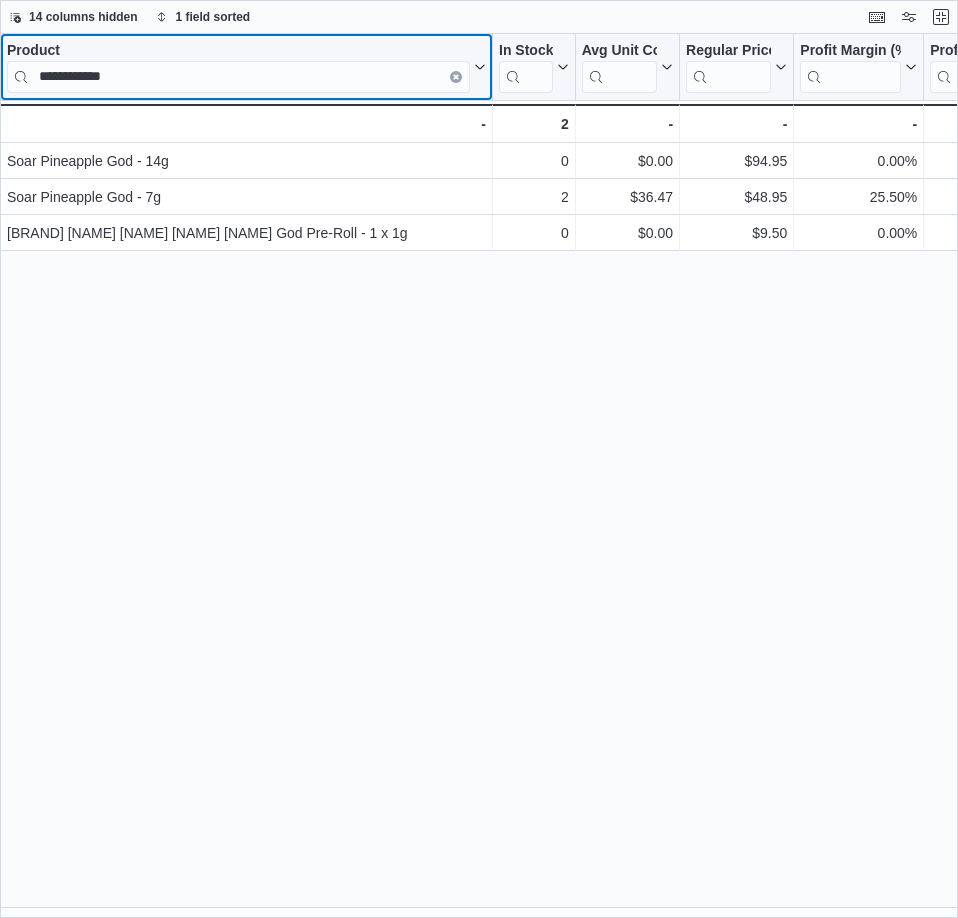 click at bounding box center (456, 77) 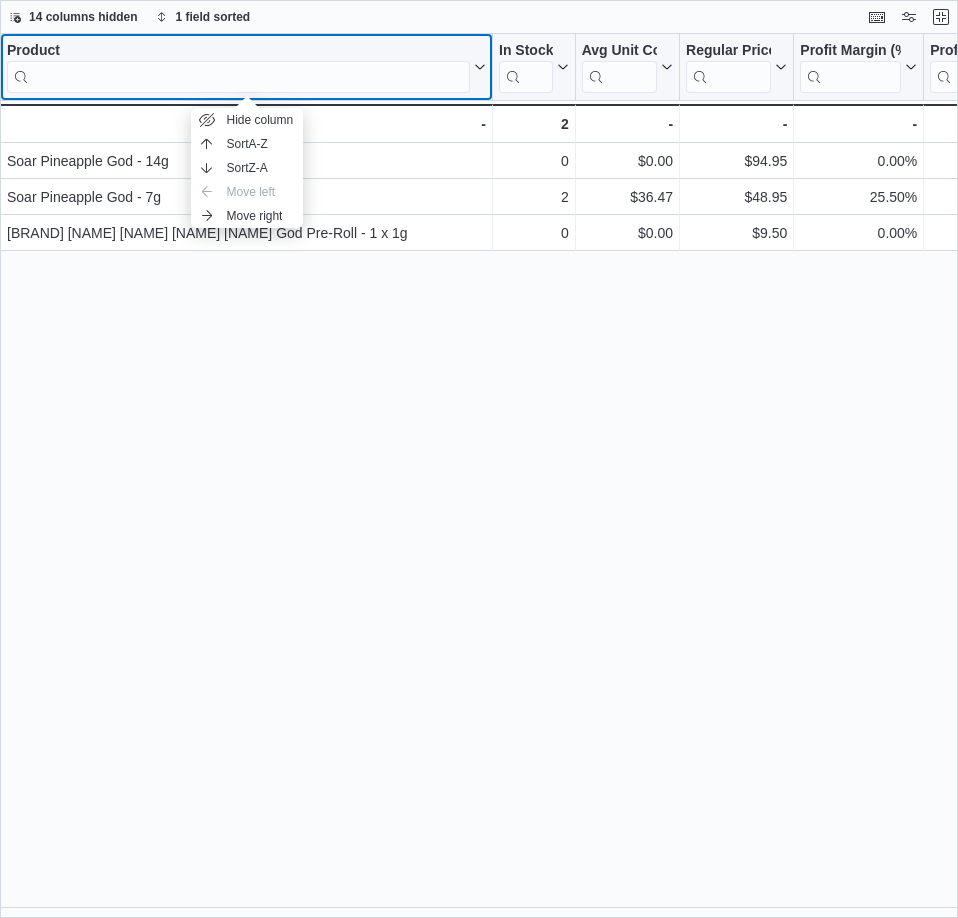 click at bounding box center (238, 77) 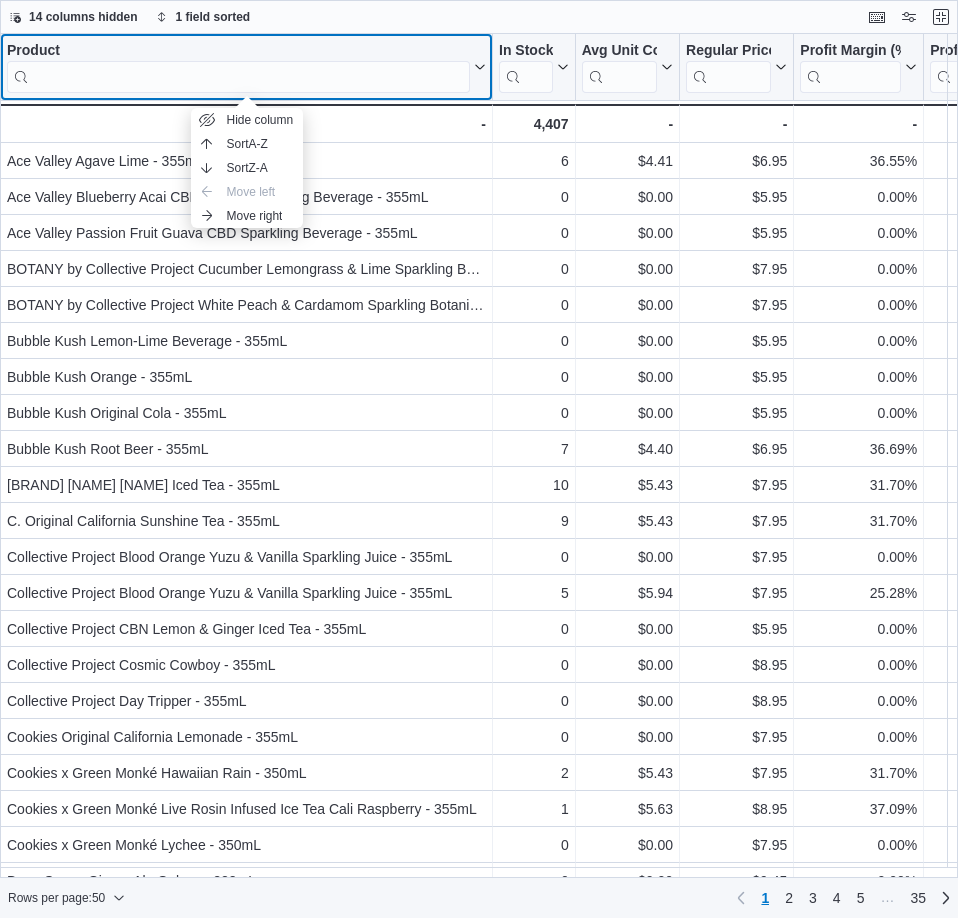 click 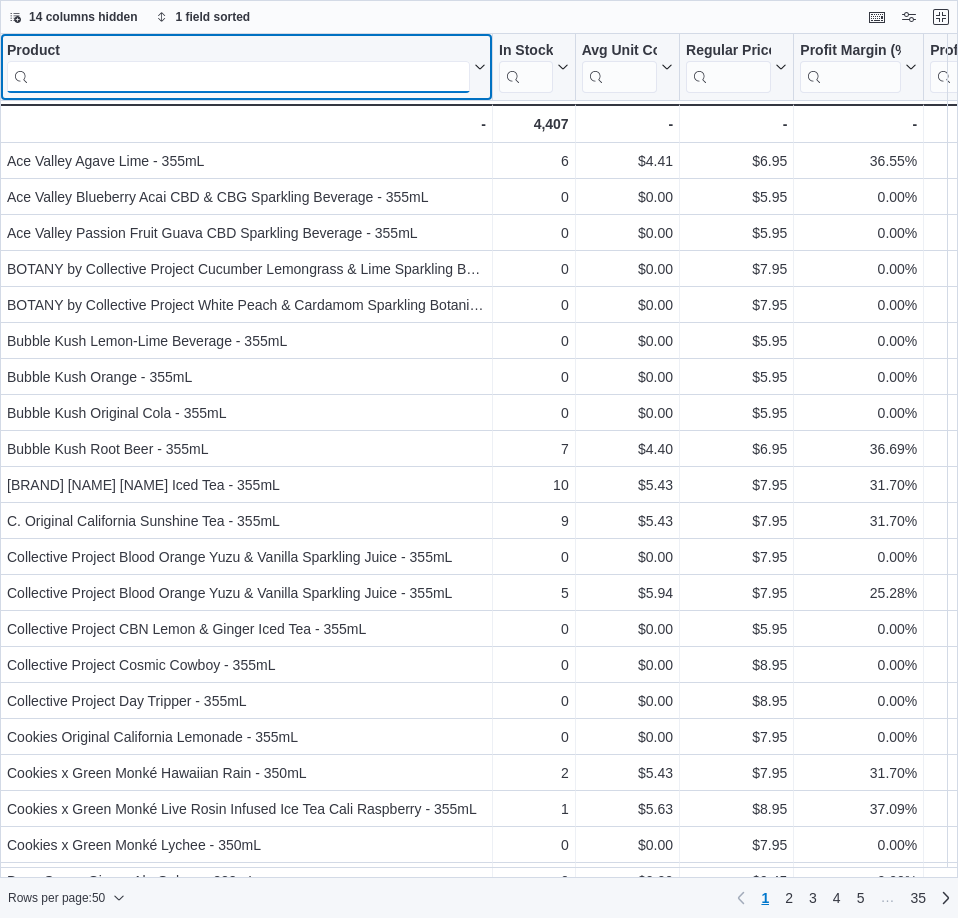 click at bounding box center [238, 77] 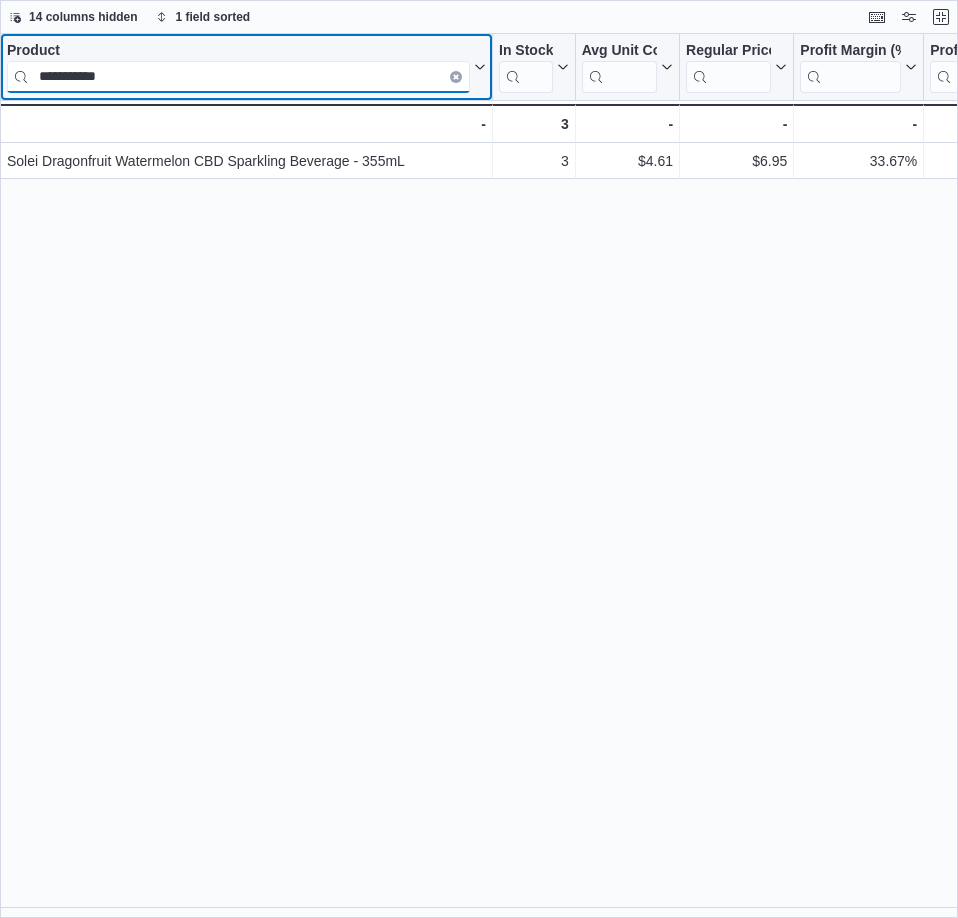 click on "**********" at bounding box center (238, 77) 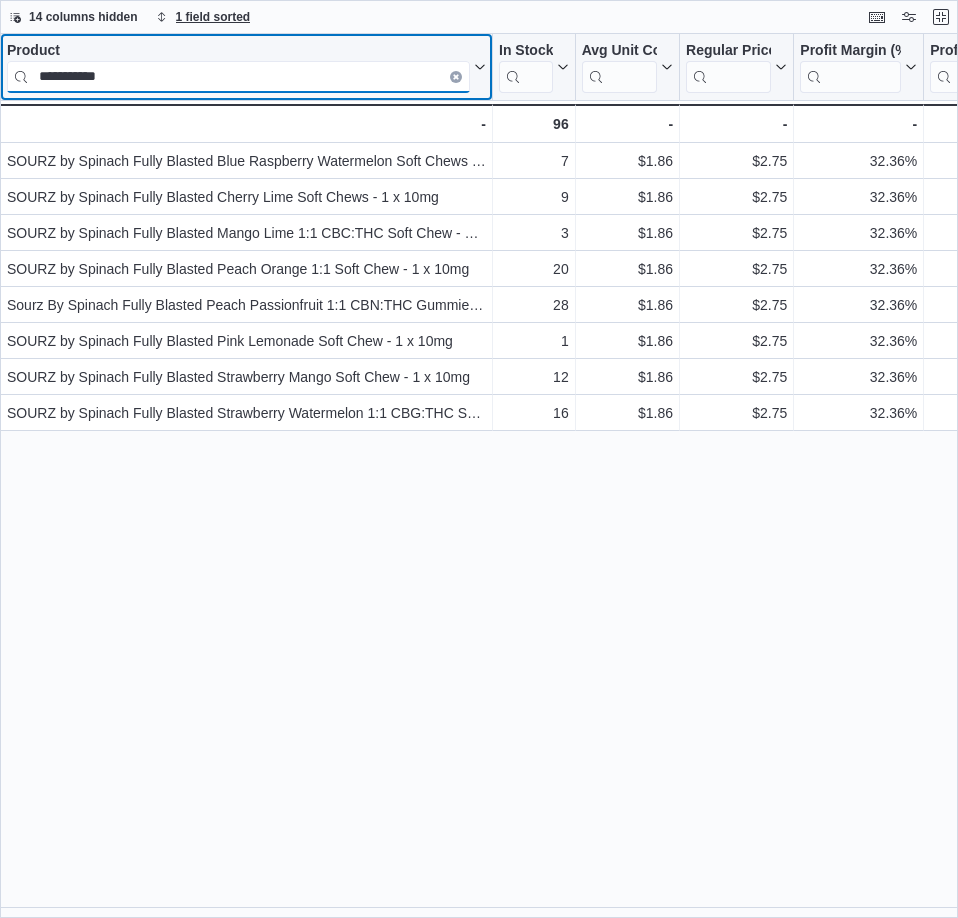 type on "**********" 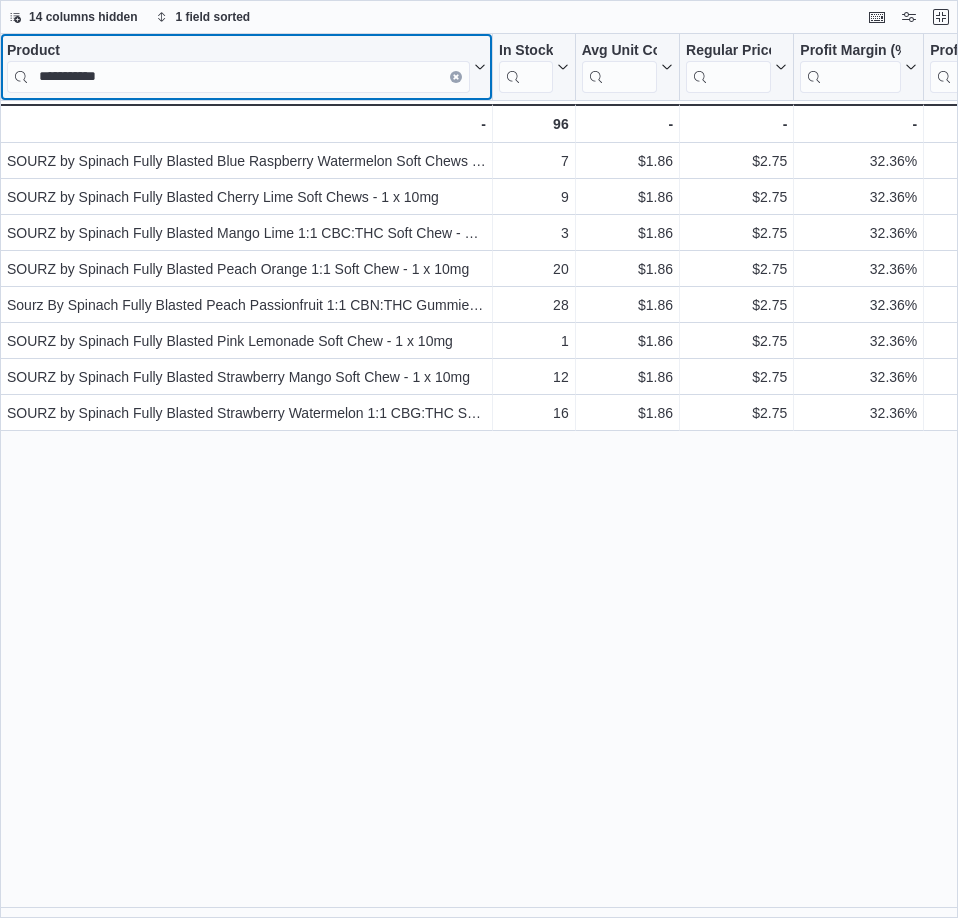 click at bounding box center [456, 77] 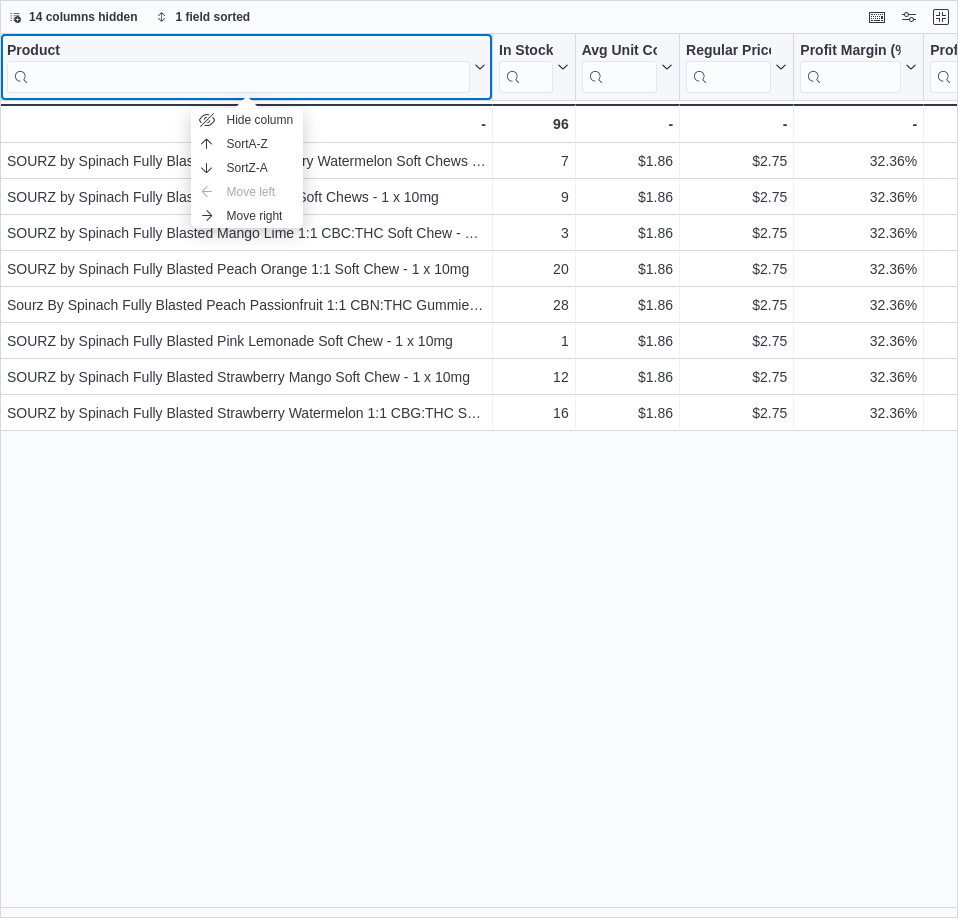click at bounding box center [238, 77] 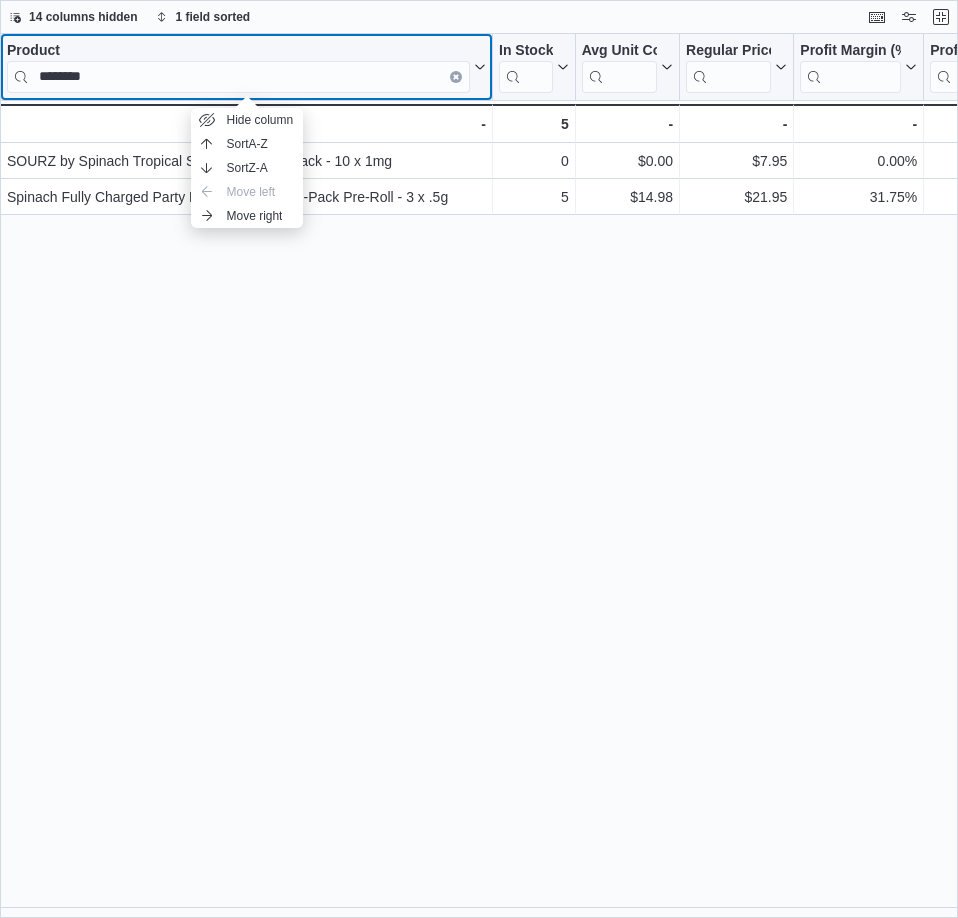 click 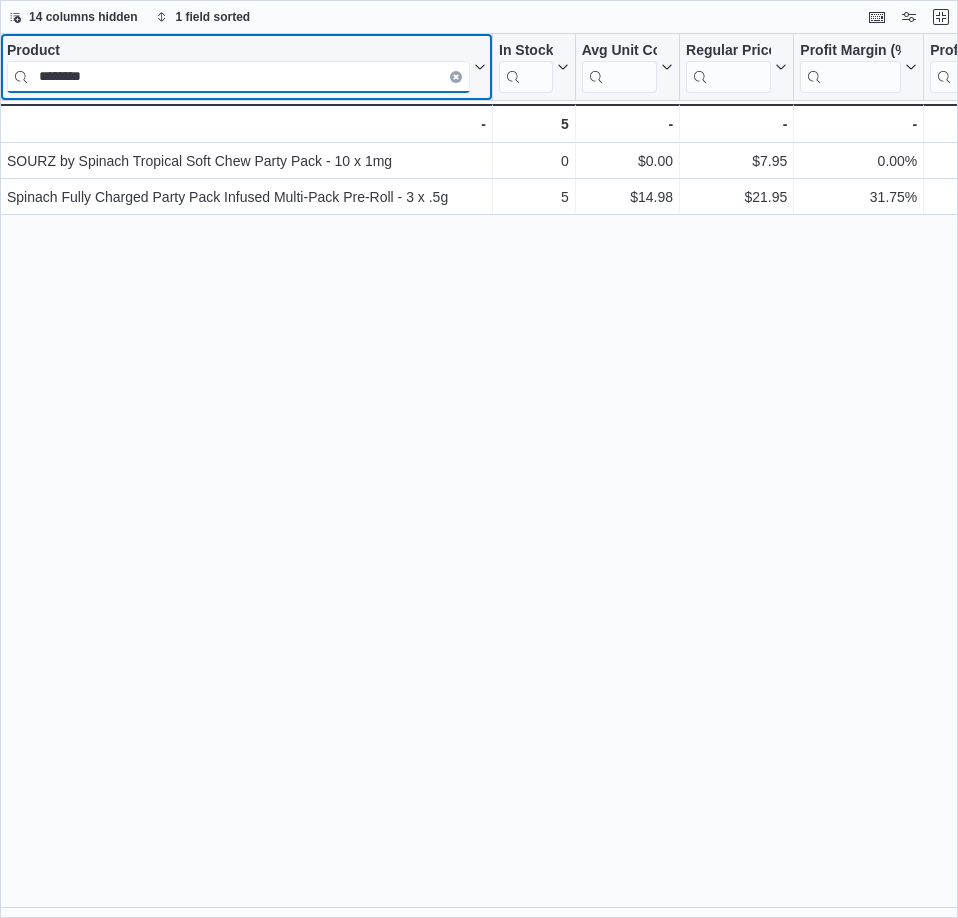 click on "********" at bounding box center (238, 77) 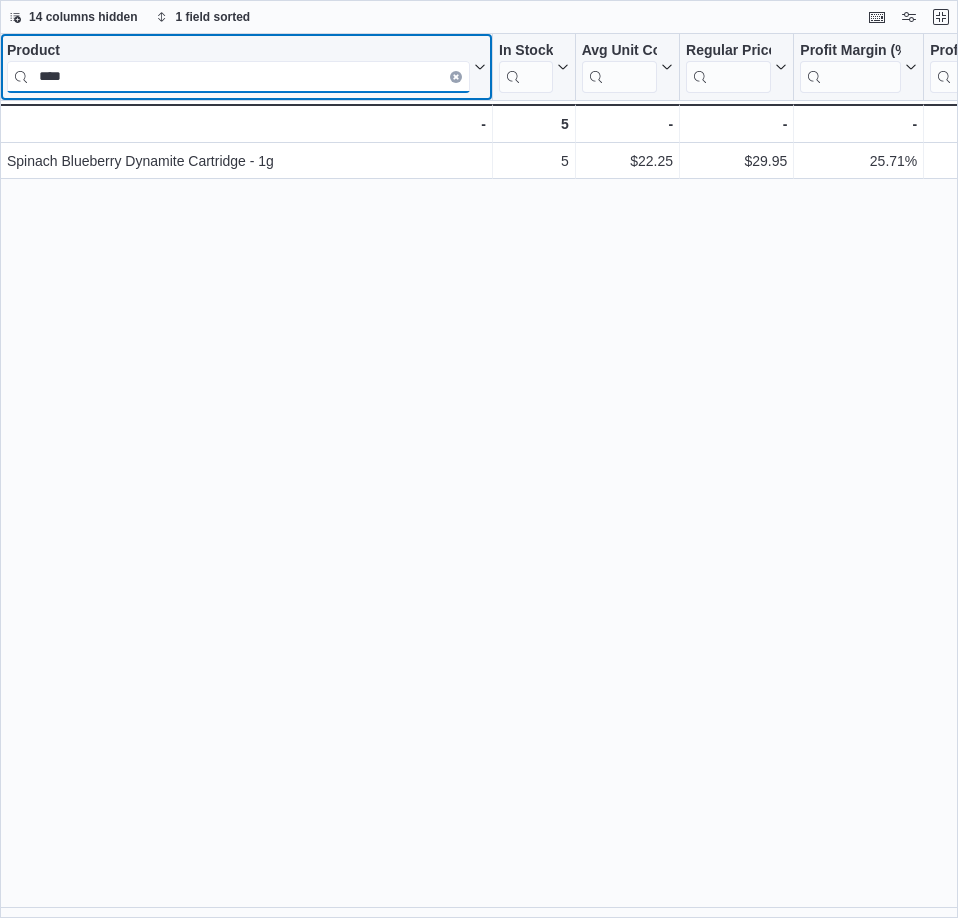 type on "****" 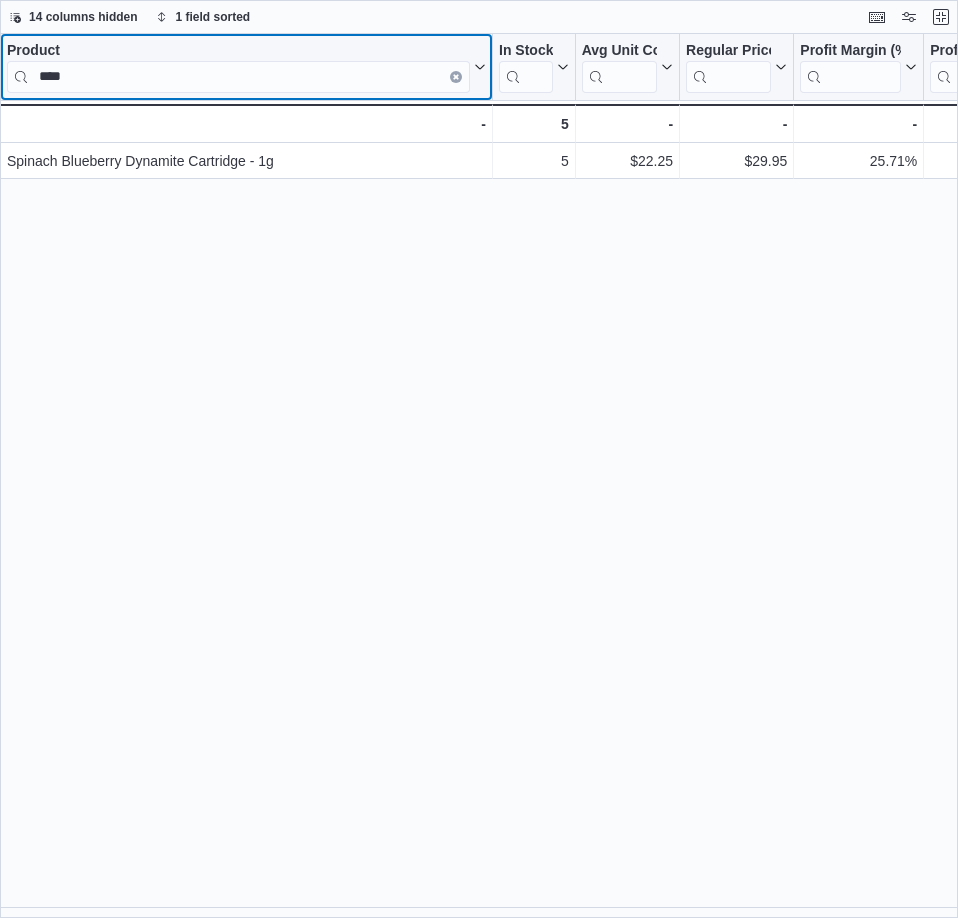 click 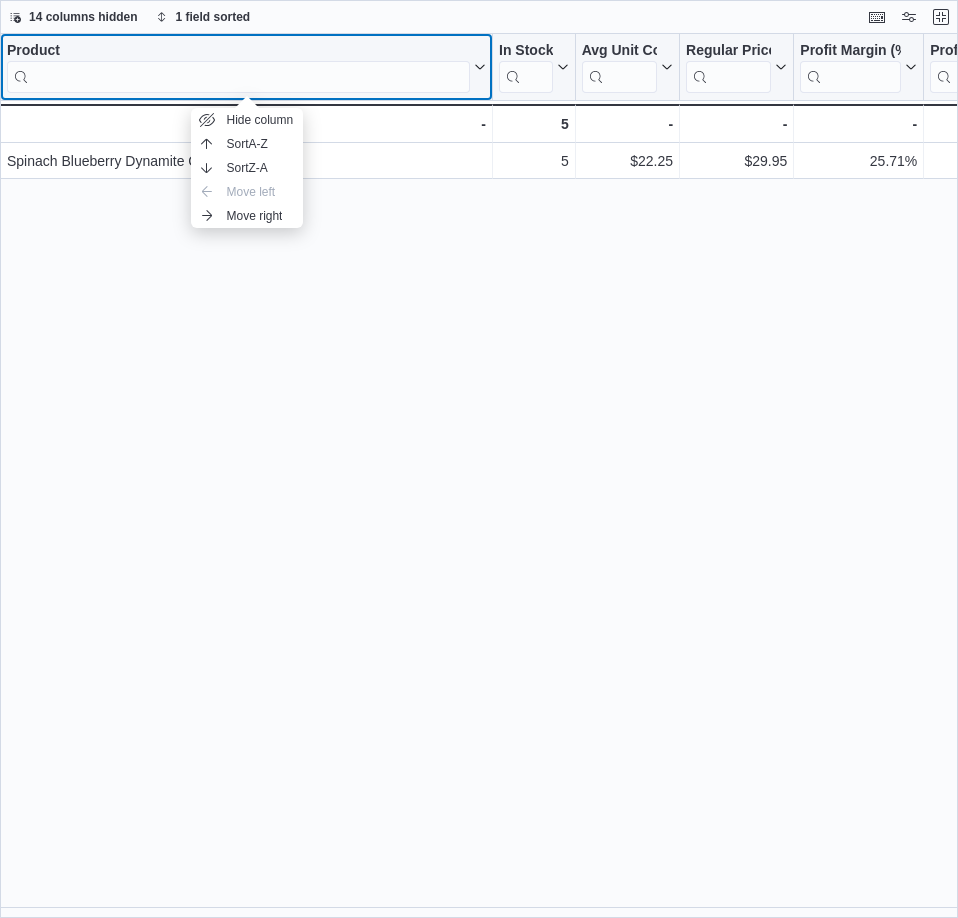 click 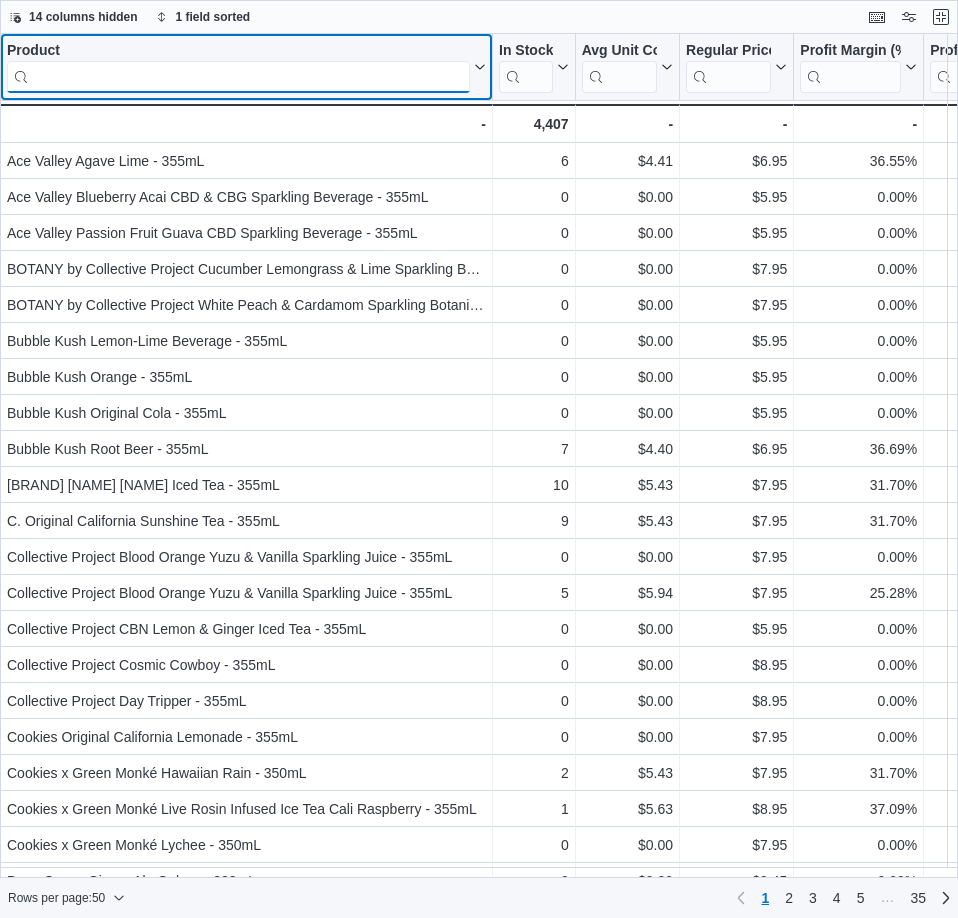 click at bounding box center [238, 77] 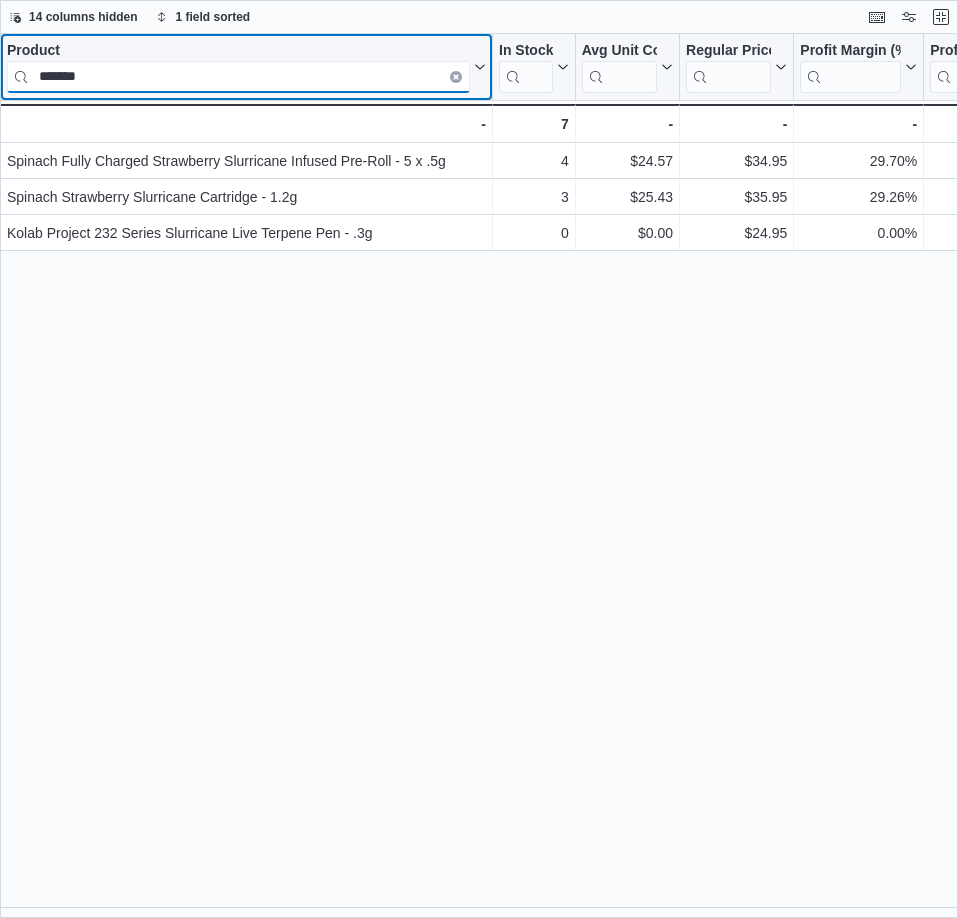 click on "*******" at bounding box center [238, 77] 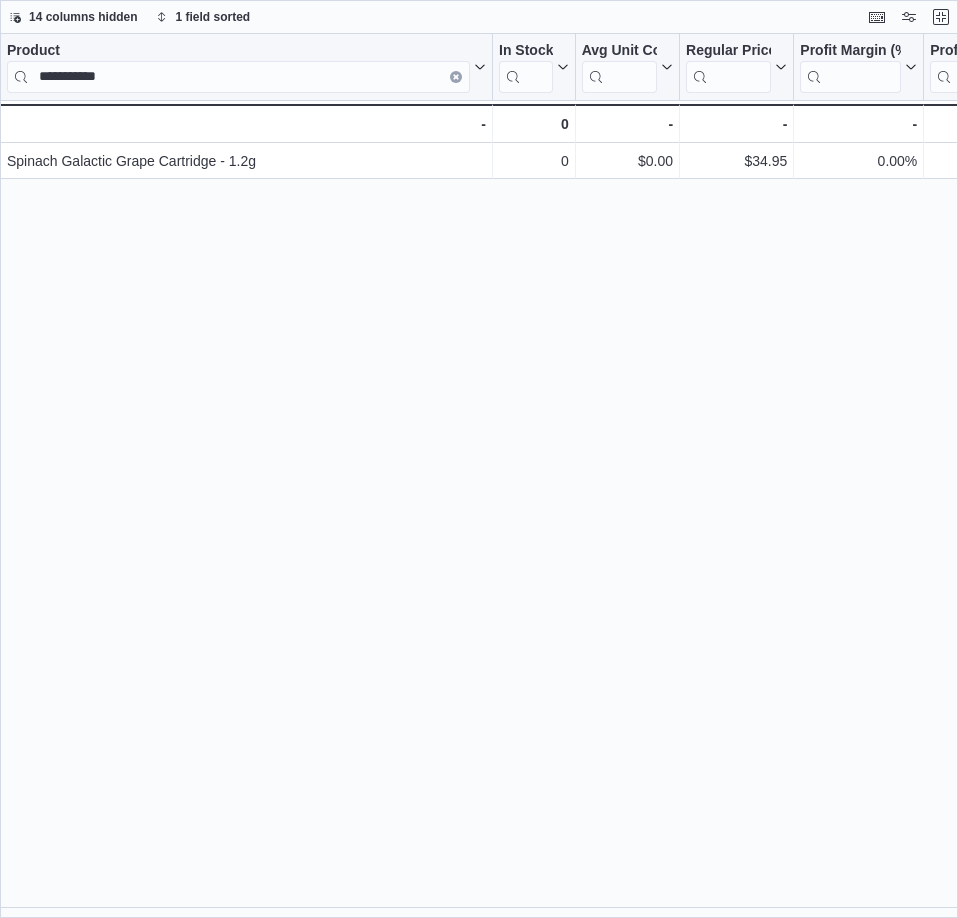 click on "**********" at bounding box center [479, 476] 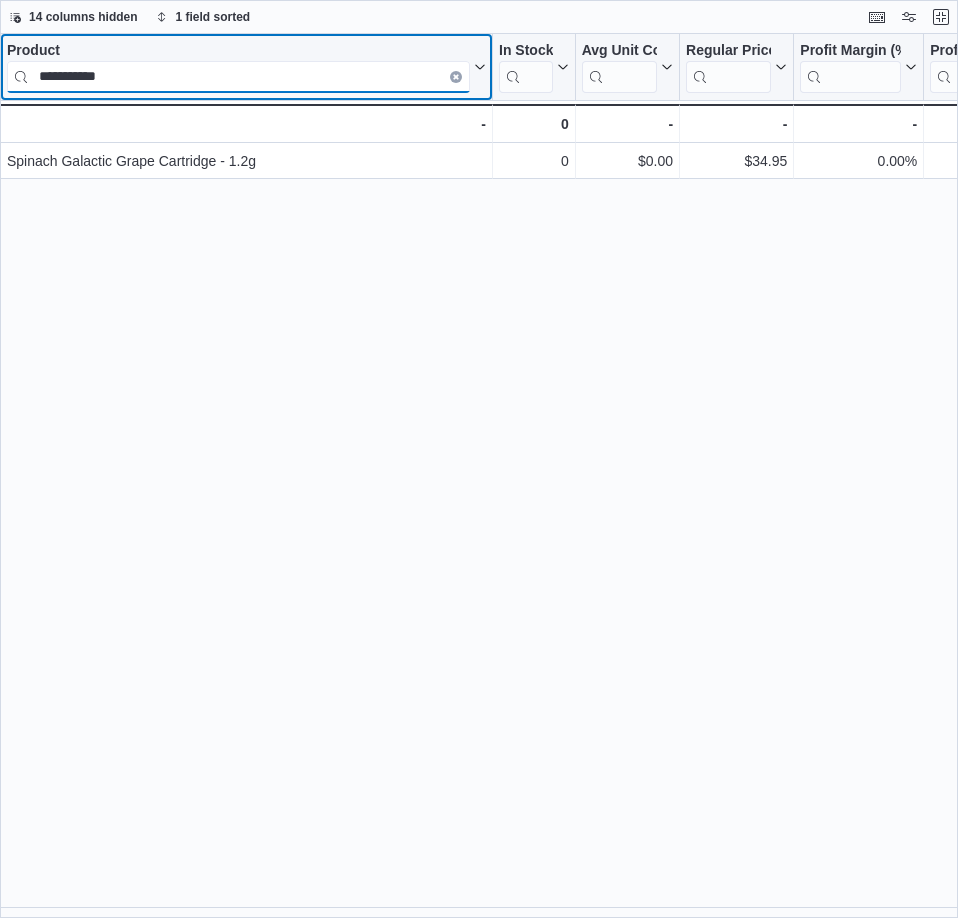 click on "**********" at bounding box center [238, 77] 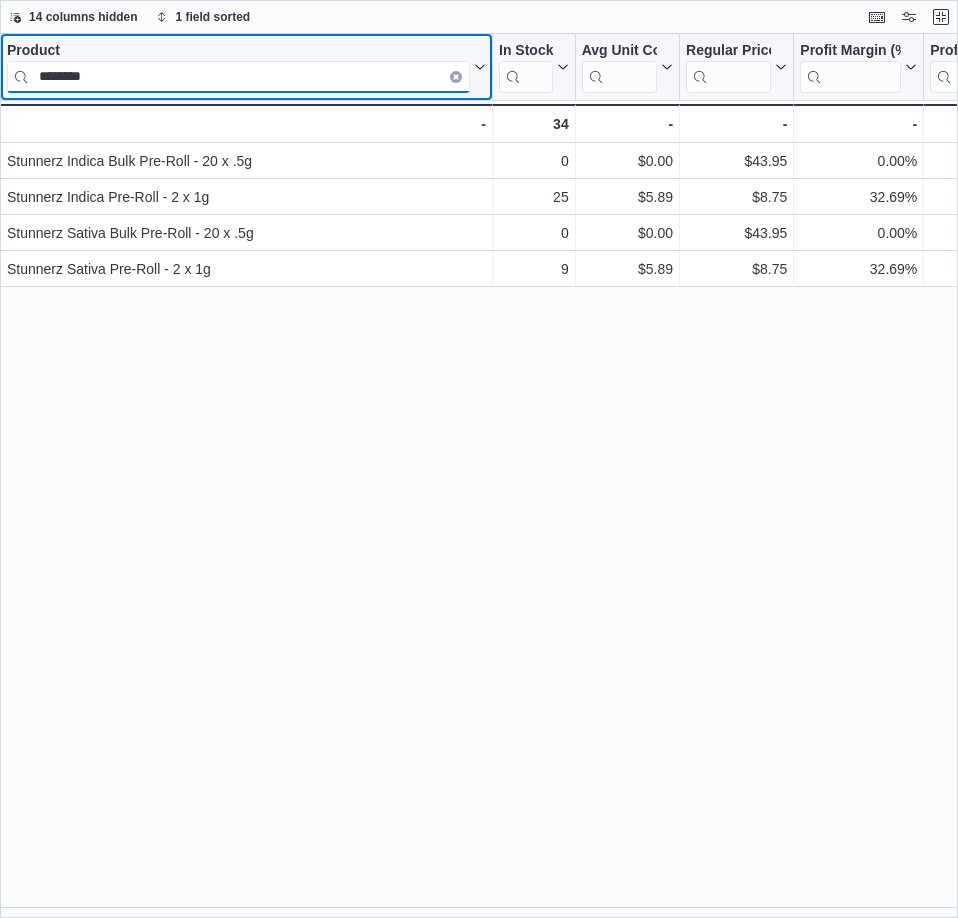 type on "********" 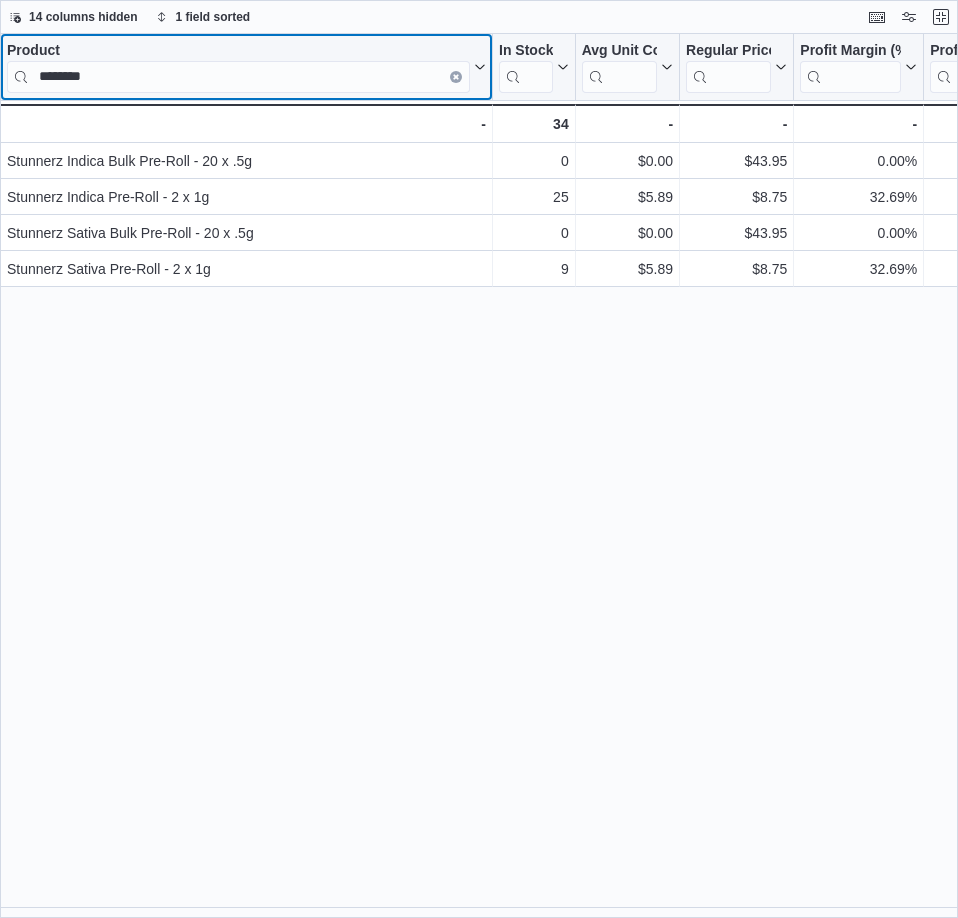 click at bounding box center [456, 77] 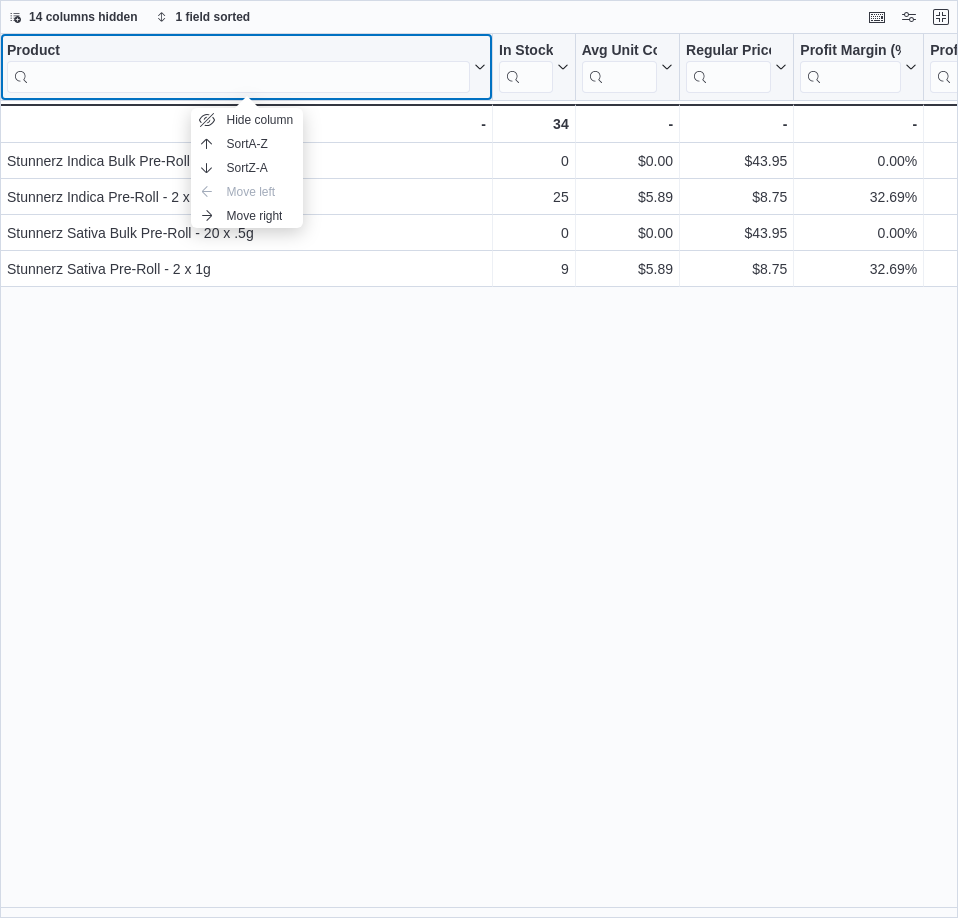 click at bounding box center [238, 77] 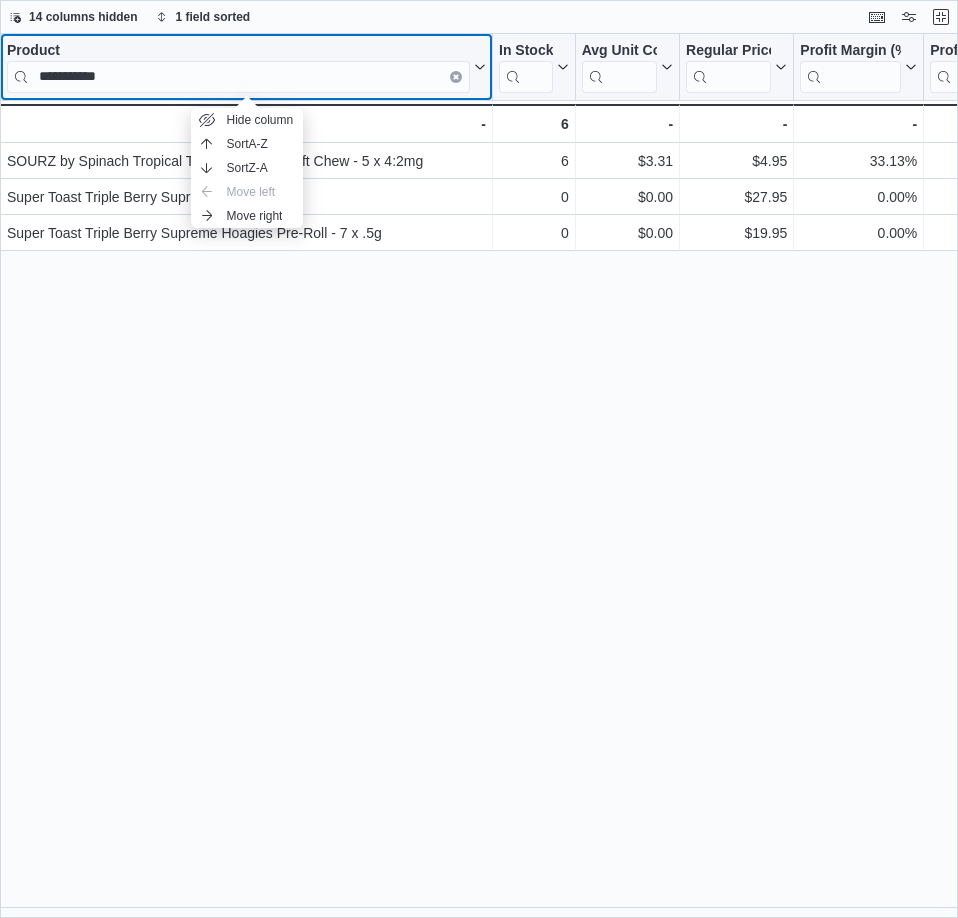click 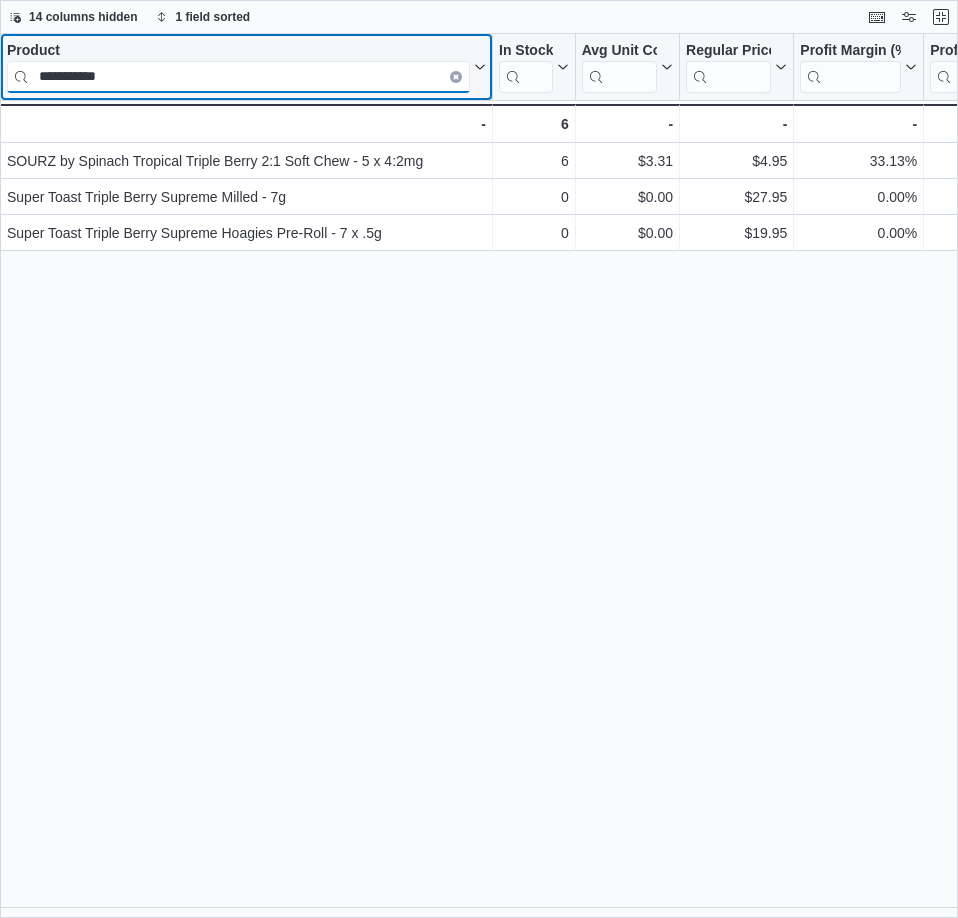 click on "**********" at bounding box center [238, 77] 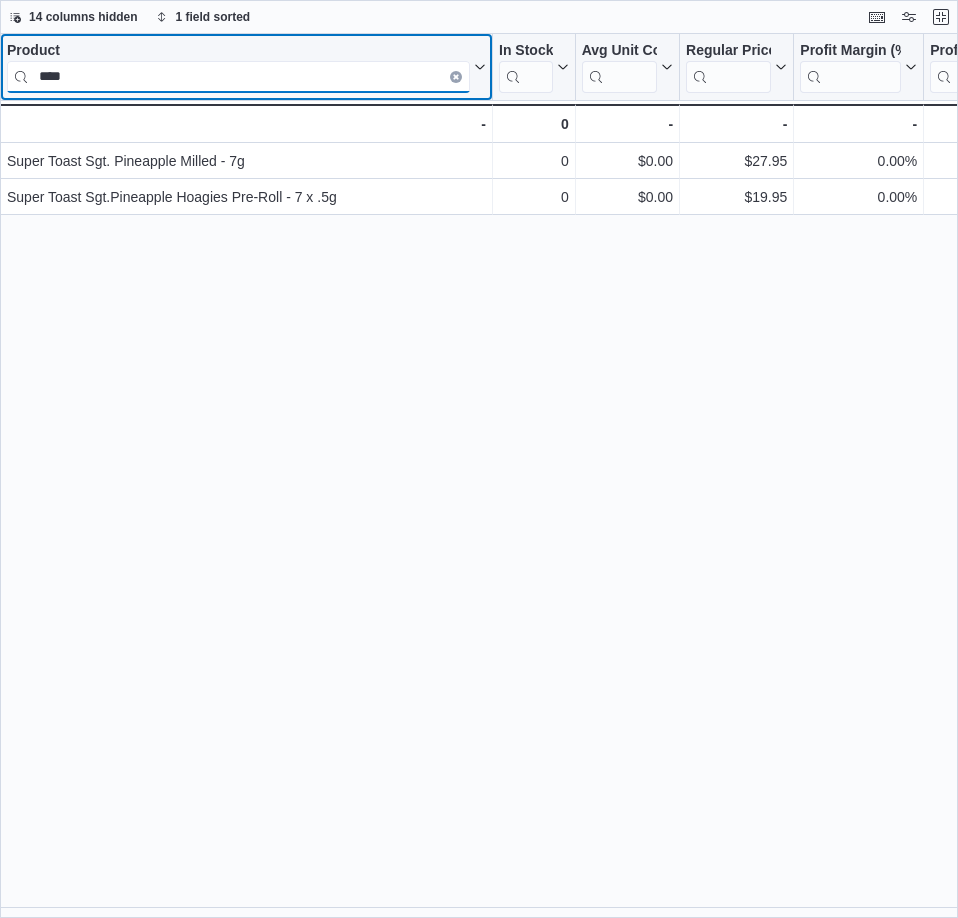 type on "****" 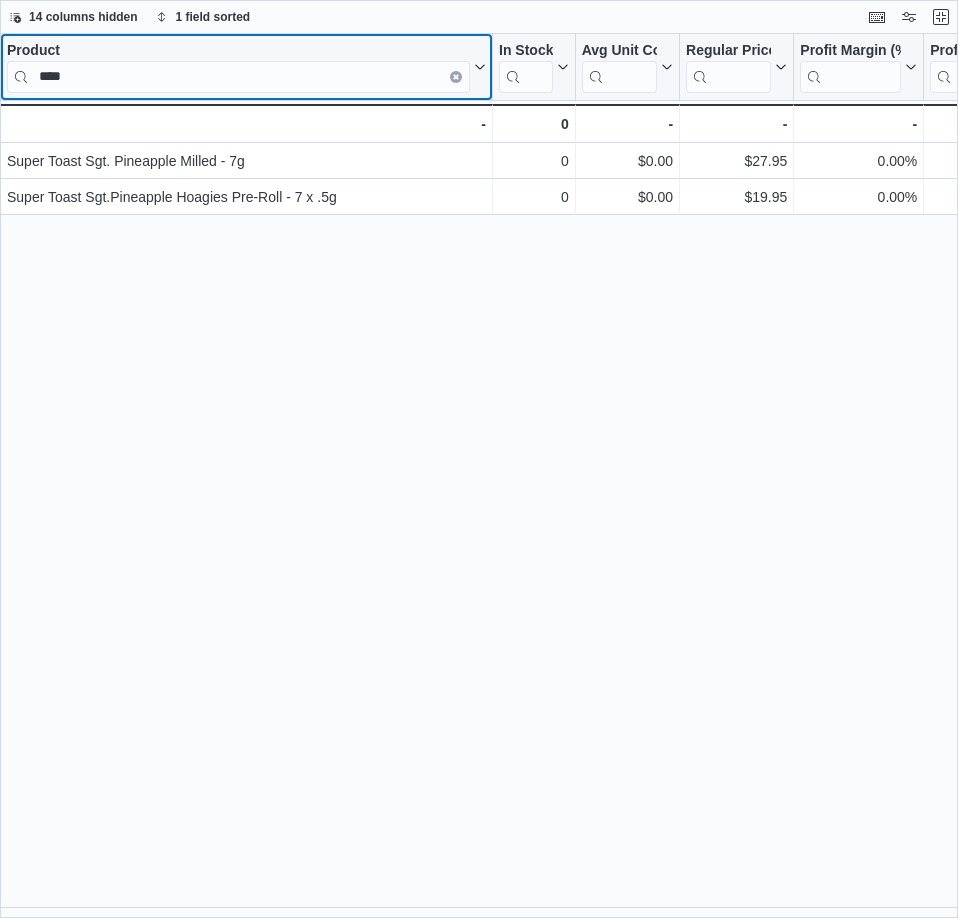 click at bounding box center [456, 77] 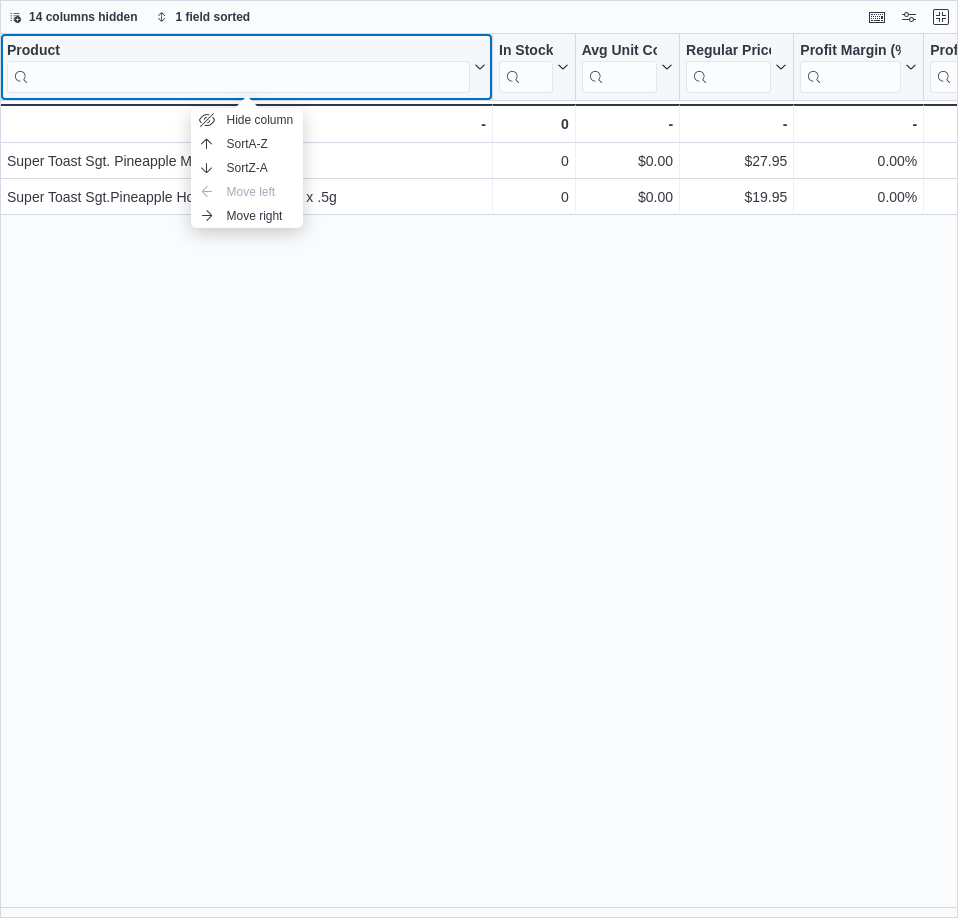 click 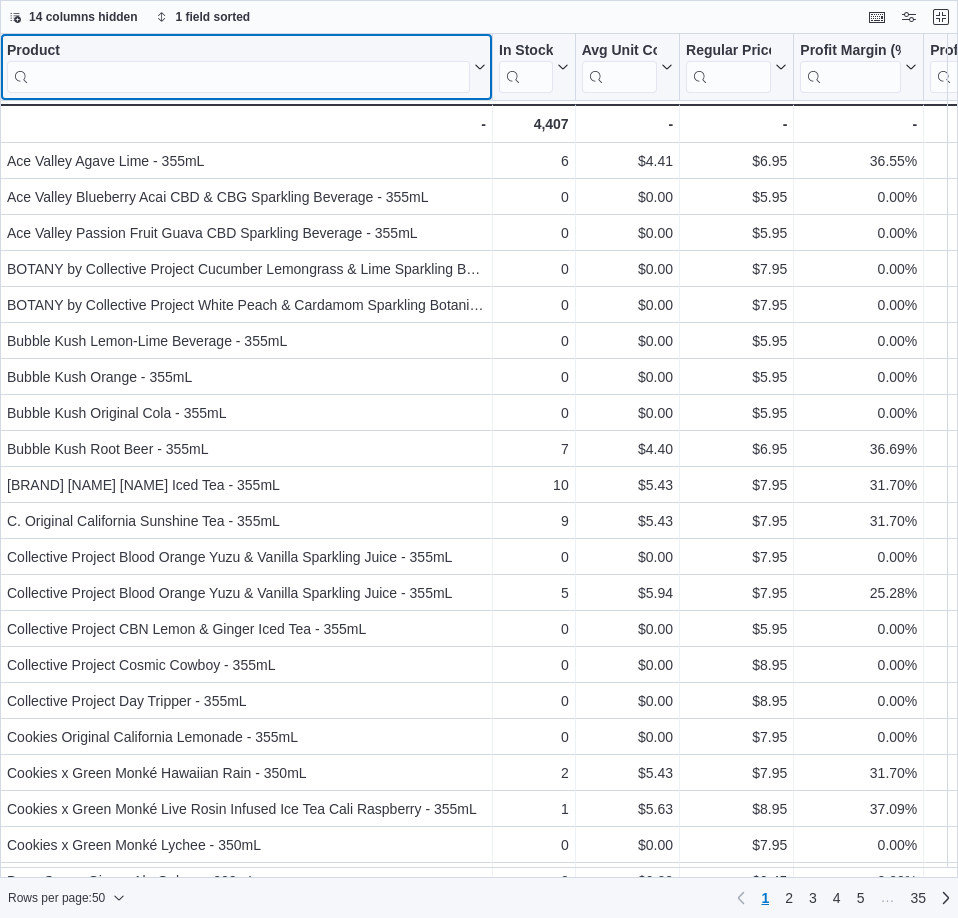 click on "Product" at bounding box center (238, 51) 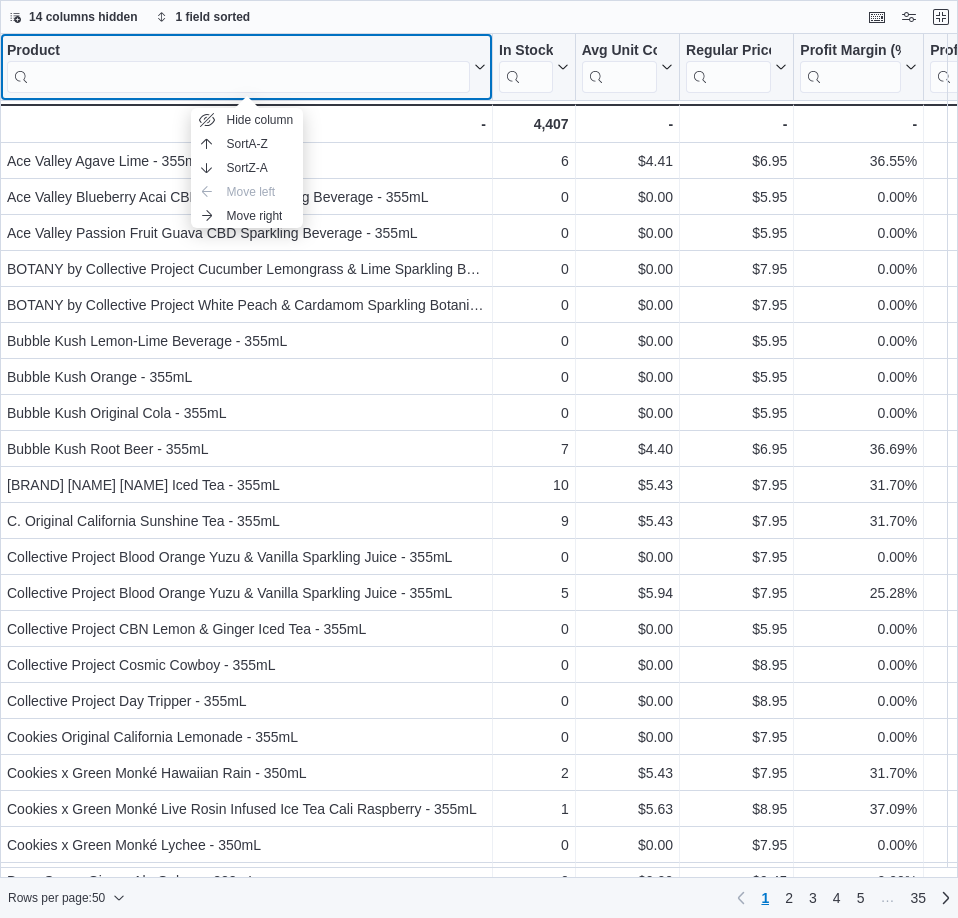 click at bounding box center (238, 77) 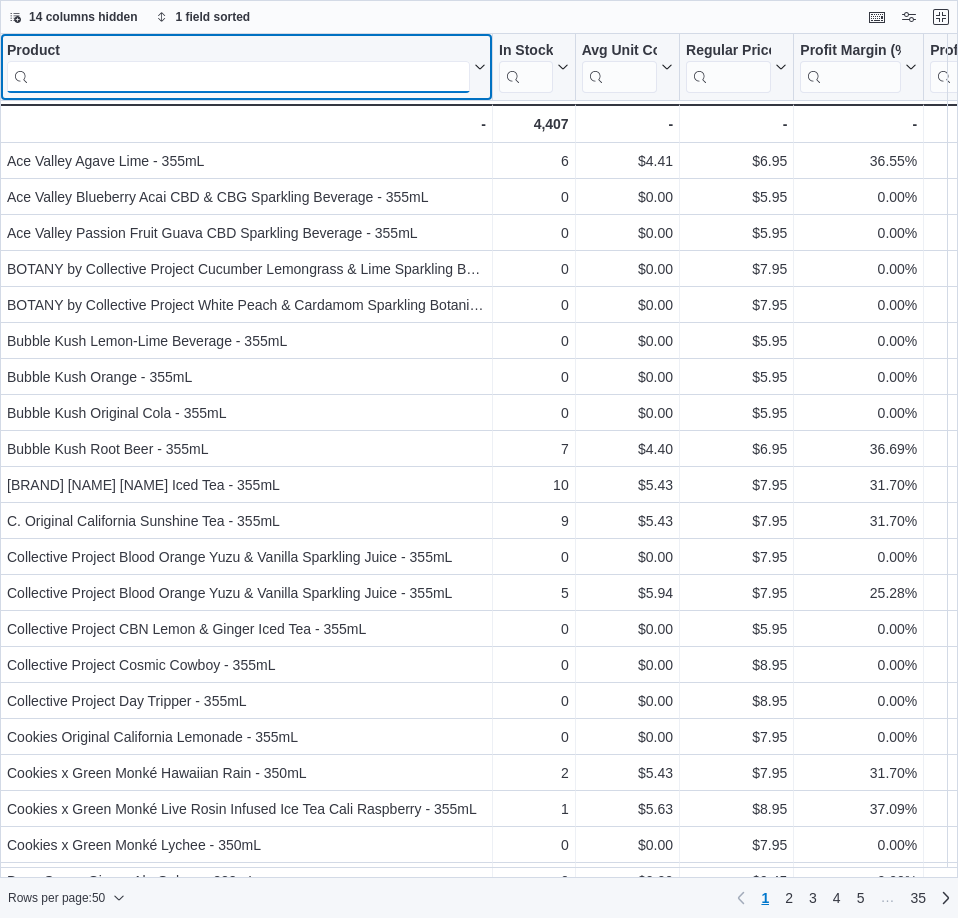 click at bounding box center [238, 77] 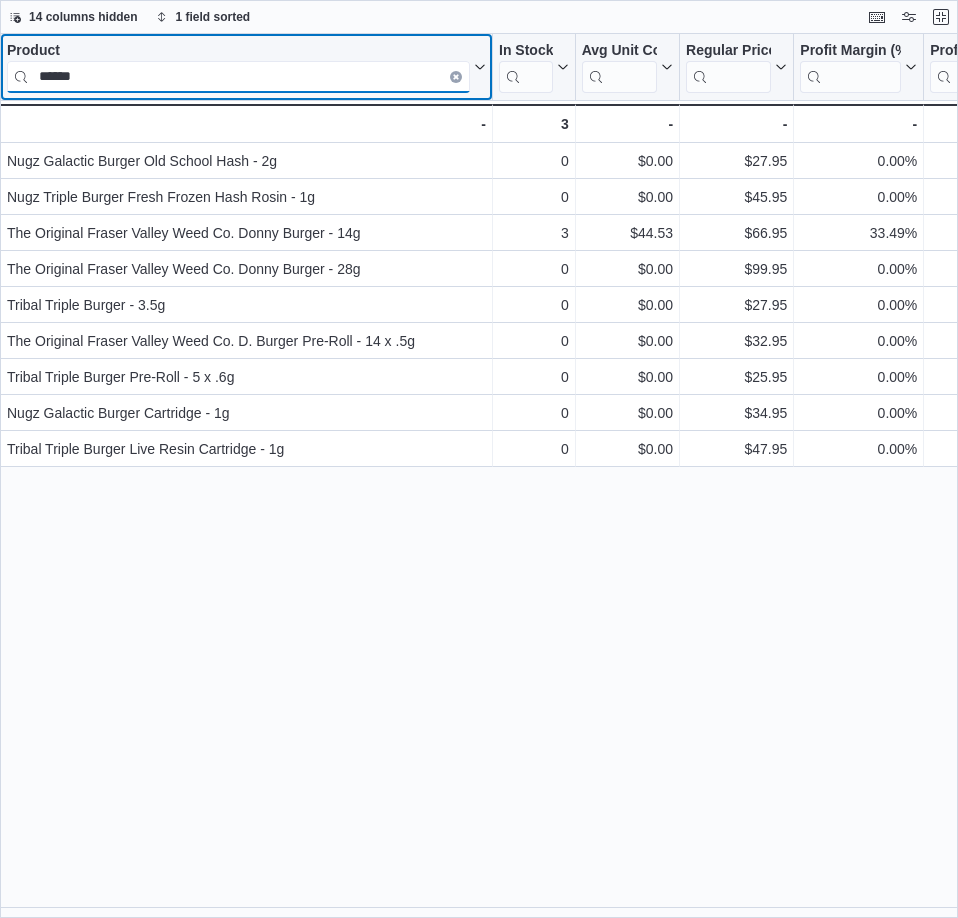 type on "******" 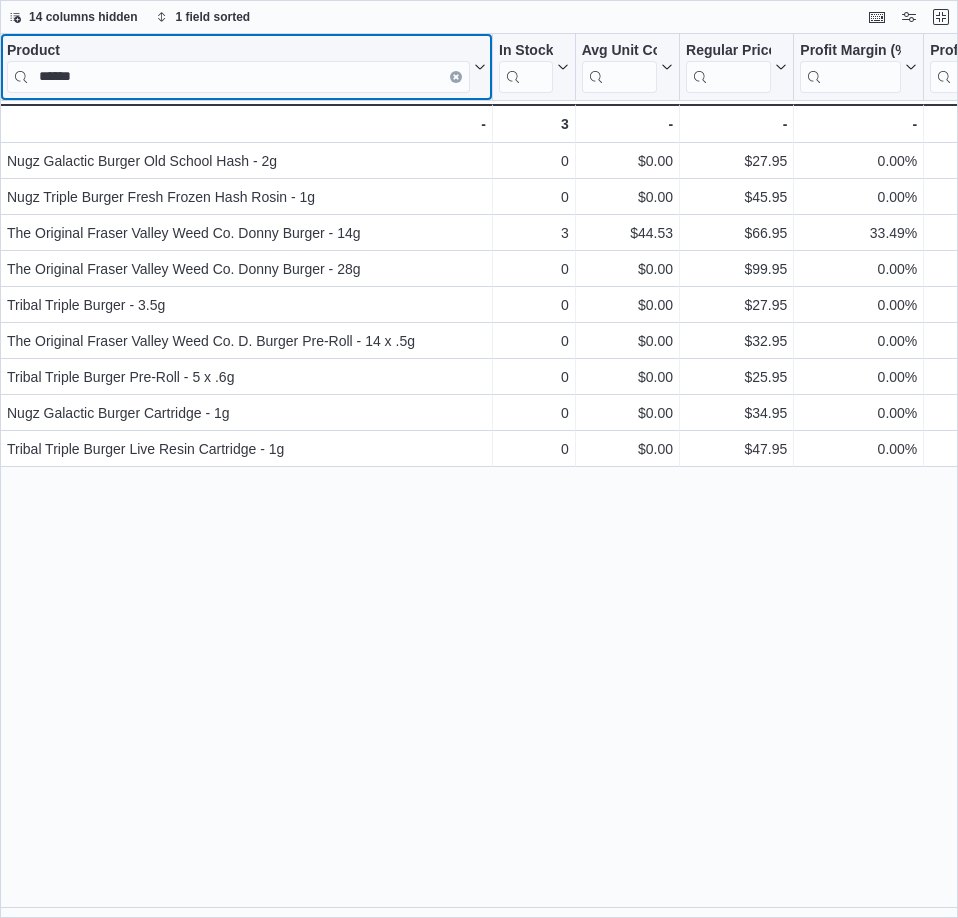 click 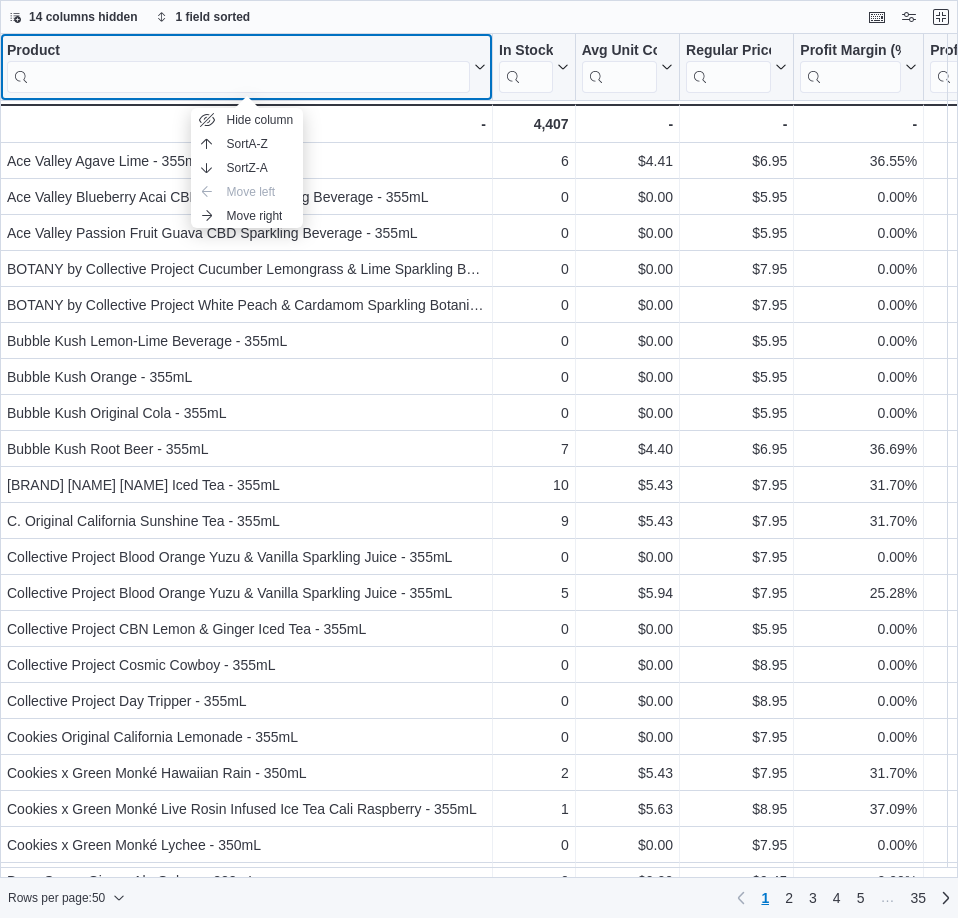 click 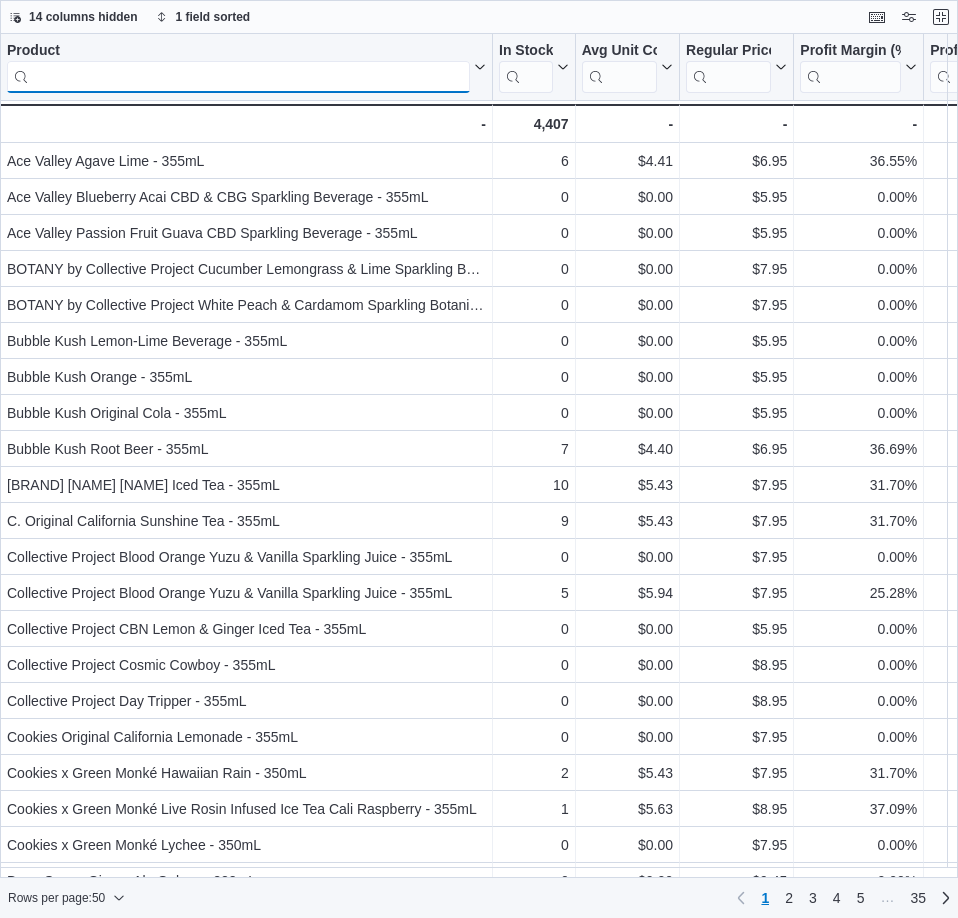click at bounding box center [238, 77] 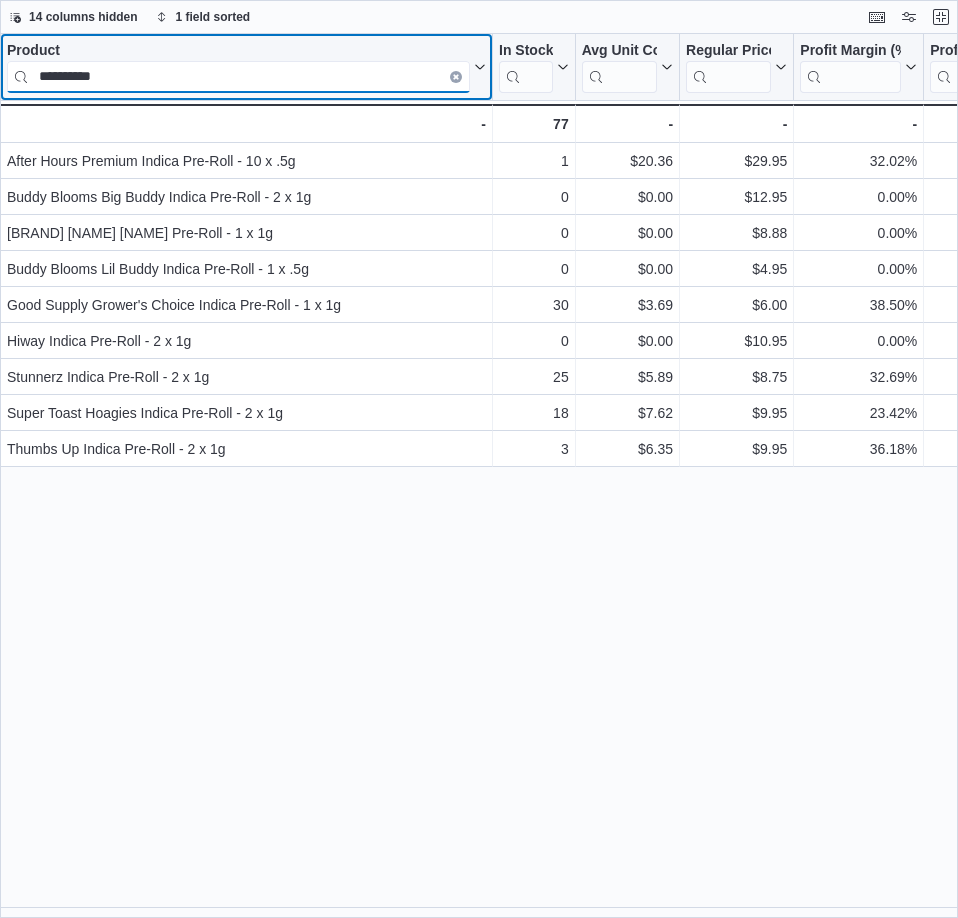 click on "**********" at bounding box center [238, 77] 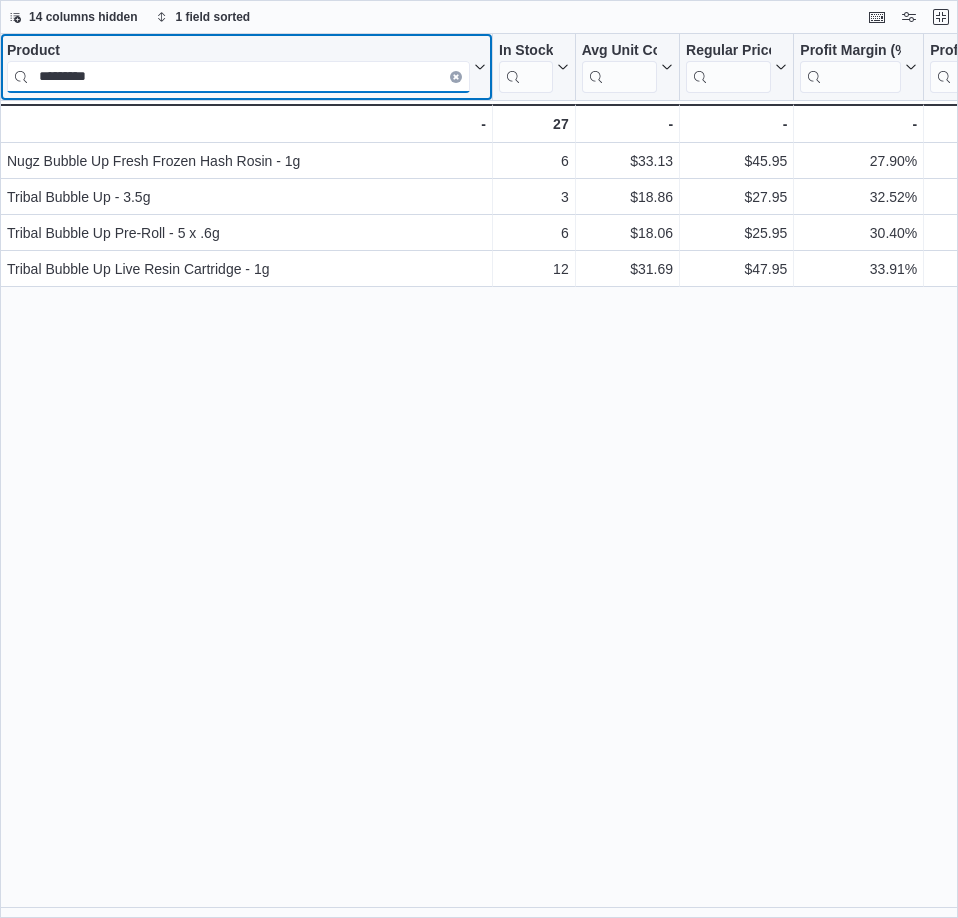 type on "*********" 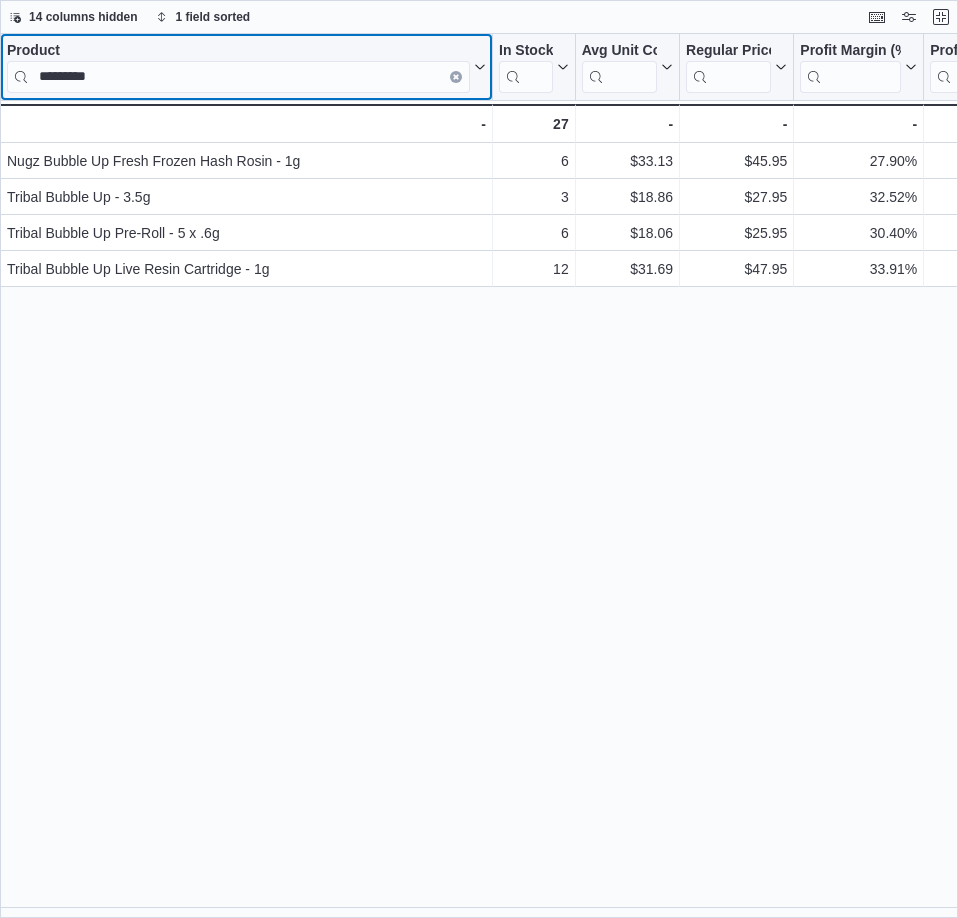 click 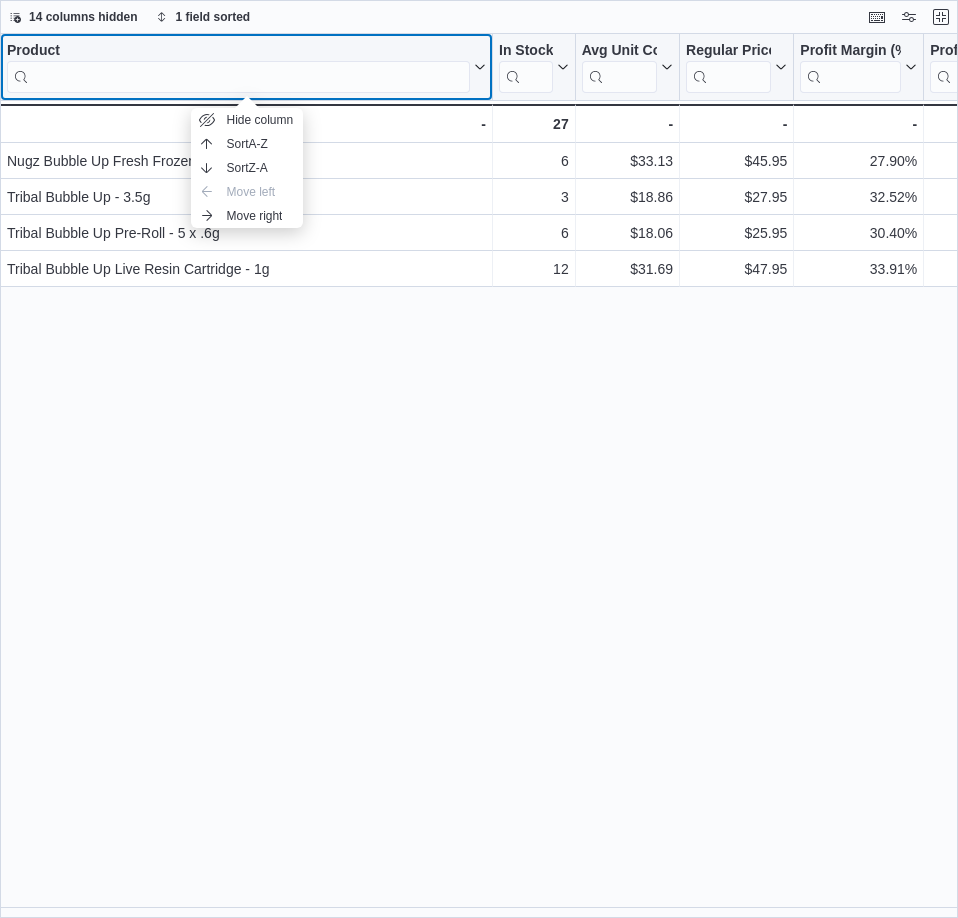 click 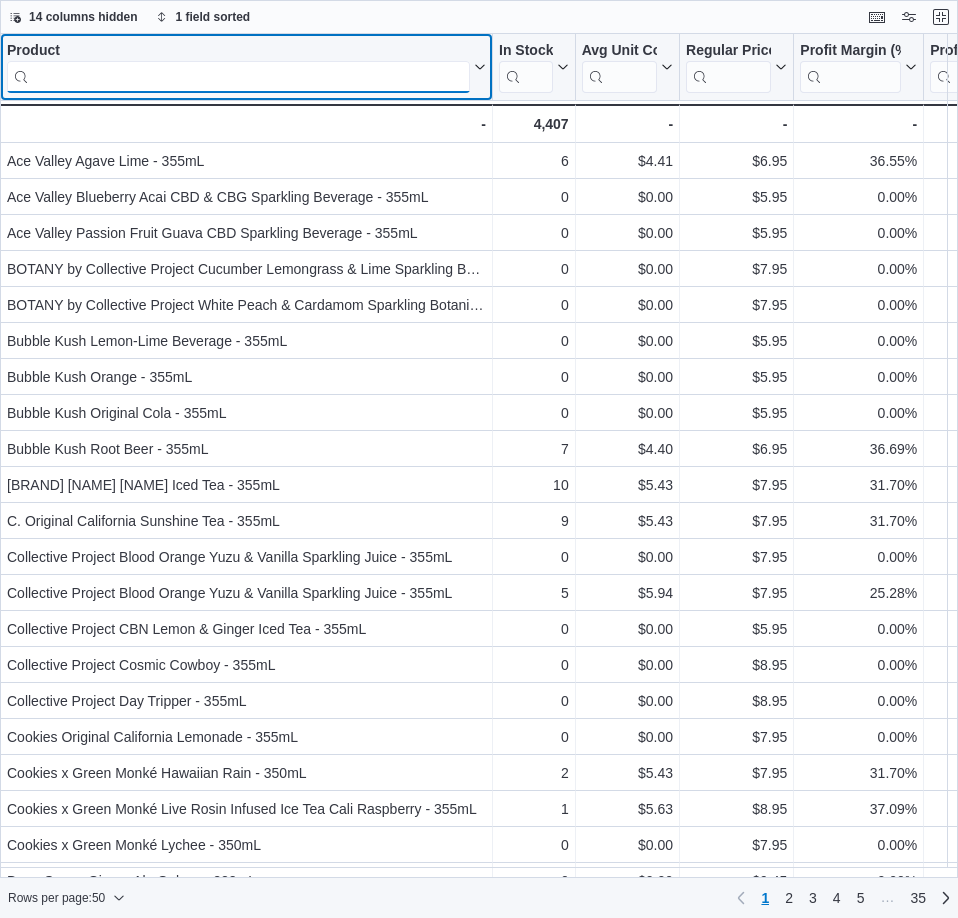 click at bounding box center [238, 77] 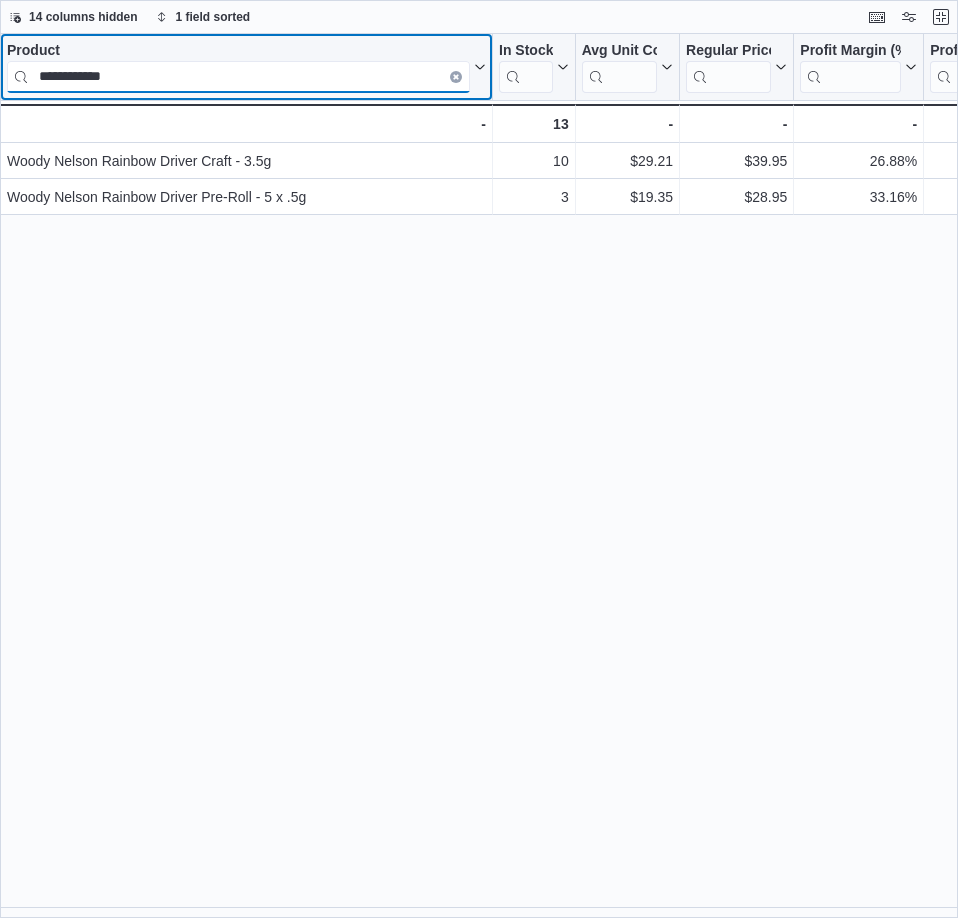 click on "**********" at bounding box center [238, 77] 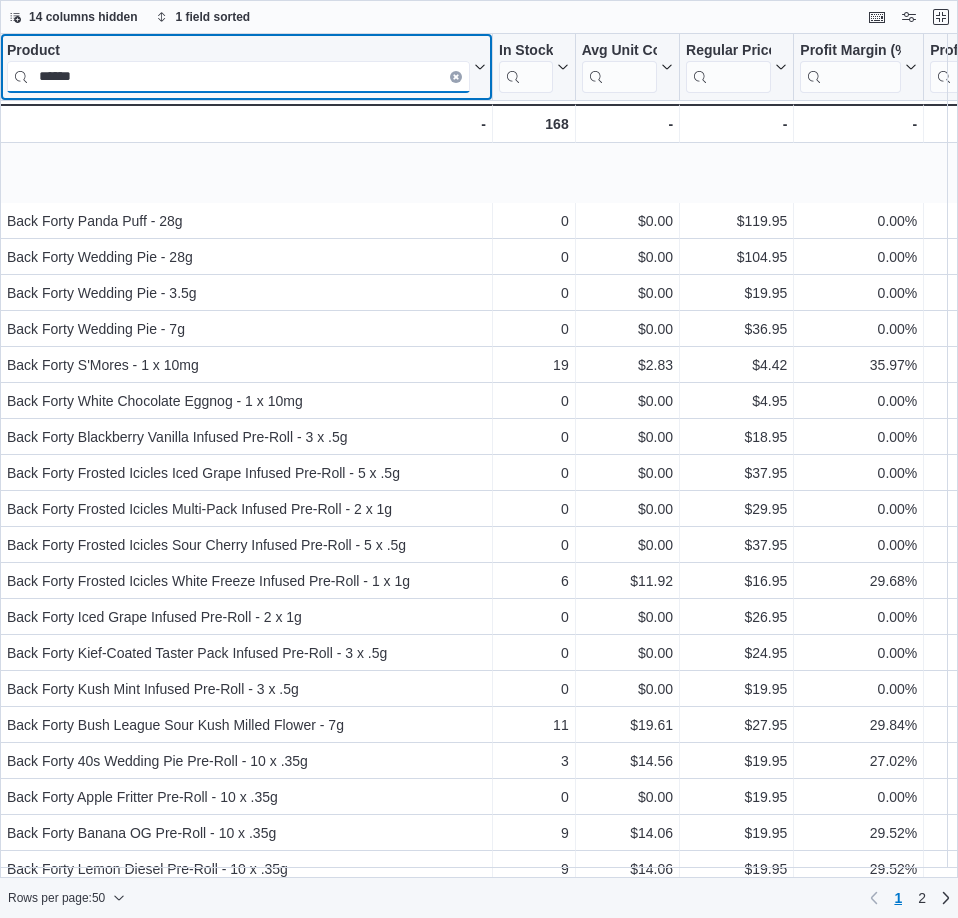 scroll, scrollTop: 400, scrollLeft: 0, axis: vertical 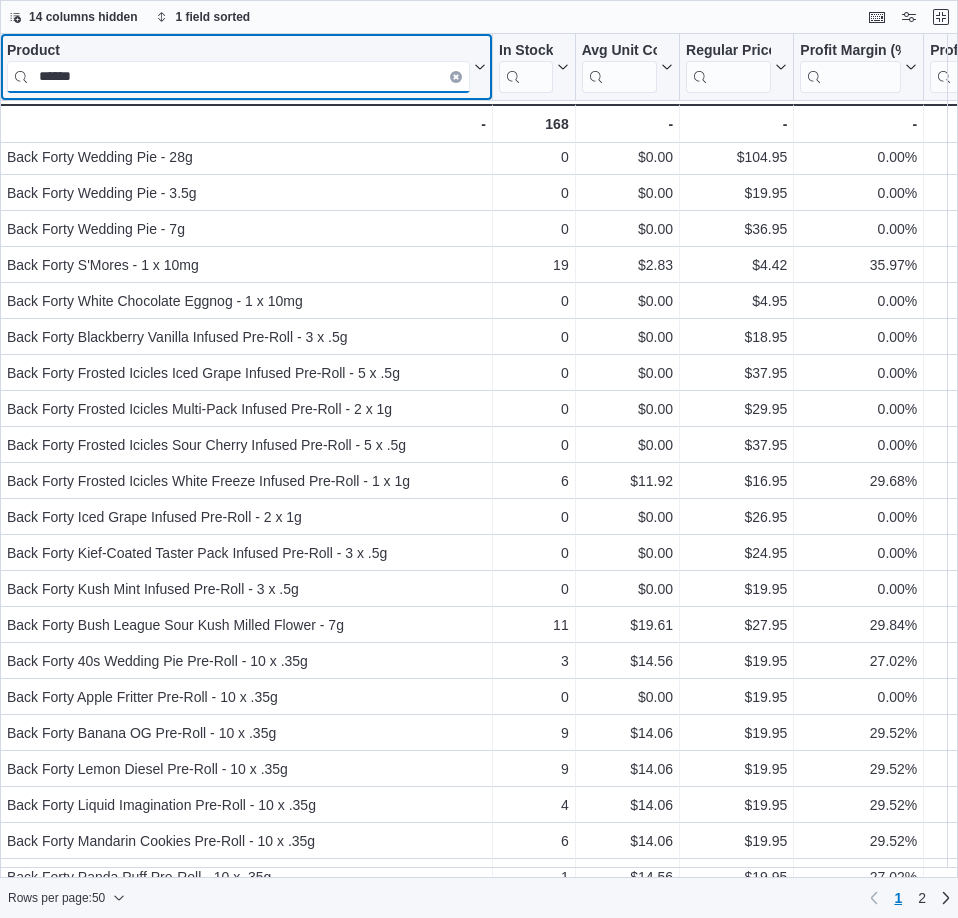 click on "*****" at bounding box center [238, 77] 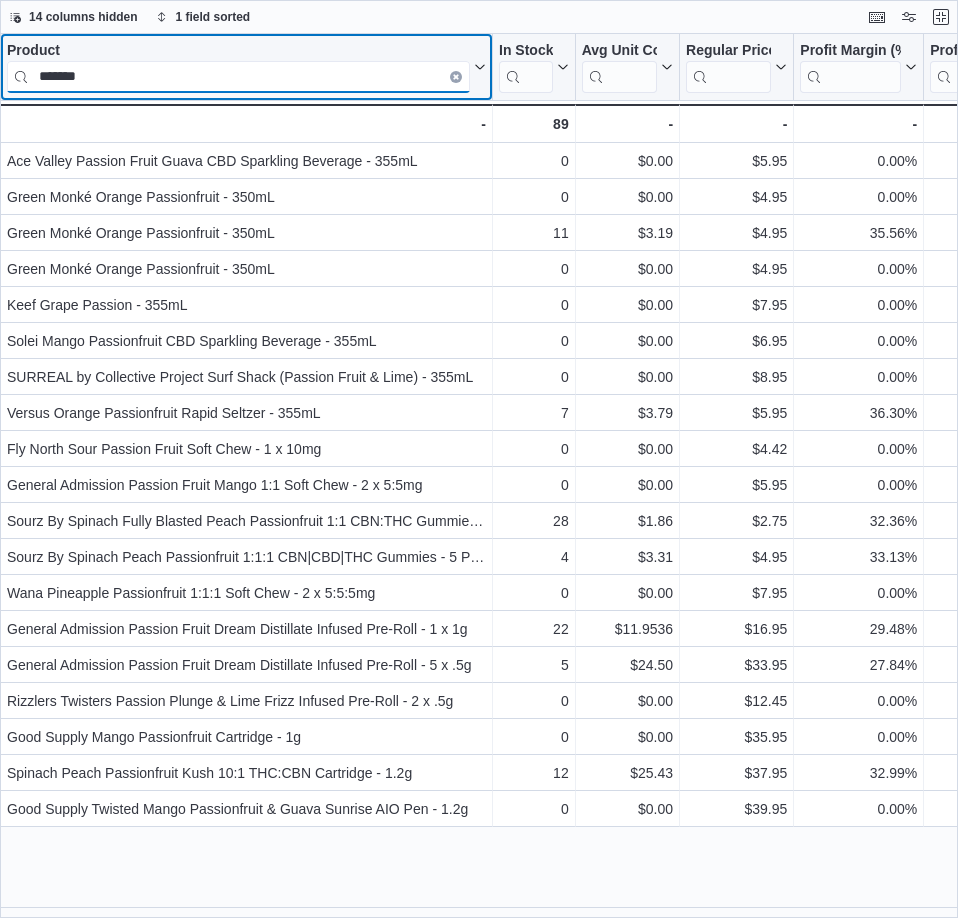 scroll, scrollTop: 0, scrollLeft: 0, axis: both 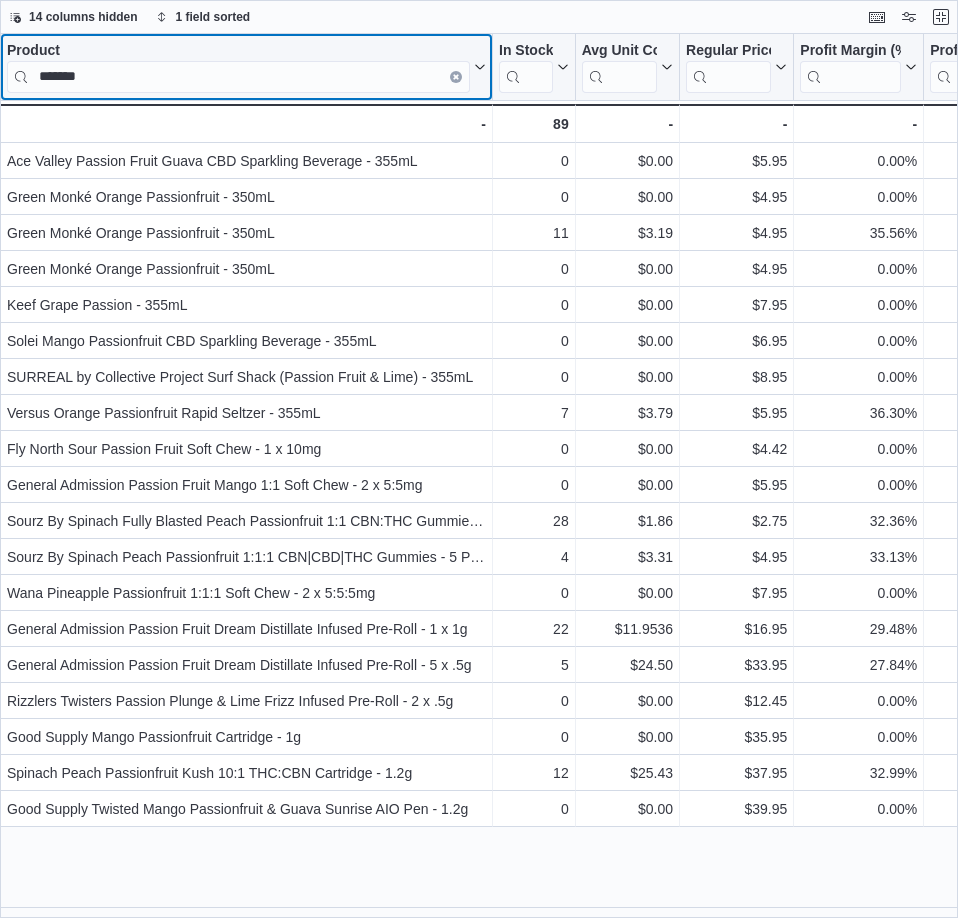 click 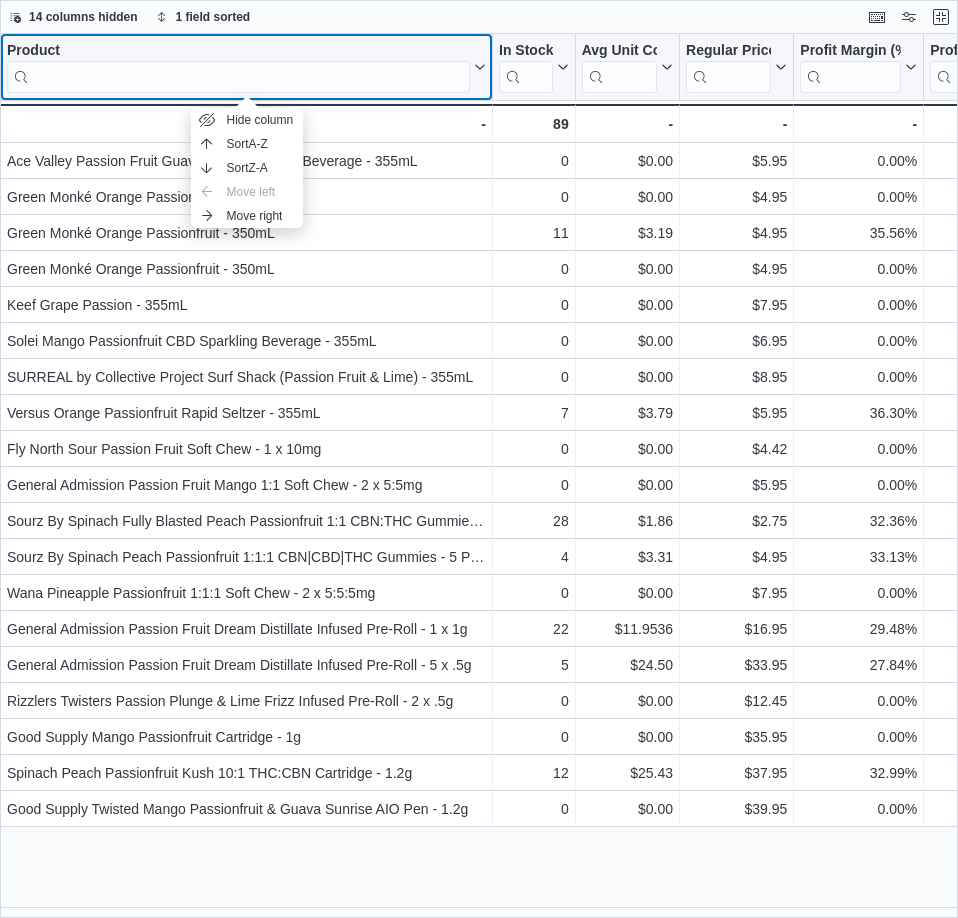 click 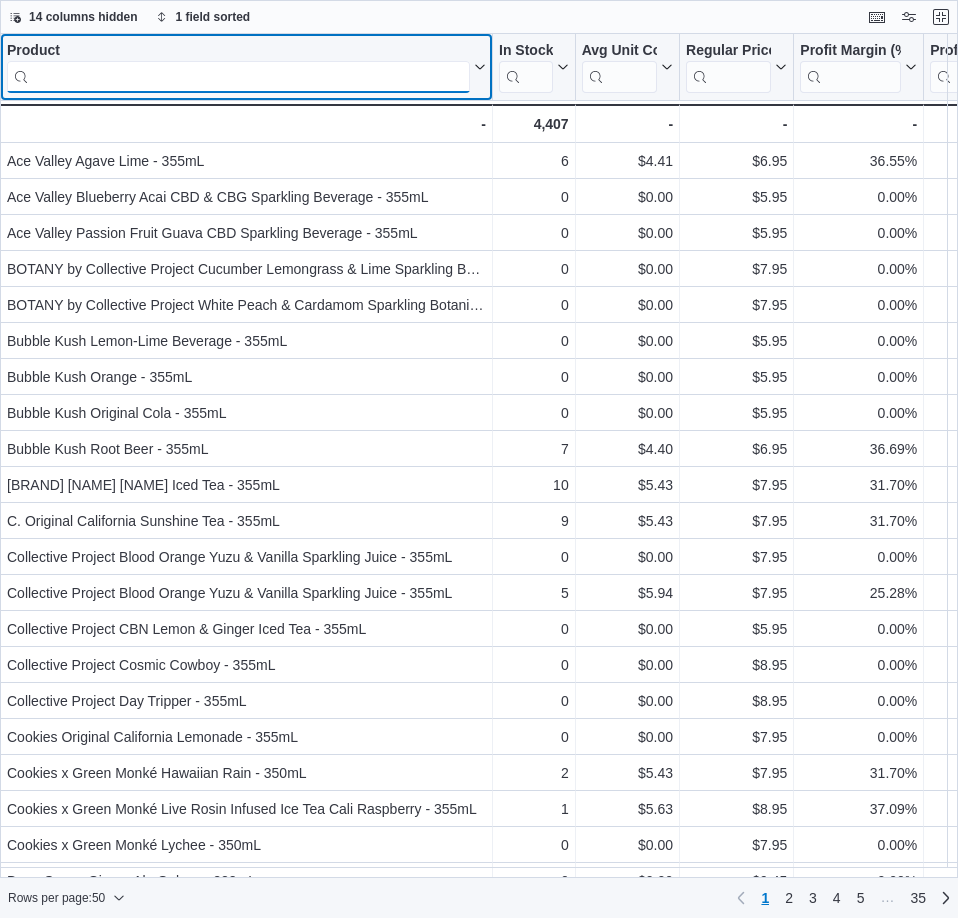 click at bounding box center [238, 77] 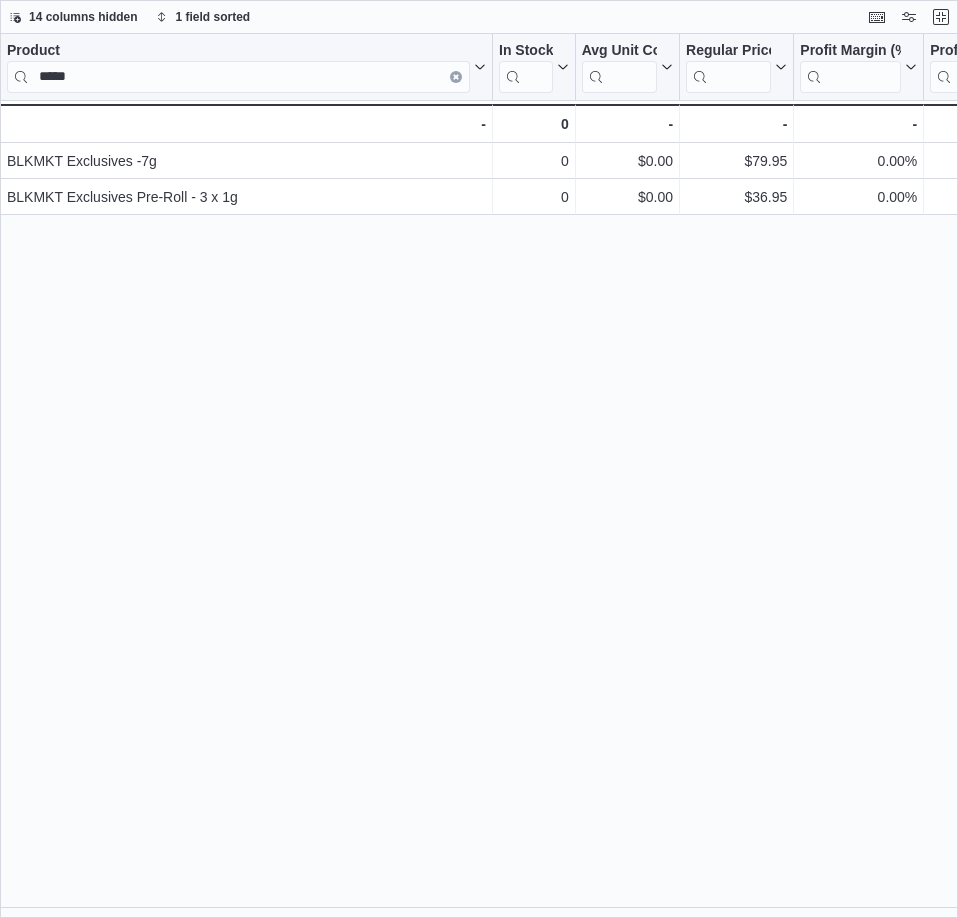 click on "Product ***** Click to view column header actions In Stock Qty Click to view column header actions Avg Unit Cost In Stock Click to view column header actions Regular Price Click to view column header actions Profit Margin (%) Click to view column header actions Profit Margin ($) Click to view column header actions Total Profit Margin ($) Click to view column header actions Classification Sorted ascending . Click to view column header actions In Stock Cost Click to view column header actions First Received Date Click to view column header actions Last Received Date Click to view column header actions Net Weight Click to view column header actions Days Since Last Sold Click to view column header actions Location Click to view column header actions BLKMKT Exclusives -7g -  Product, column 1, row 1 0 -  In Stock Qty, column 2, row 1 $0.00 -  Avg Unit Cost In Stock, column 3, row 1 $79.95 -  Regular Price, column 4, row 1 0.00% -  Profit Margin (%), column 5, row 1 $0.00 -  Profit Margin ($), column 6, row 1 $0.00" at bounding box center (479, 476) 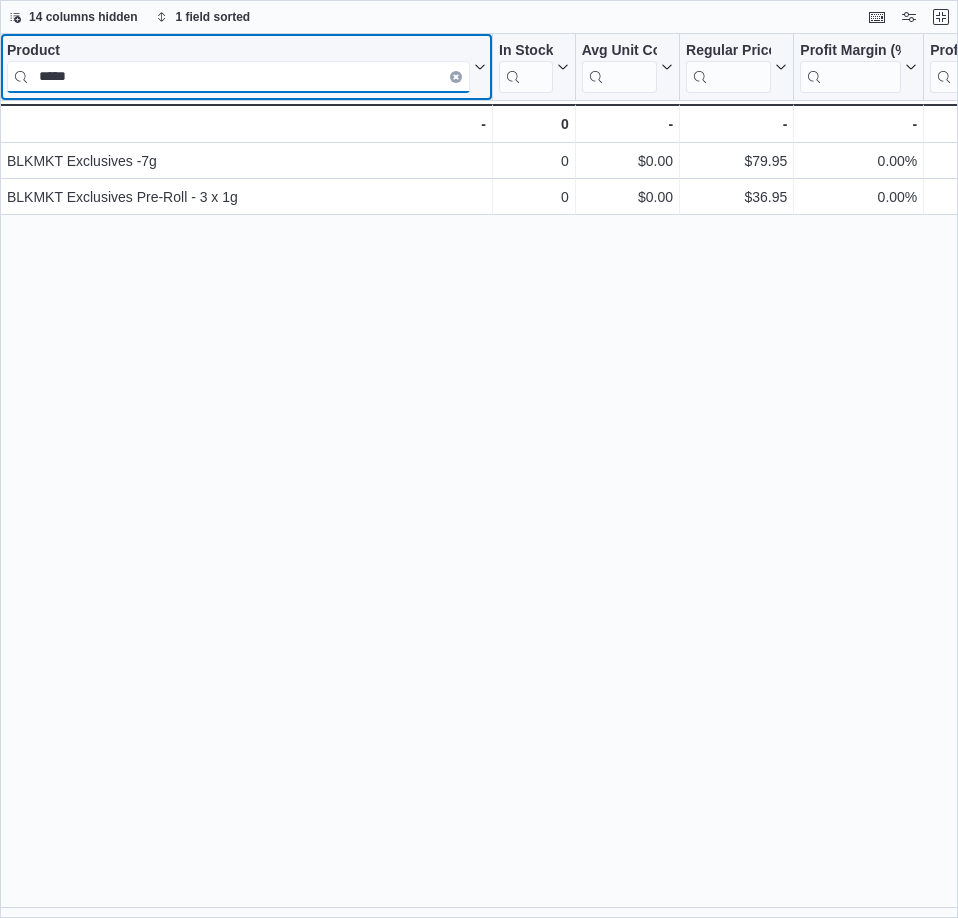 click on "*****" at bounding box center (238, 77) 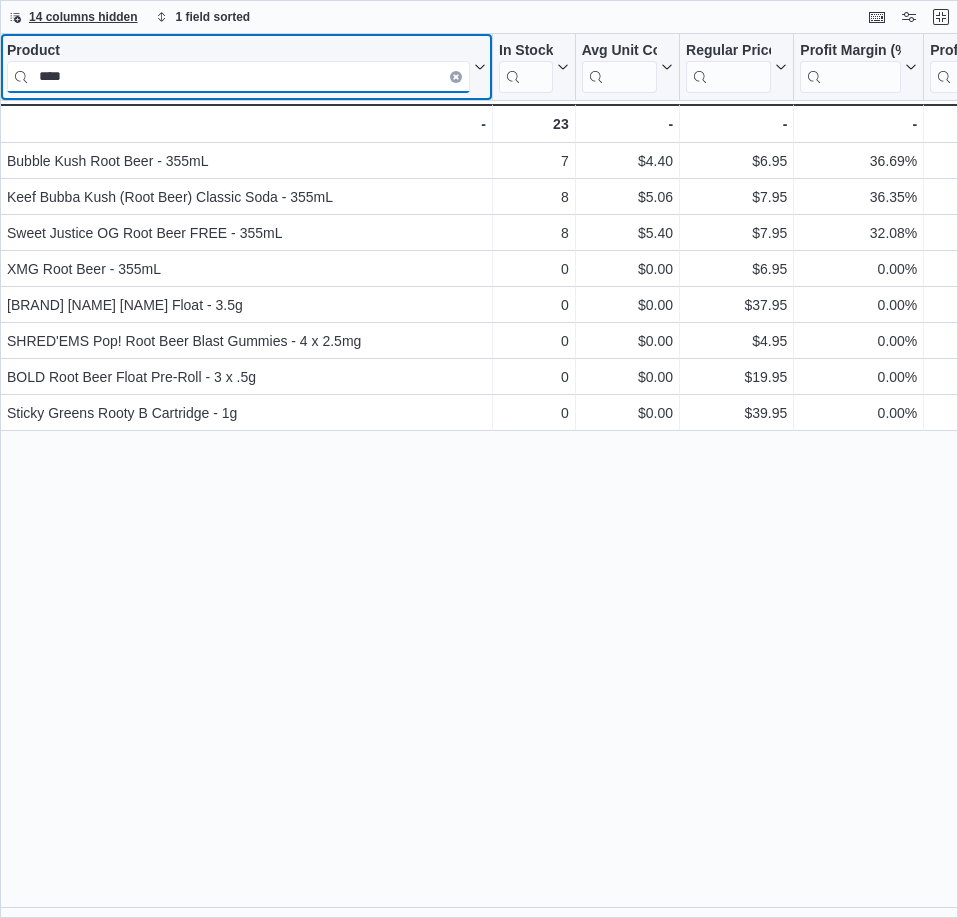 type on "****" 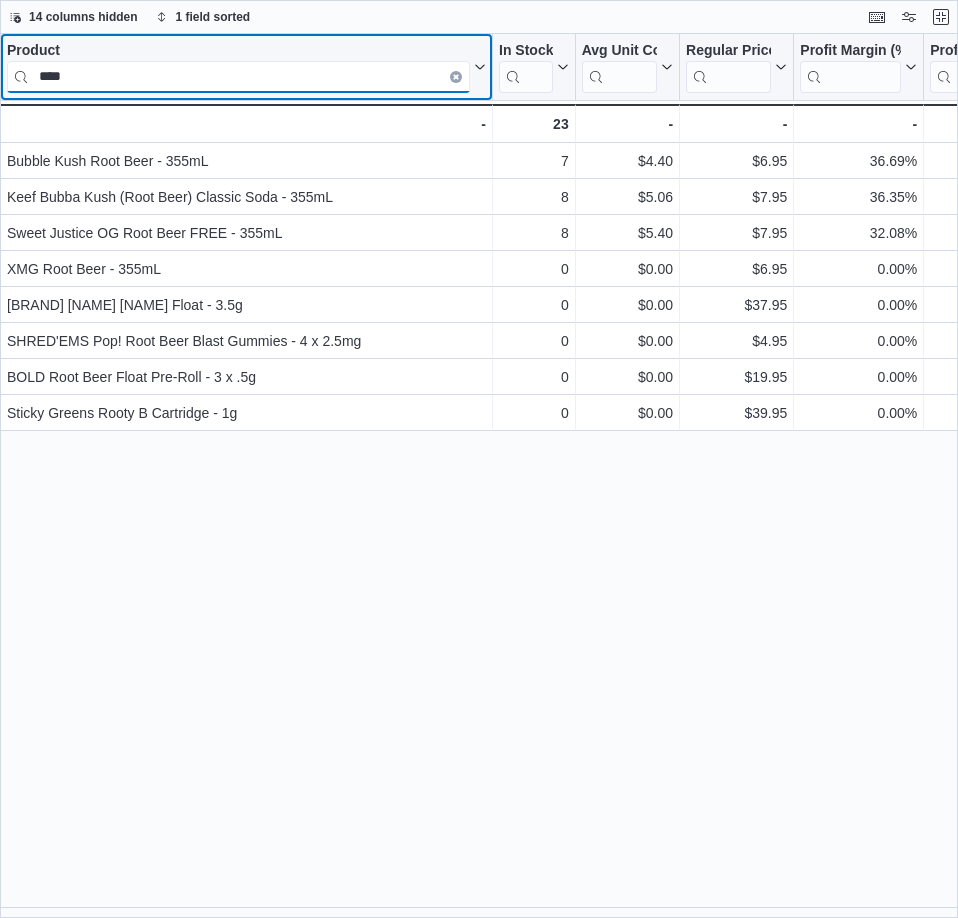 click on "****" at bounding box center [238, 77] 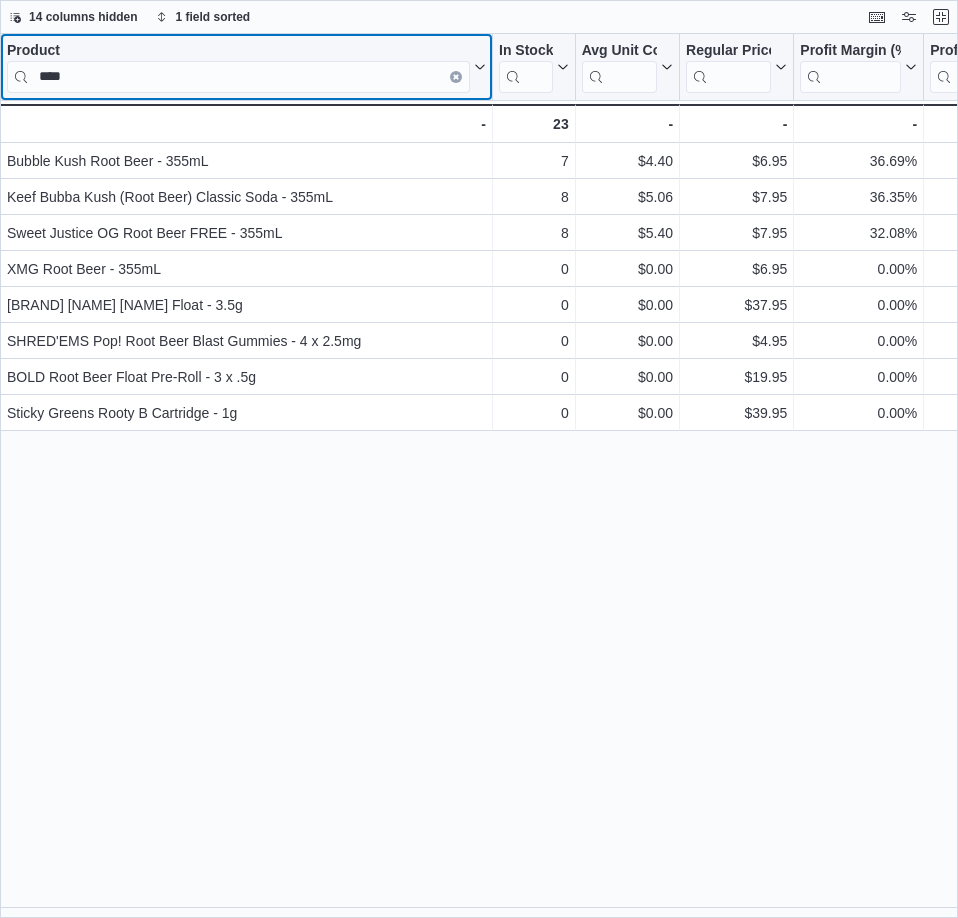 click 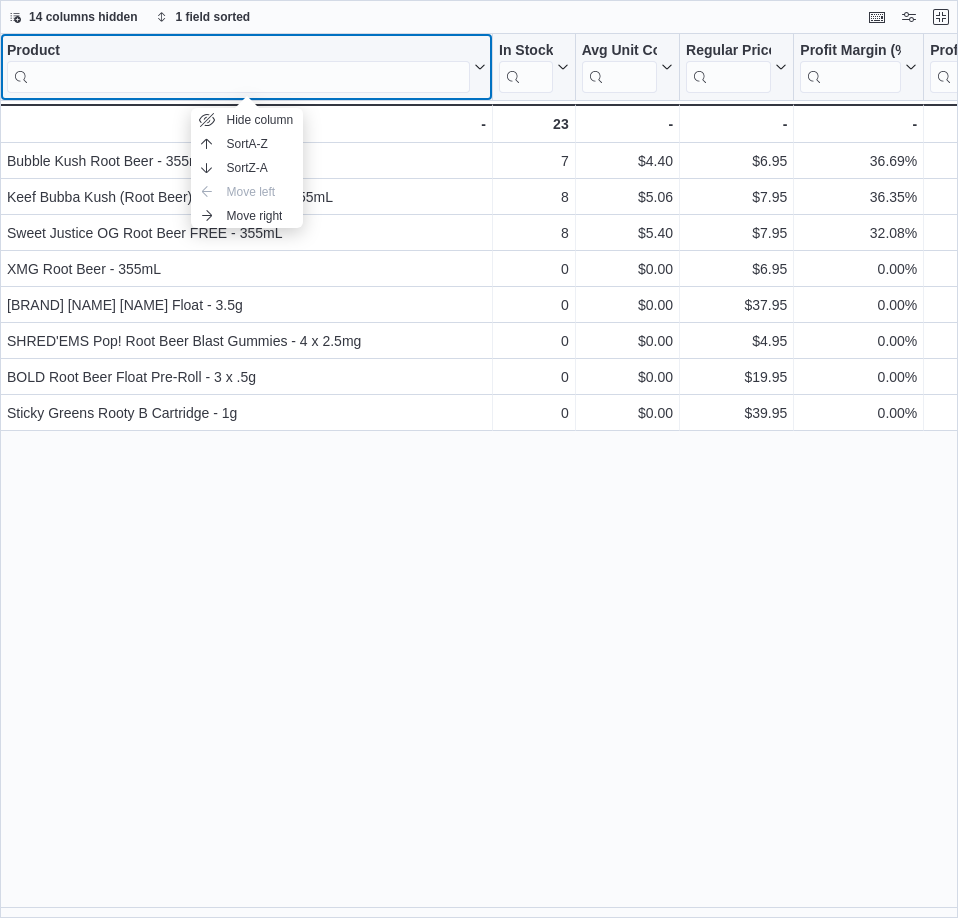 click 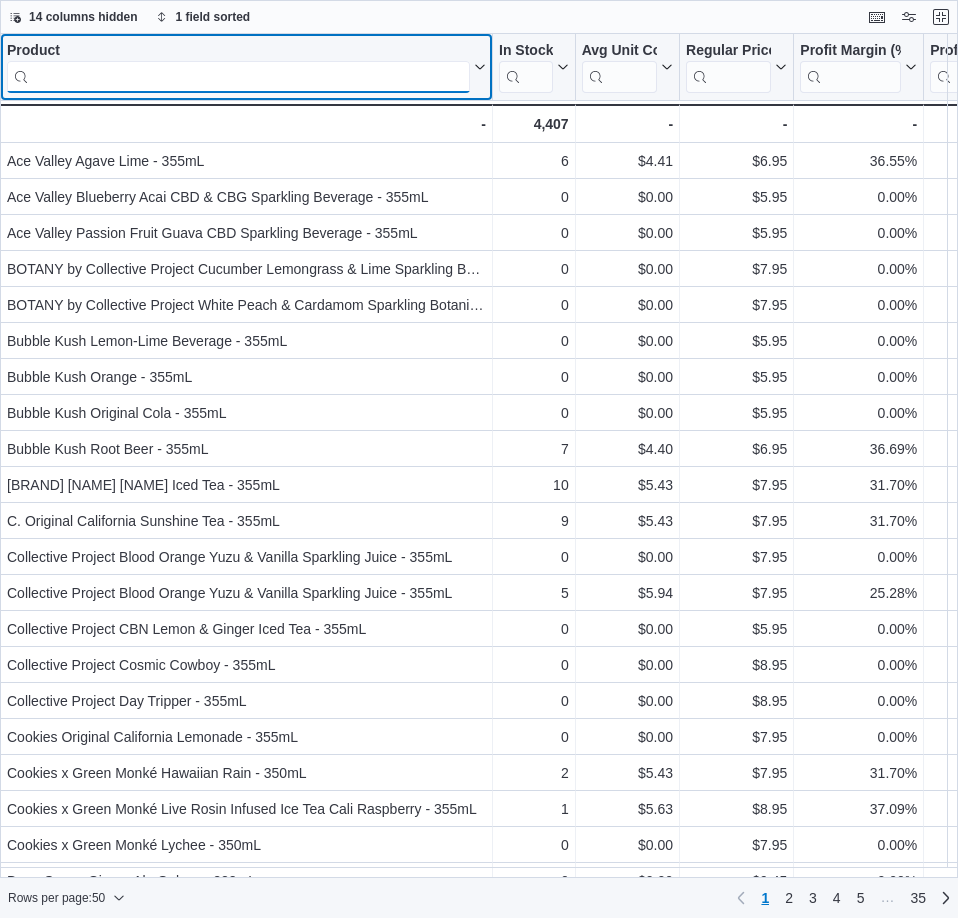click at bounding box center [238, 77] 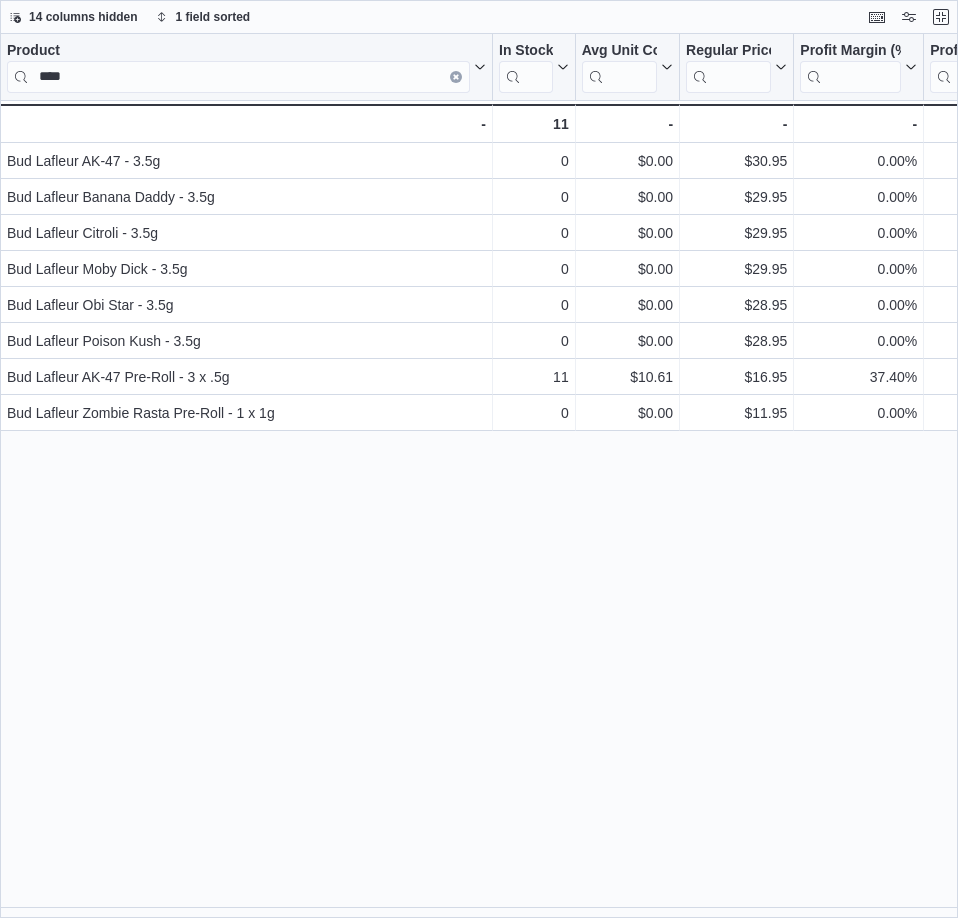 drag, startPoint x: 369, startPoint y: 668, endPoint x: 391, endPoint y: 583, distance: 87.80091 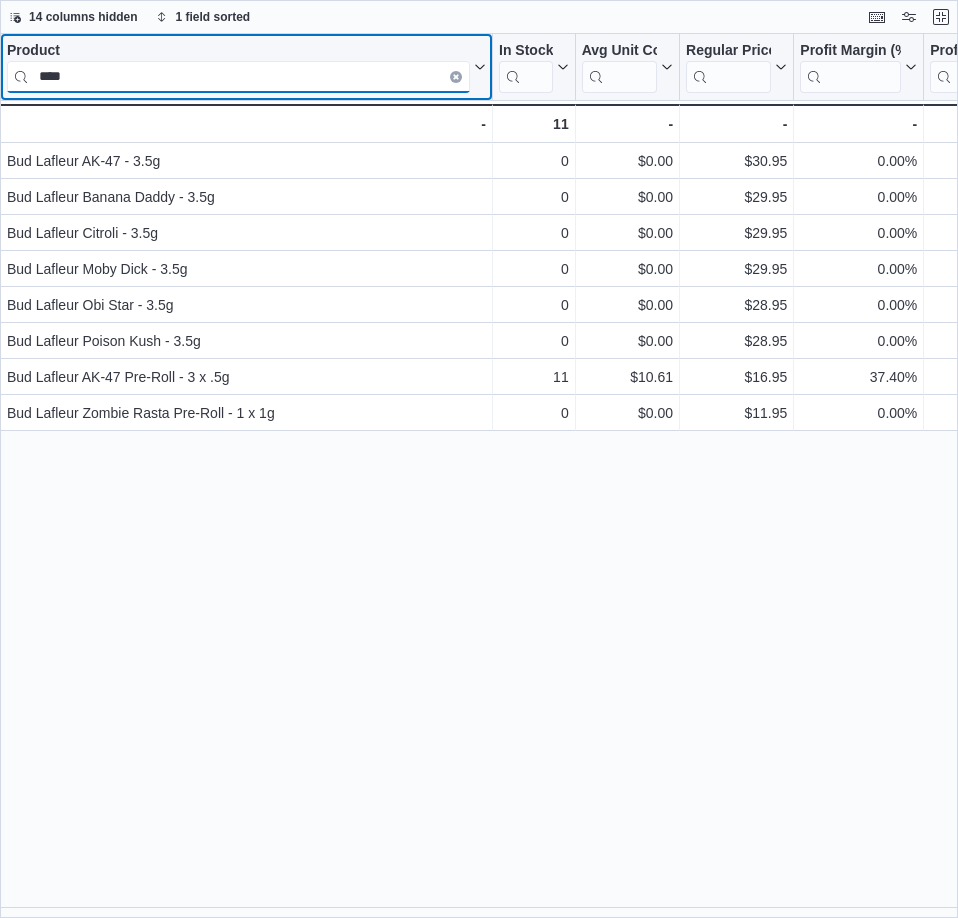click on "****" at bounding box center [238, 77] 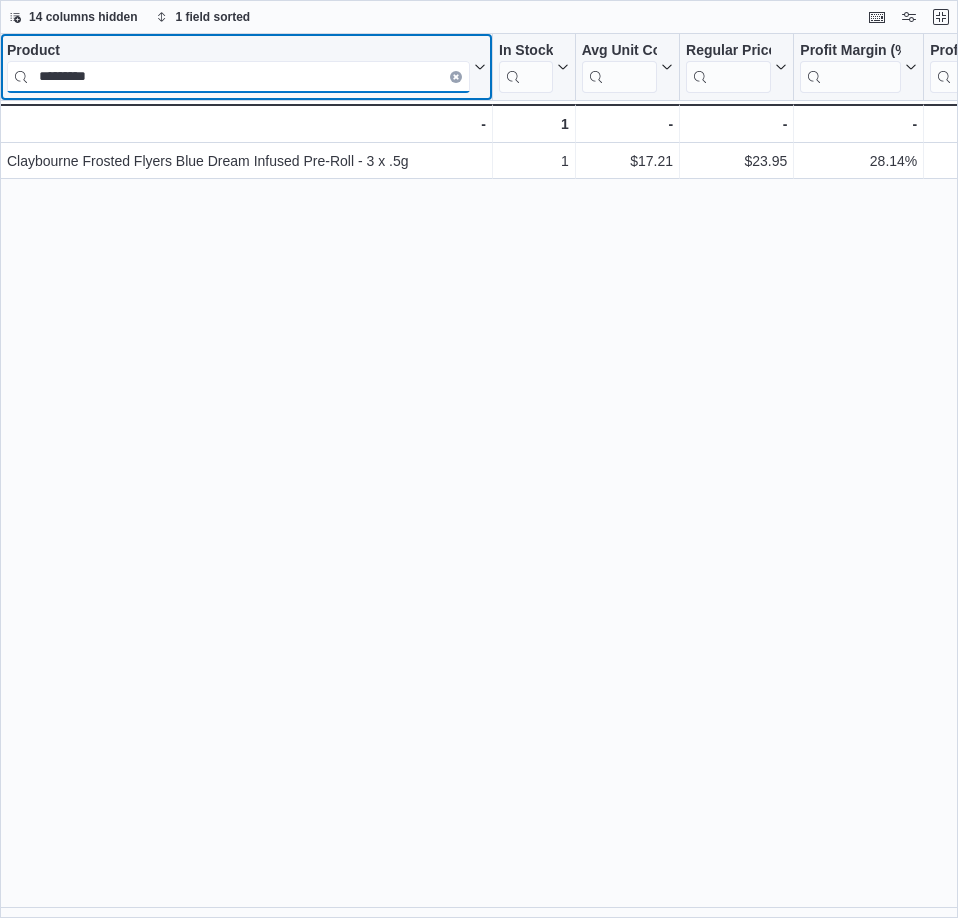 click on "*********" at bounding box center (238, 77) 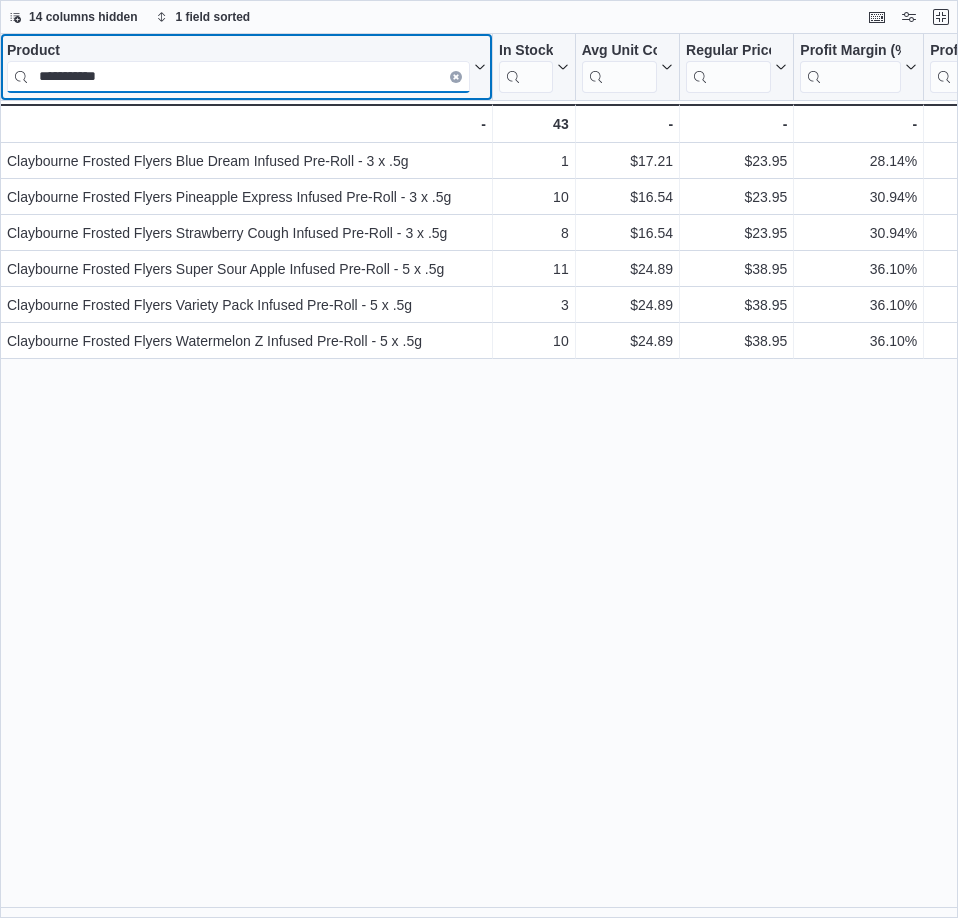 type on "**********" 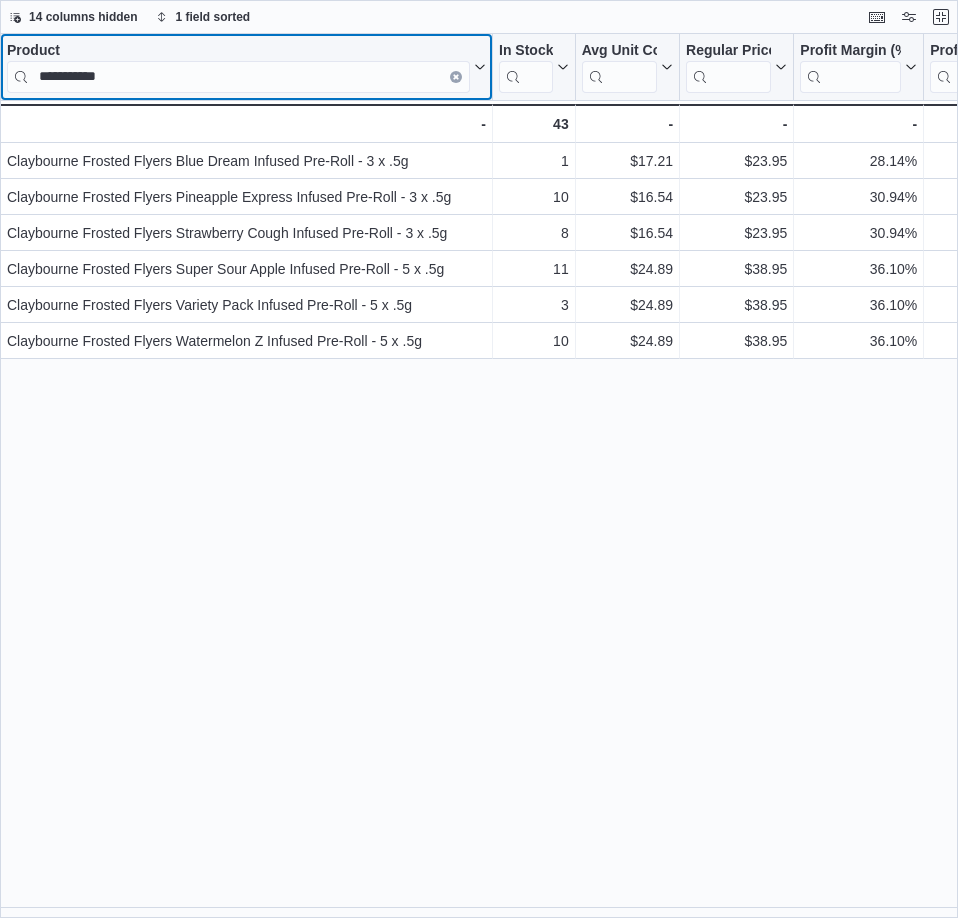 click 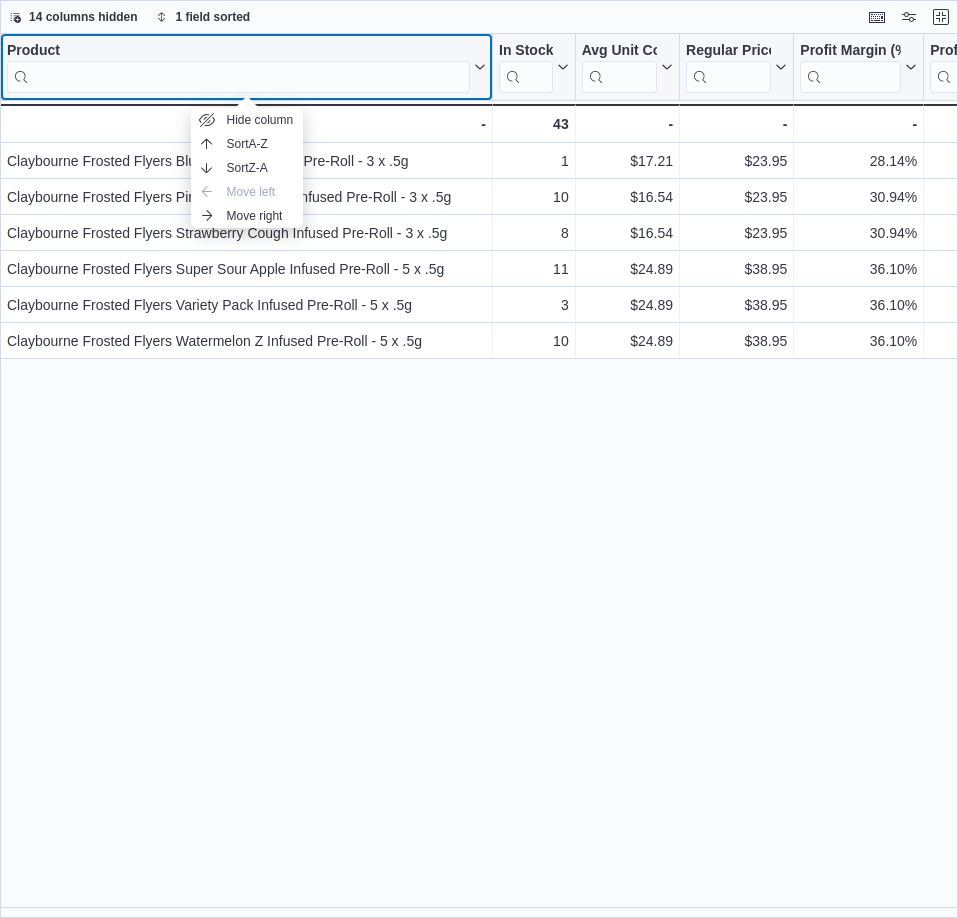 click at bounding box center [238, 77] 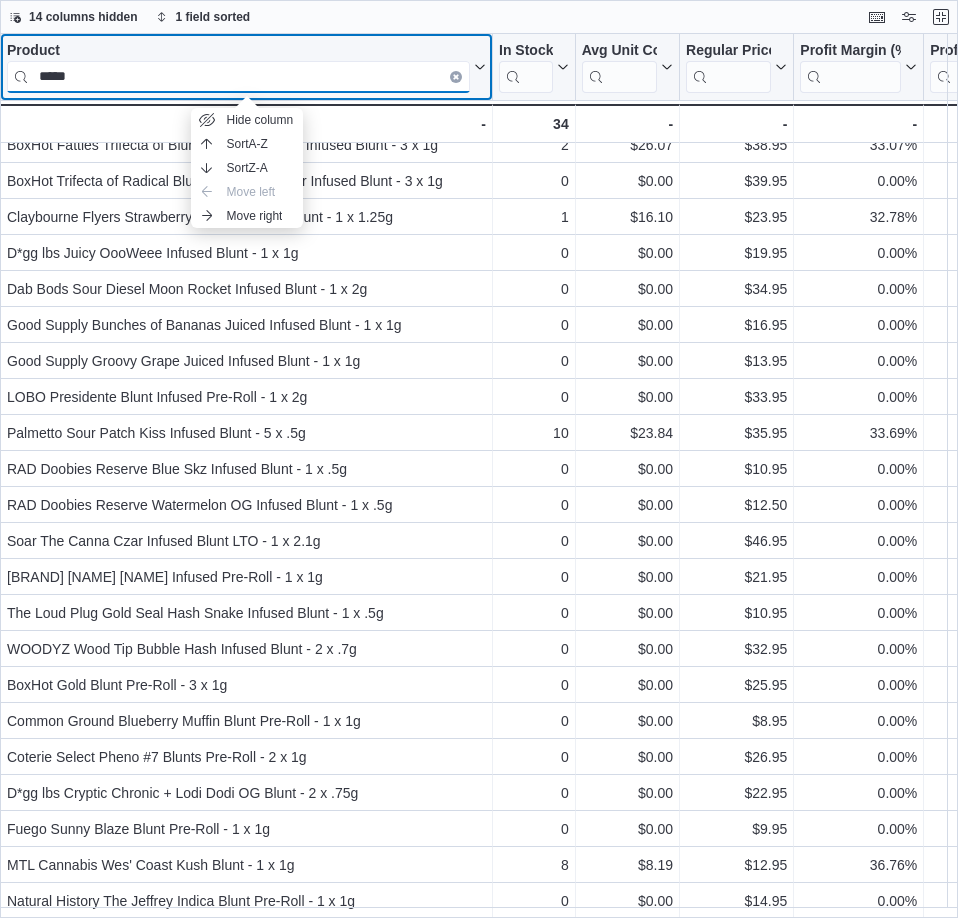 scroll, scrollTop: 0, scrollLeft: 0, axis: both 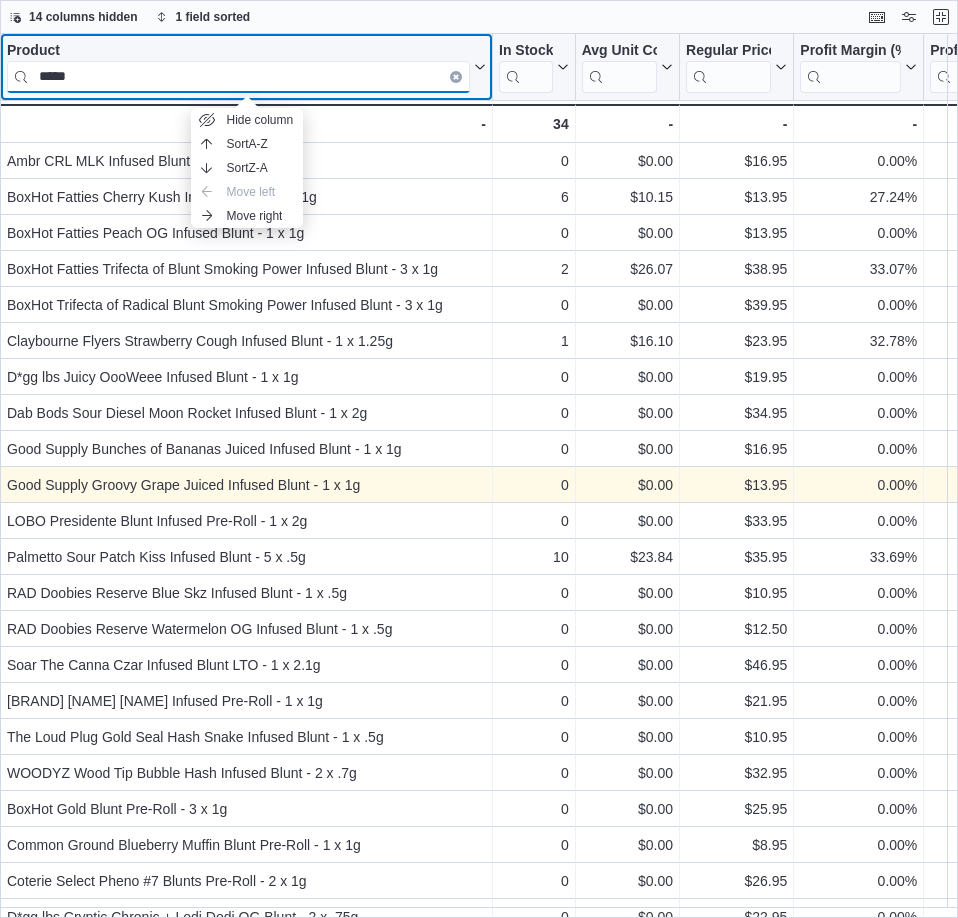 type on "*****" 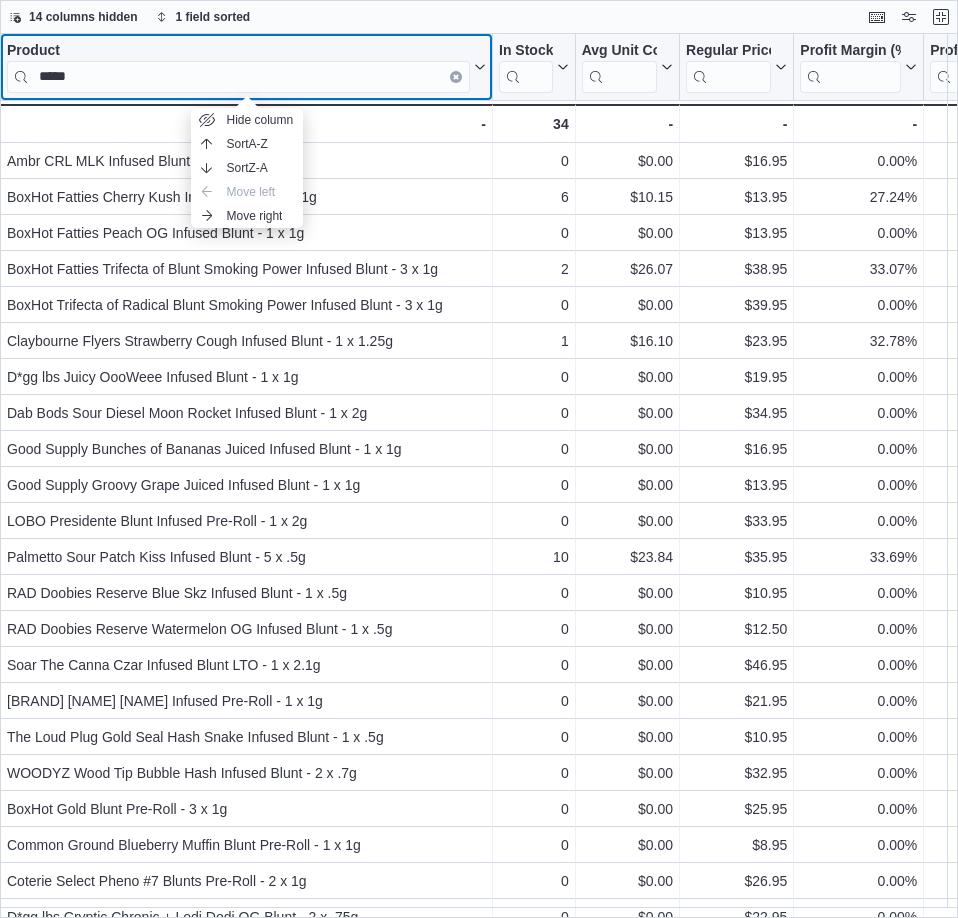 click 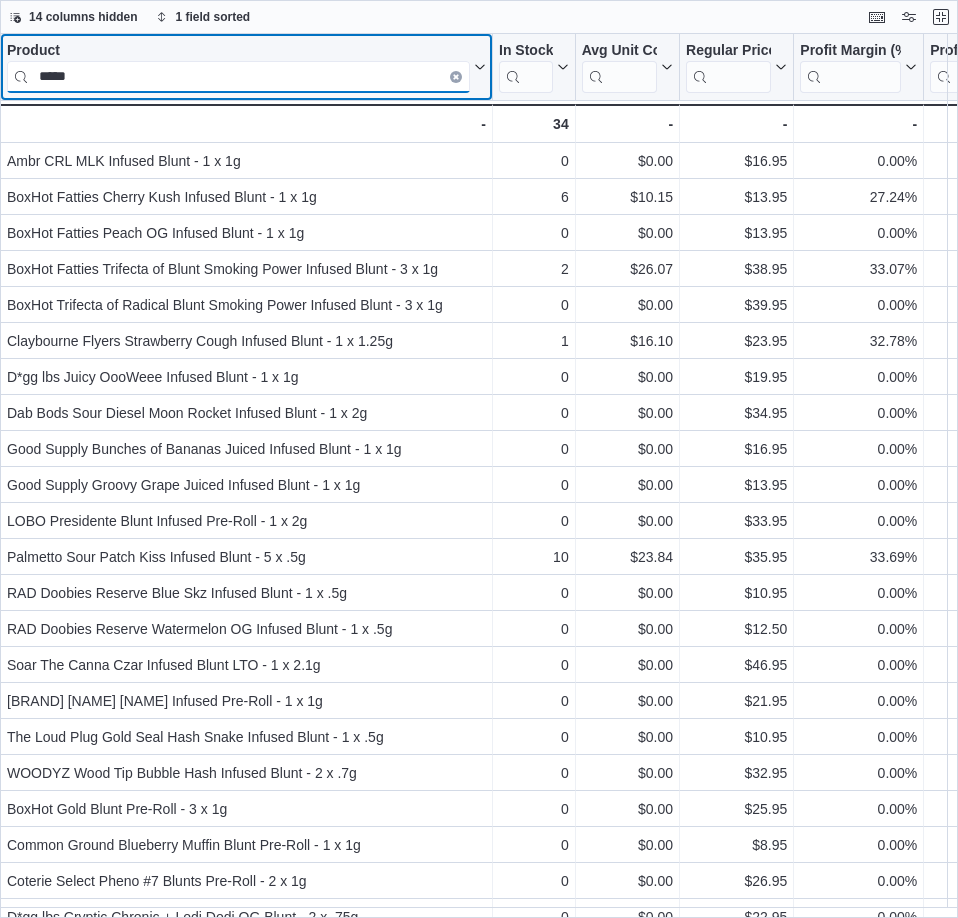click on "*****" at bounding box center (238, 77) 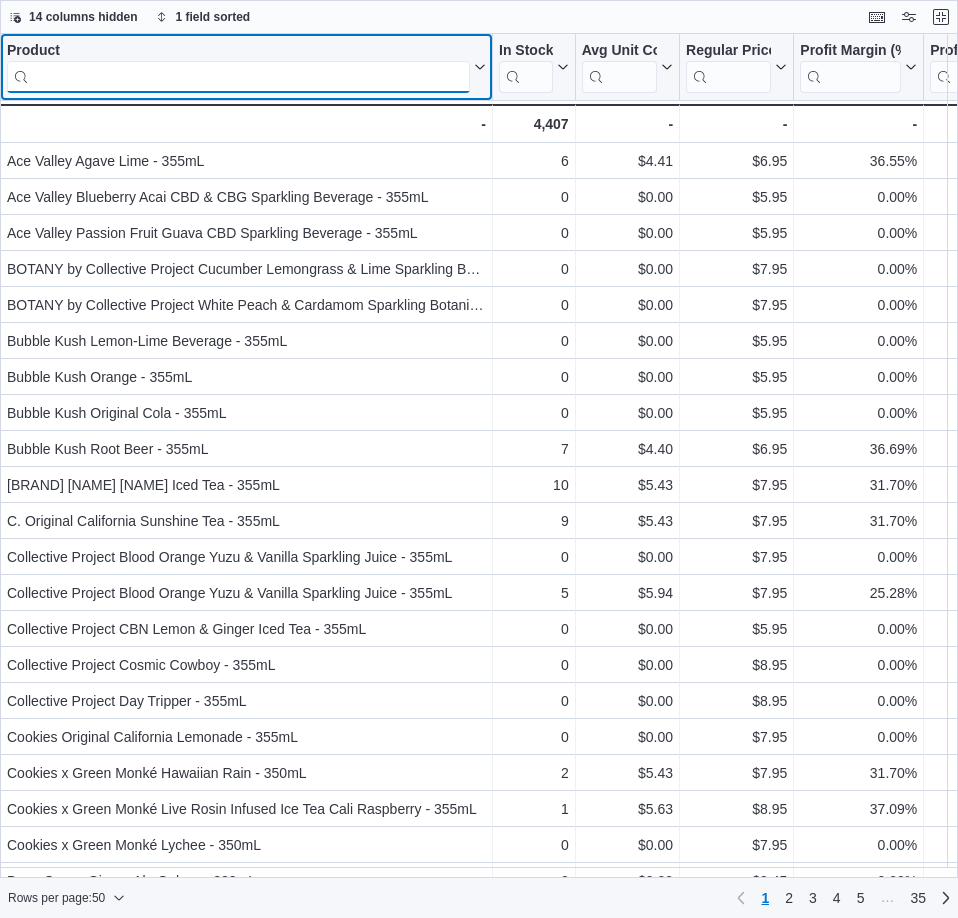 click at bounding box center (238, 77) 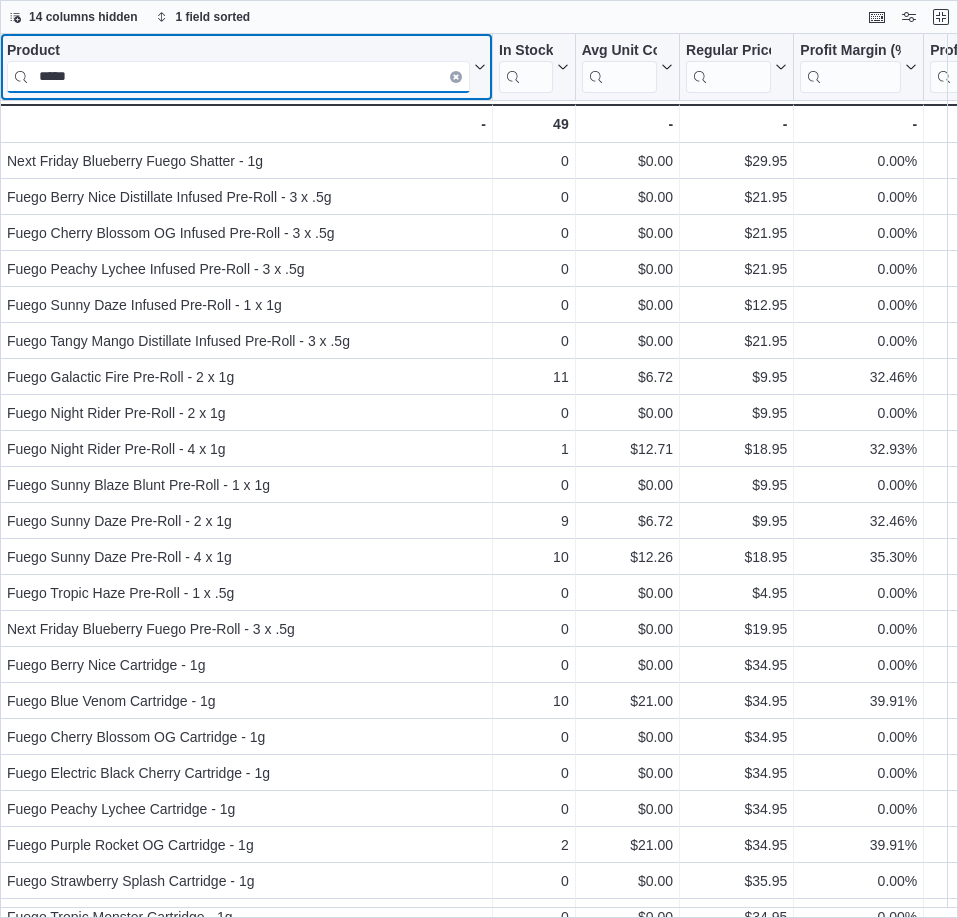 click on "*****" at bounding box center [238, 77] 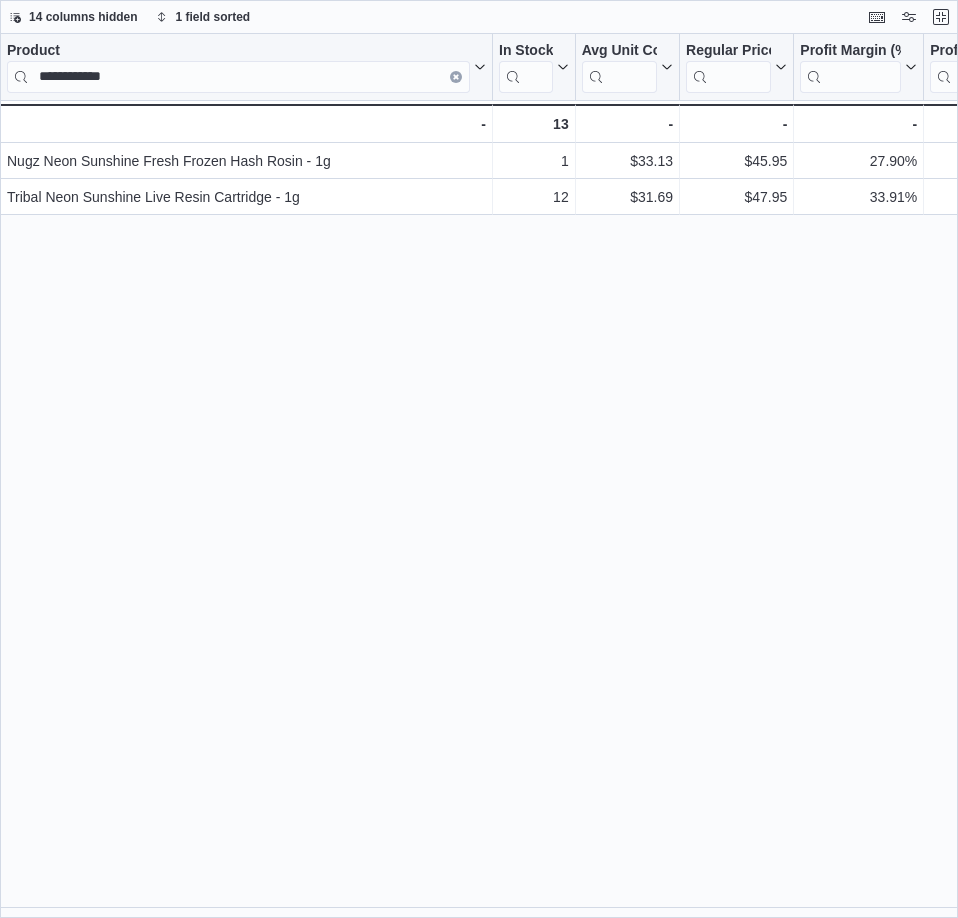 click on "**********" at bounding box center [479, 476] 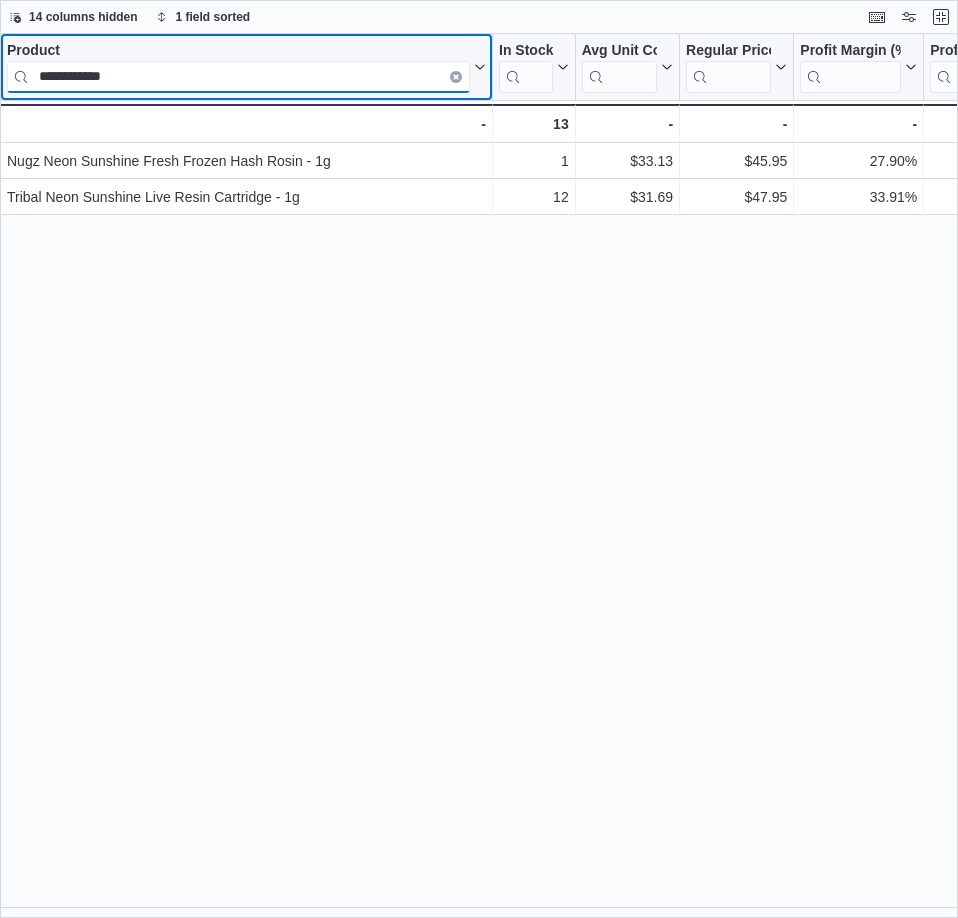 click on "**********" at bounding box center (238, 77) 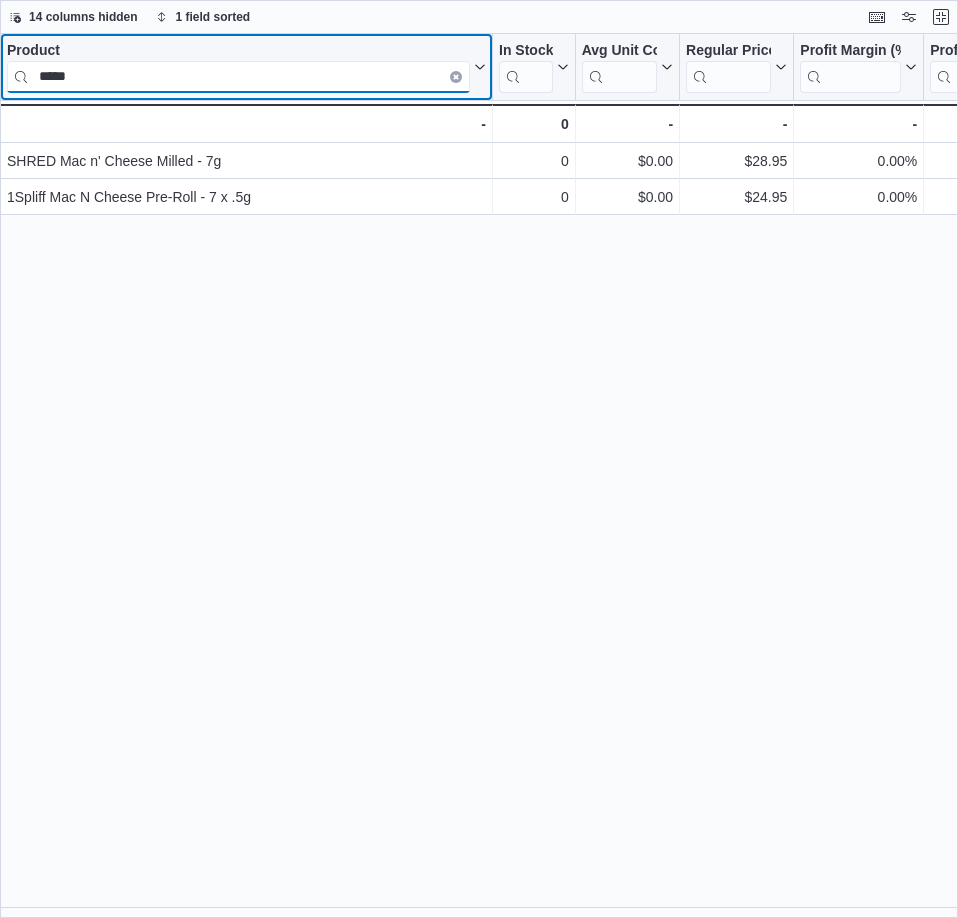 click on "*****" at bounding box center (238, 77) 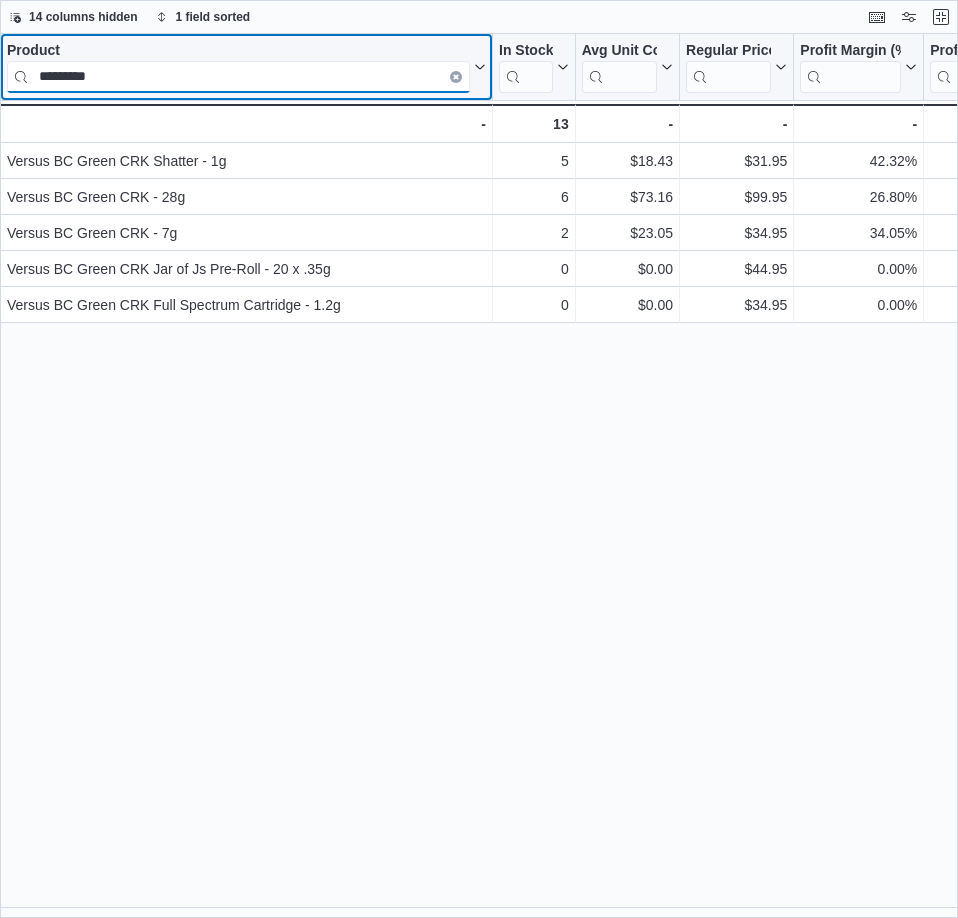 click on "********" at bounding box center [238, 77] 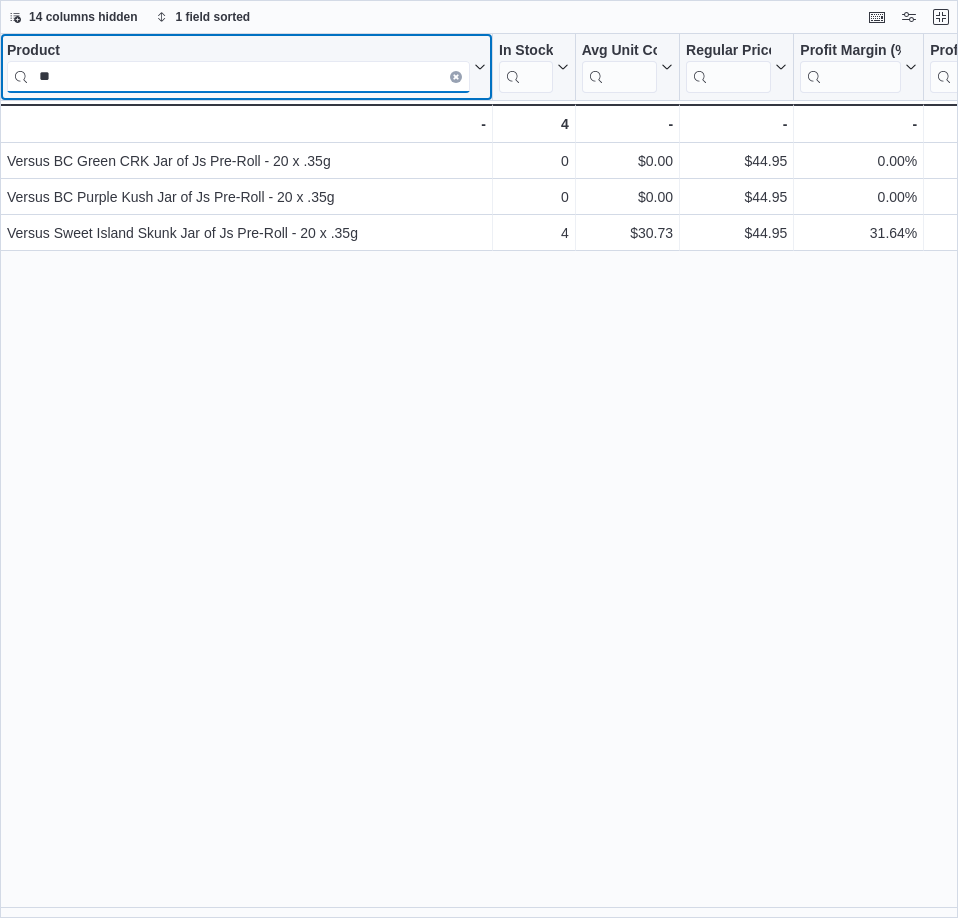 type on "*" 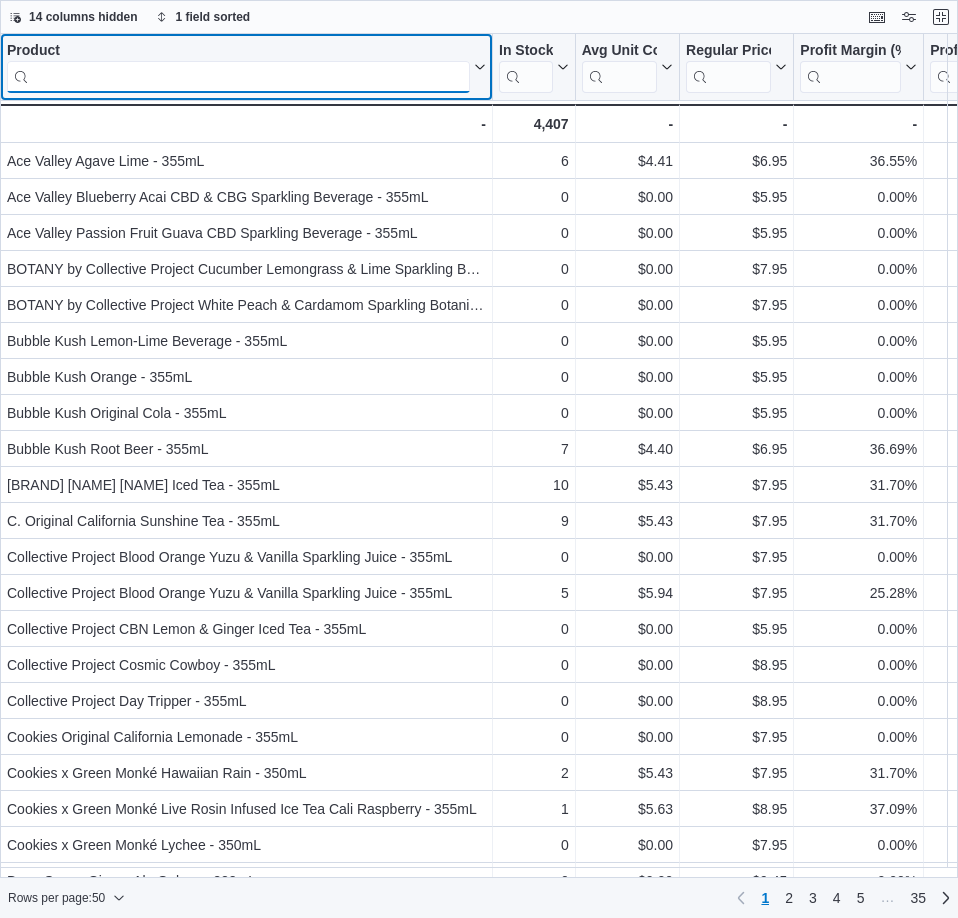 click at bounding box center (238, 77) 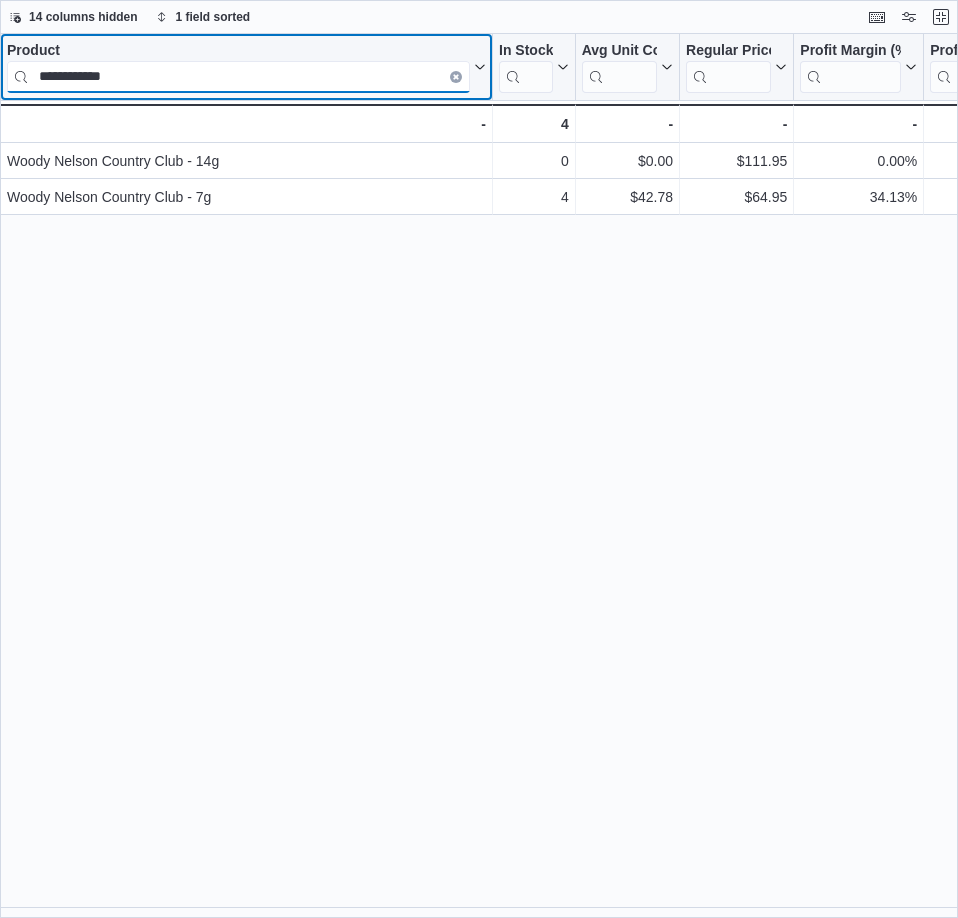 type on "**********" 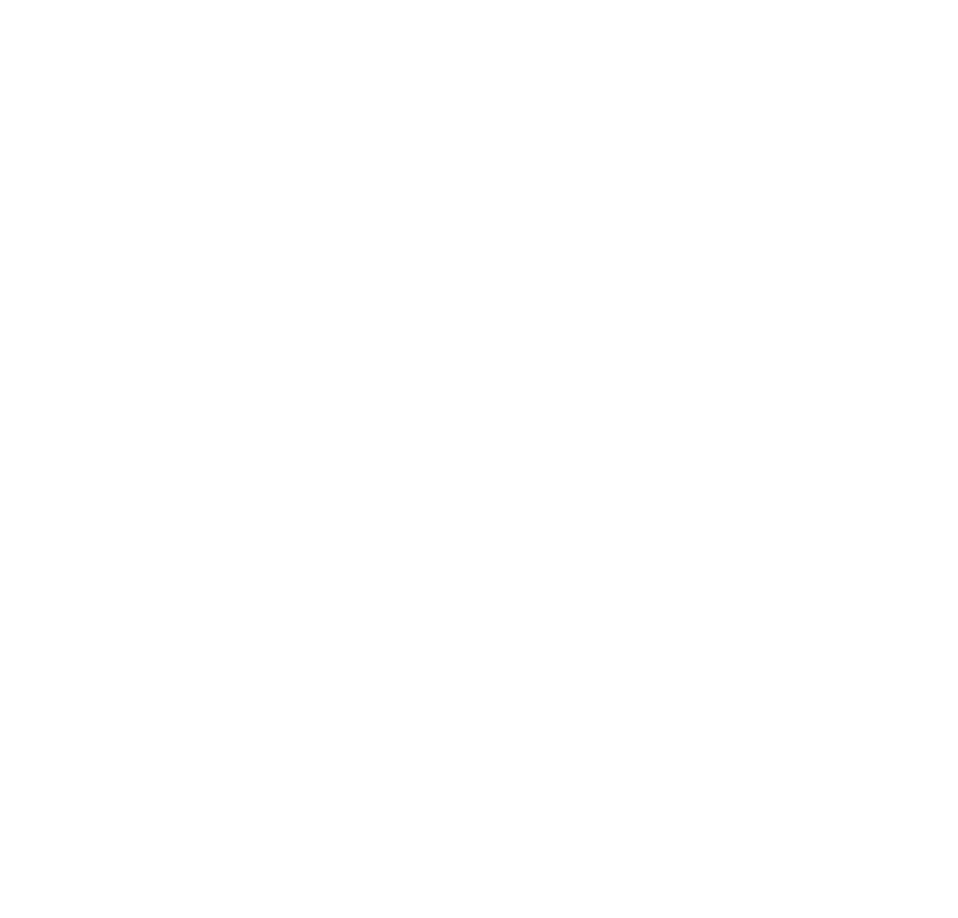 scroll, scrollTop: 0, scrollLeft: 0, axis: both 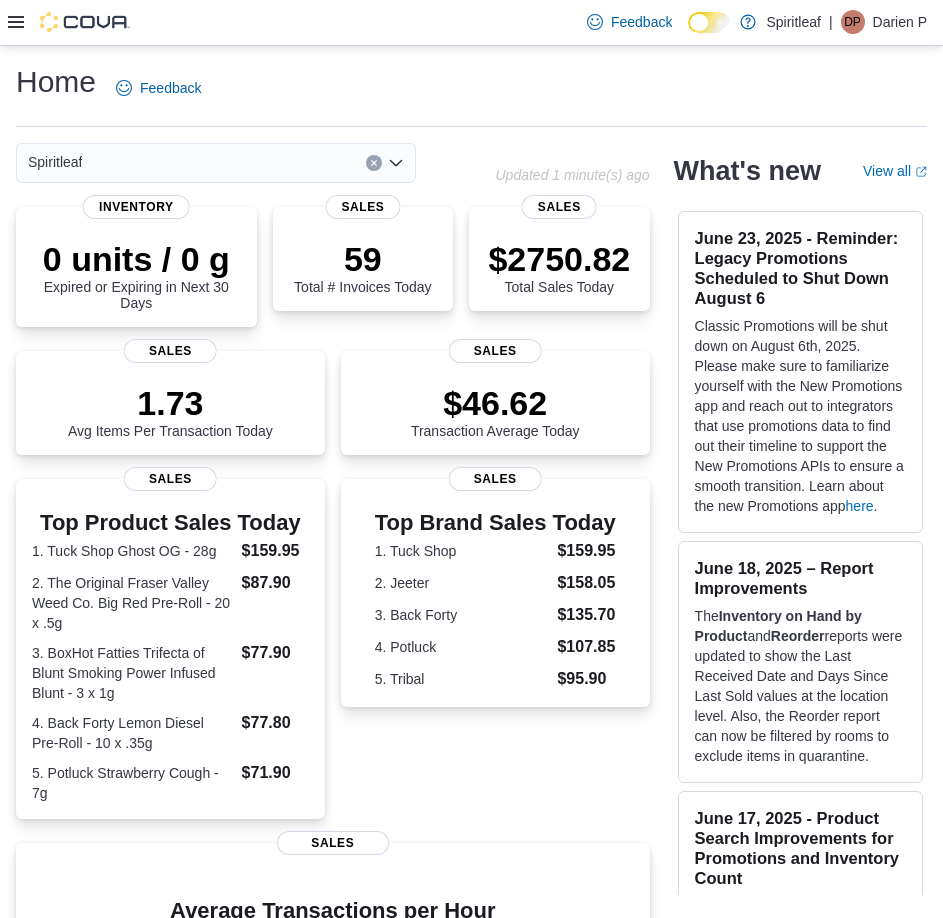 click at bounding box center [69, 22] 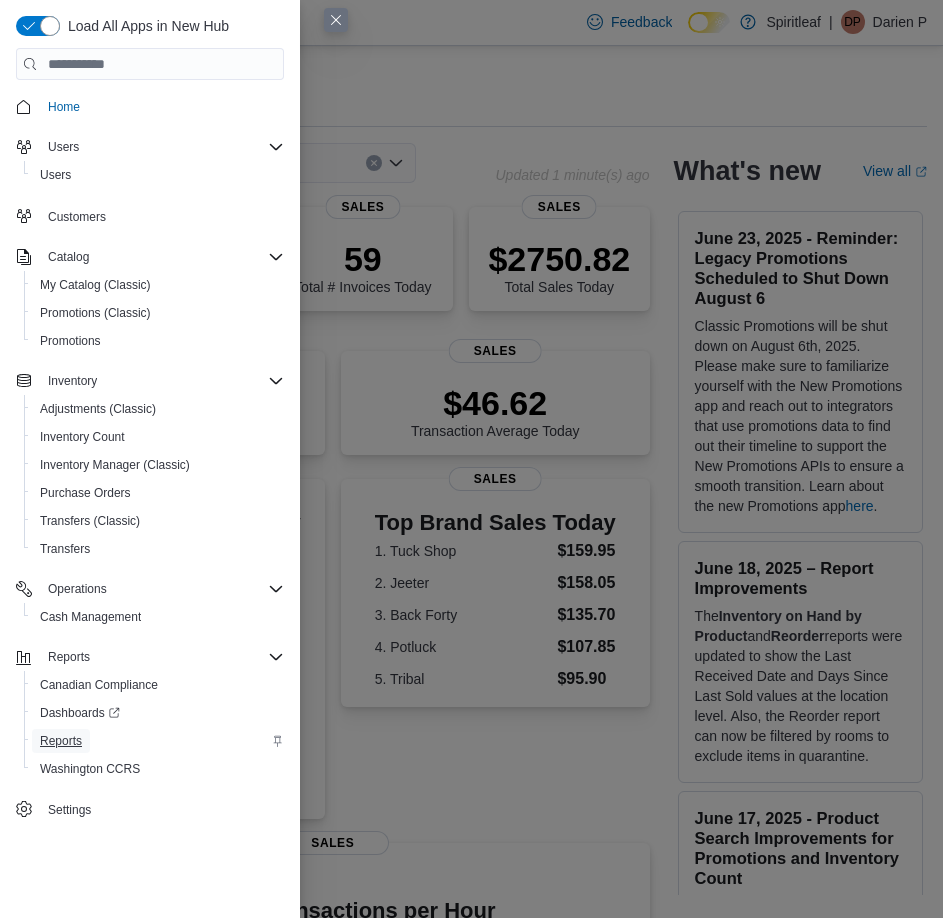 click on "Reports" at bounding box center (61, 741) 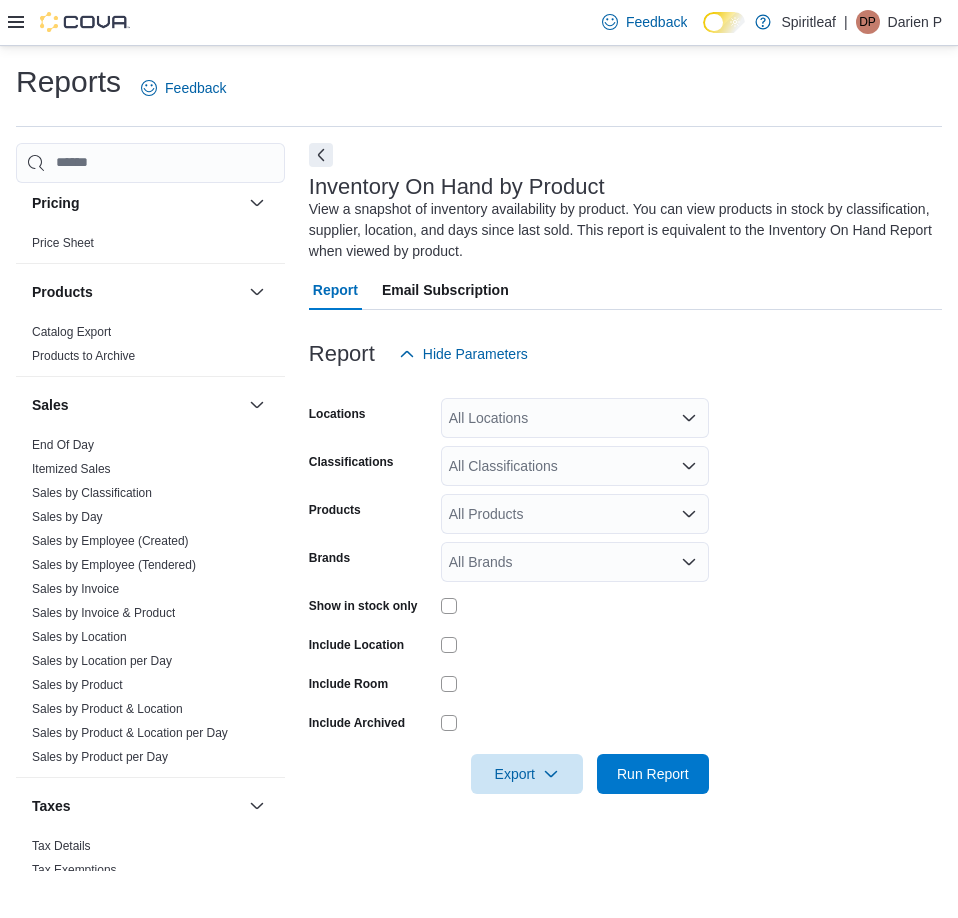scroll, scrollTop: 500, scrollLeft: 0, axis: vertical 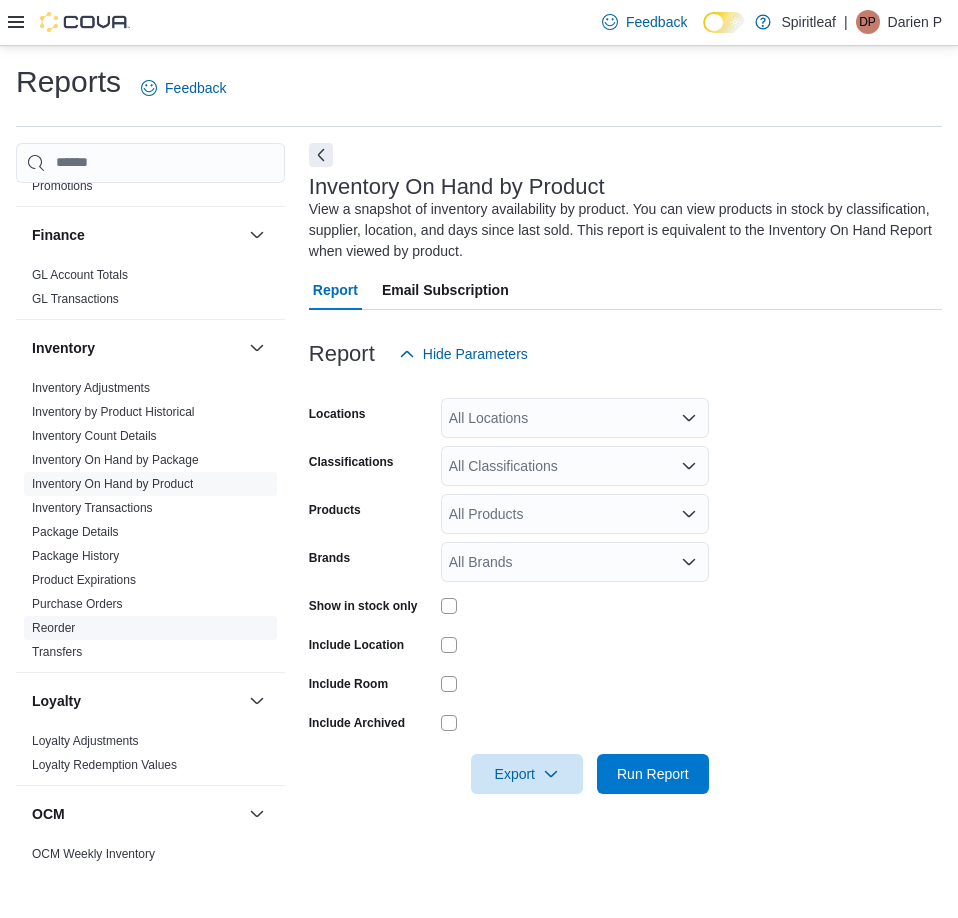 click on "Reorder" at bounding box center (53, 628) 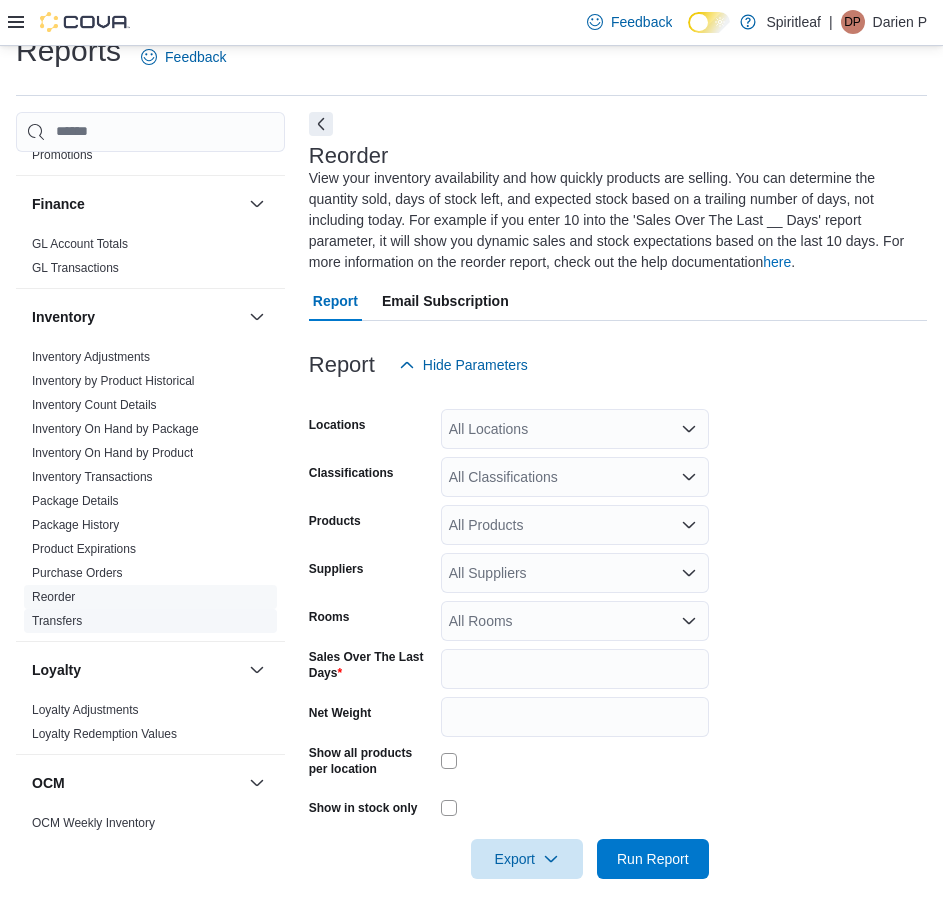 scroll, scrollTop: 32, scrollLeft: 0, axis: vertical 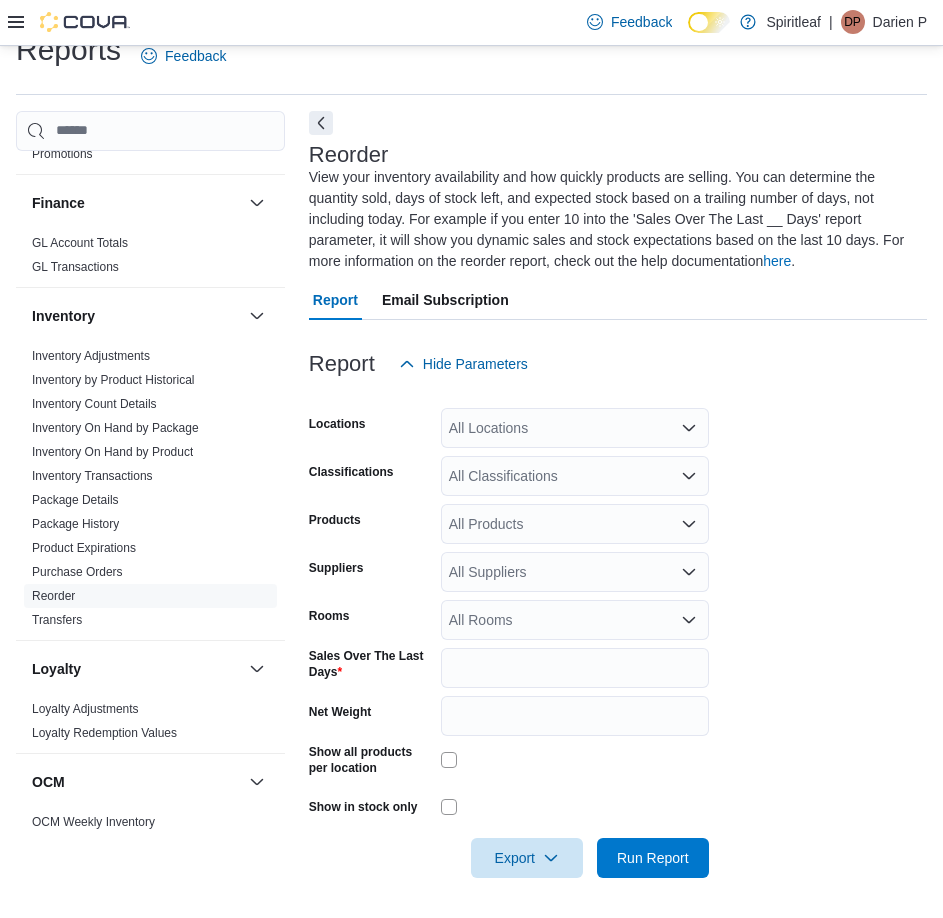 click on "All Locations" at bounding box center (575, 428) 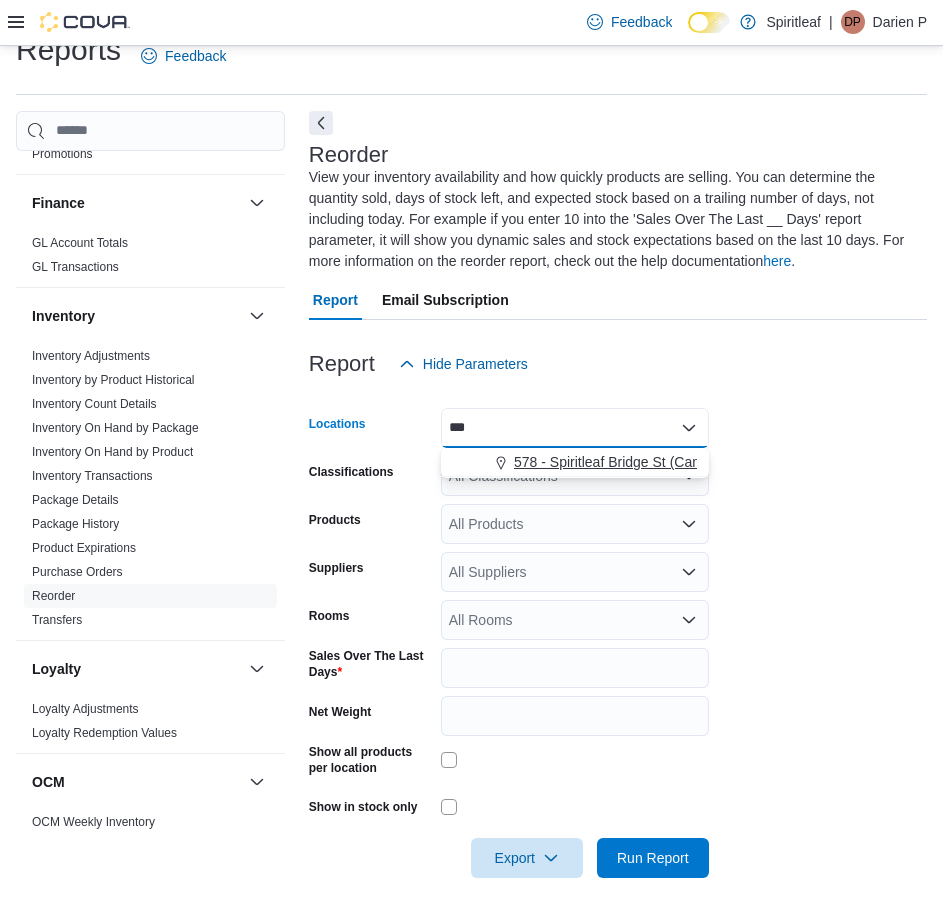 type on "***" 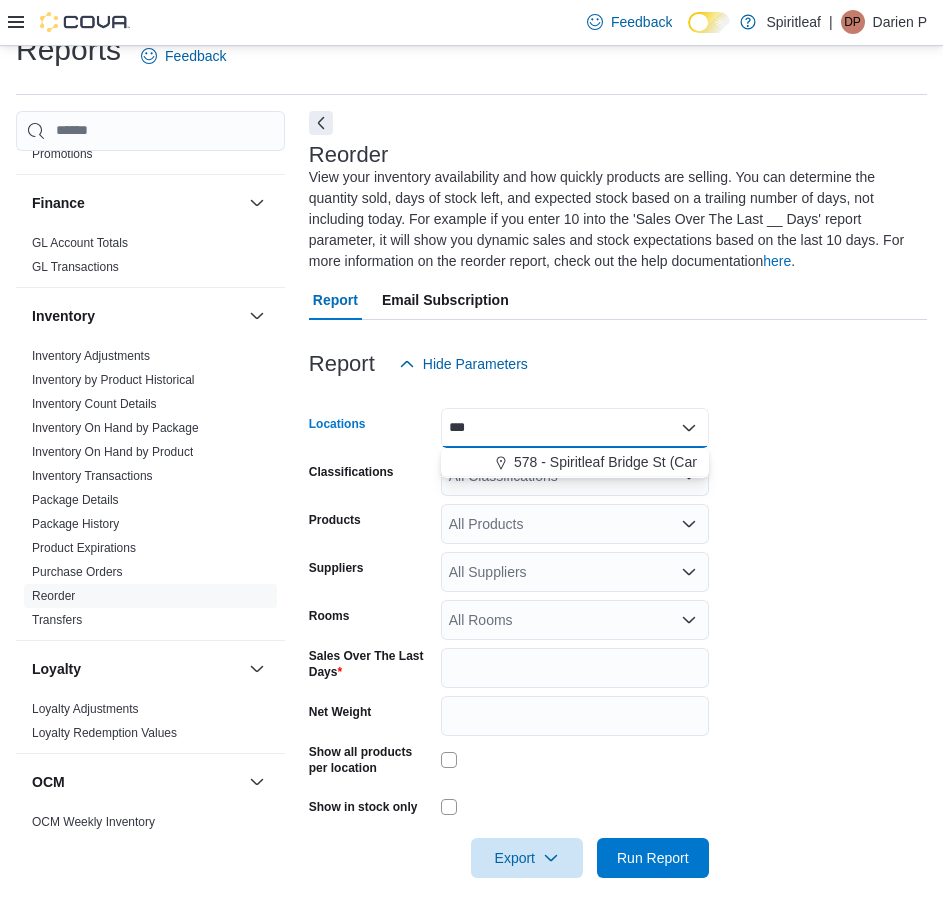 drag, startPoint x: 582, startPoint y: 458, endPoint x: 584, endPoint y: 447, distance: 11.18034 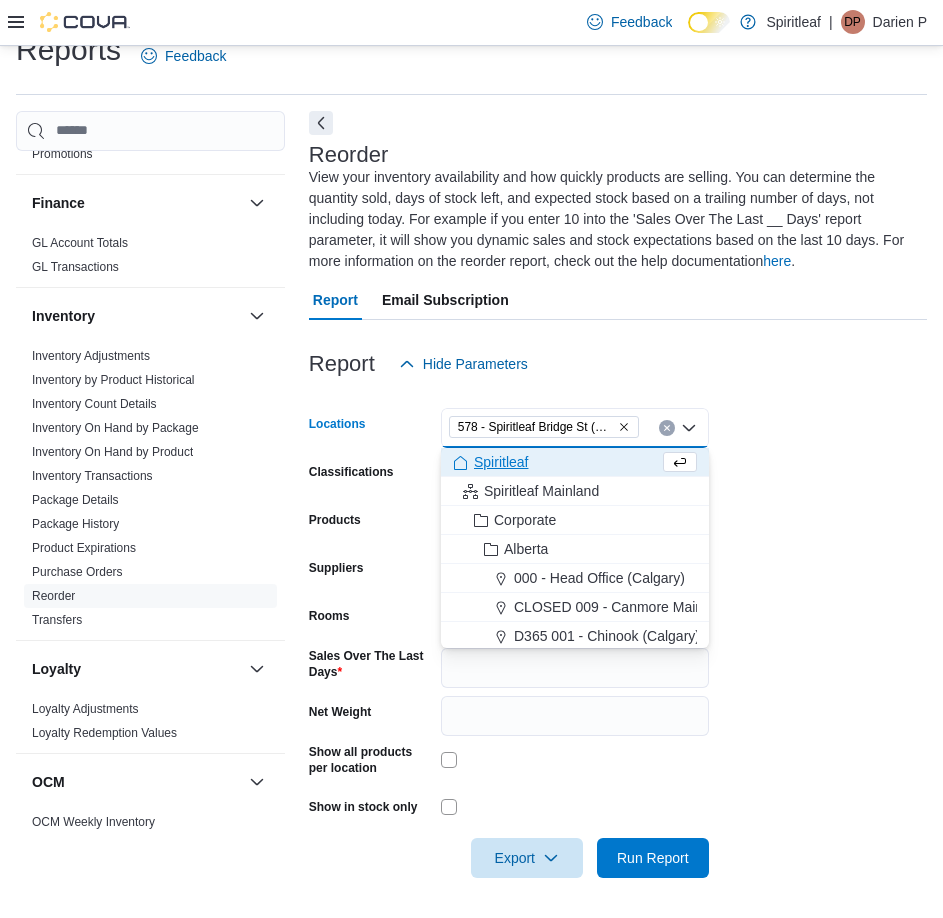 click on "Report Hide Parameters" at bounding box center (618, 364) 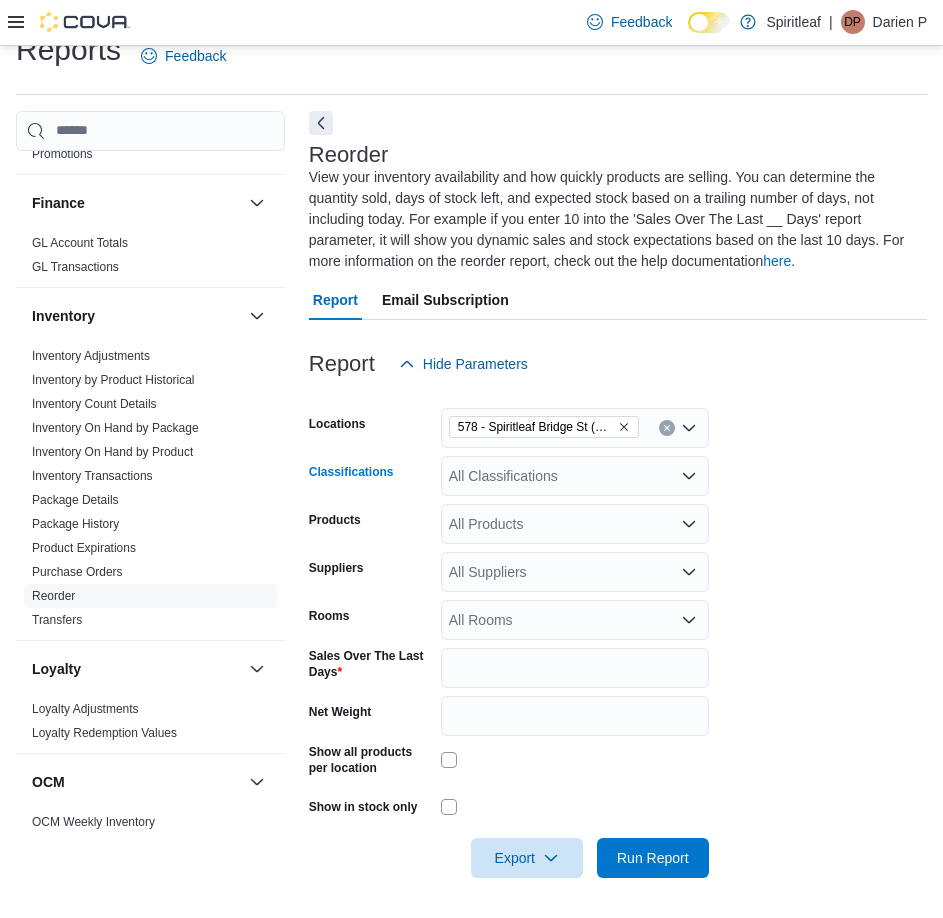 click on "All Classifications" at bounding box center (575, 476) 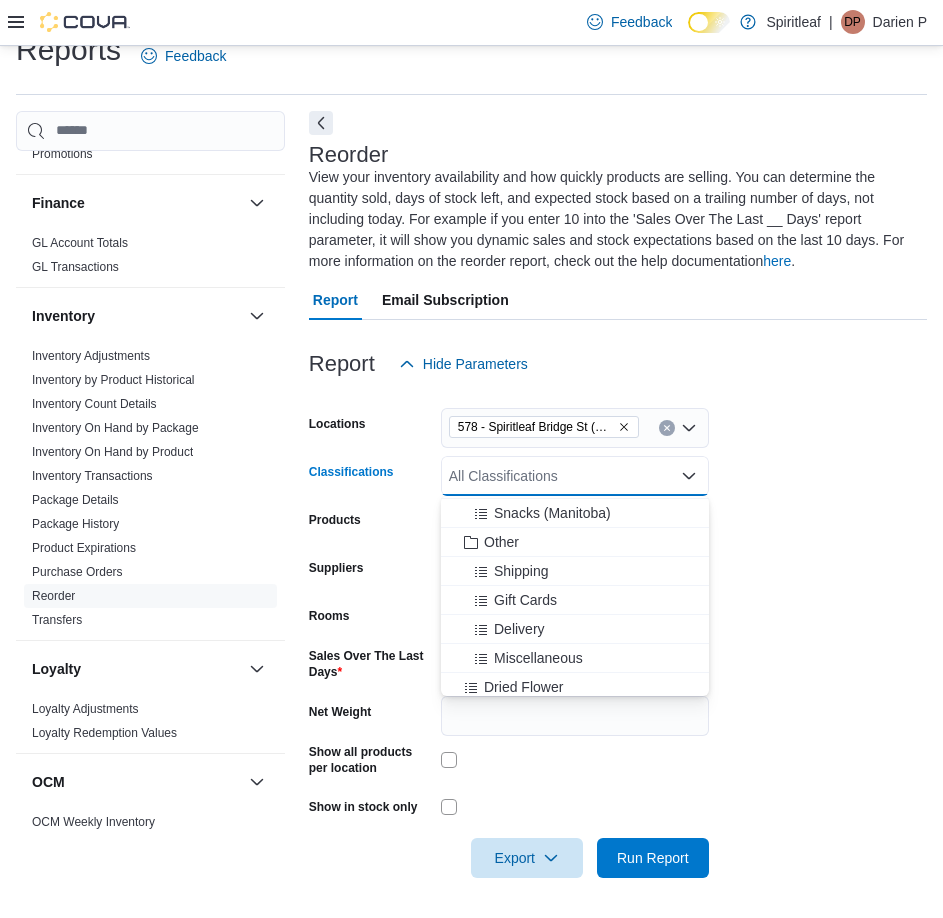 scroll, scrollTop: 300, scrollLeft: 0, axis: vertical 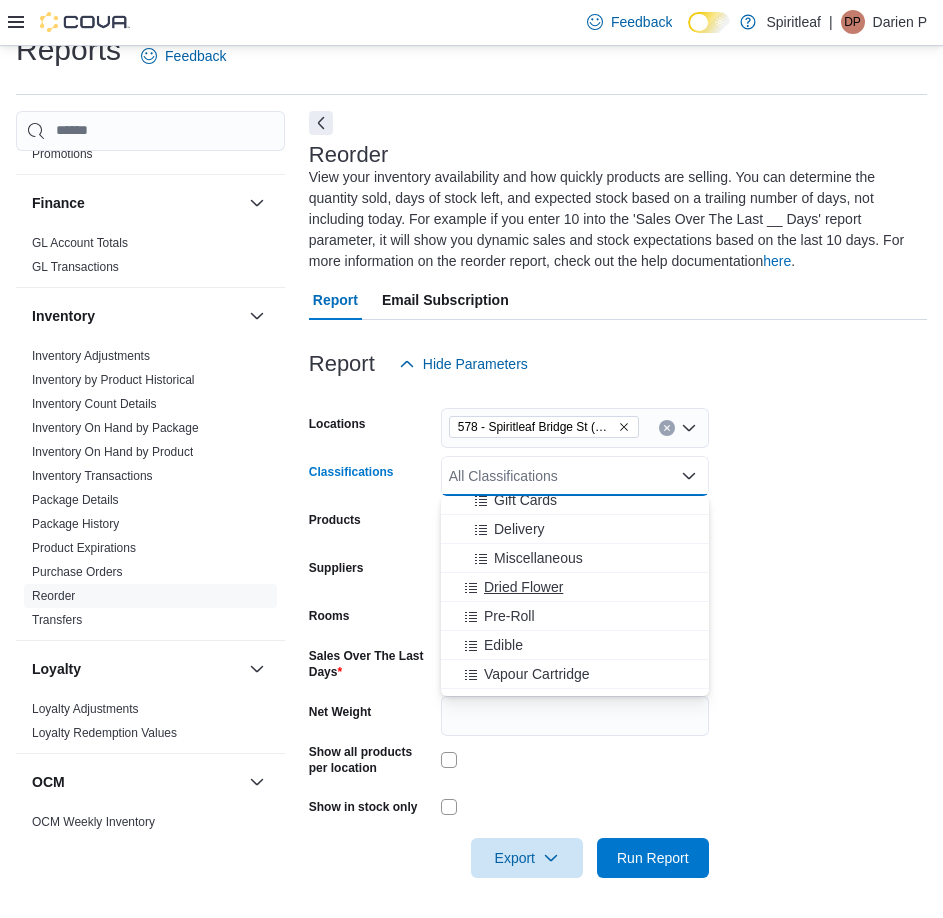 click on "Dried Flower" at bounding box center [523, 587] 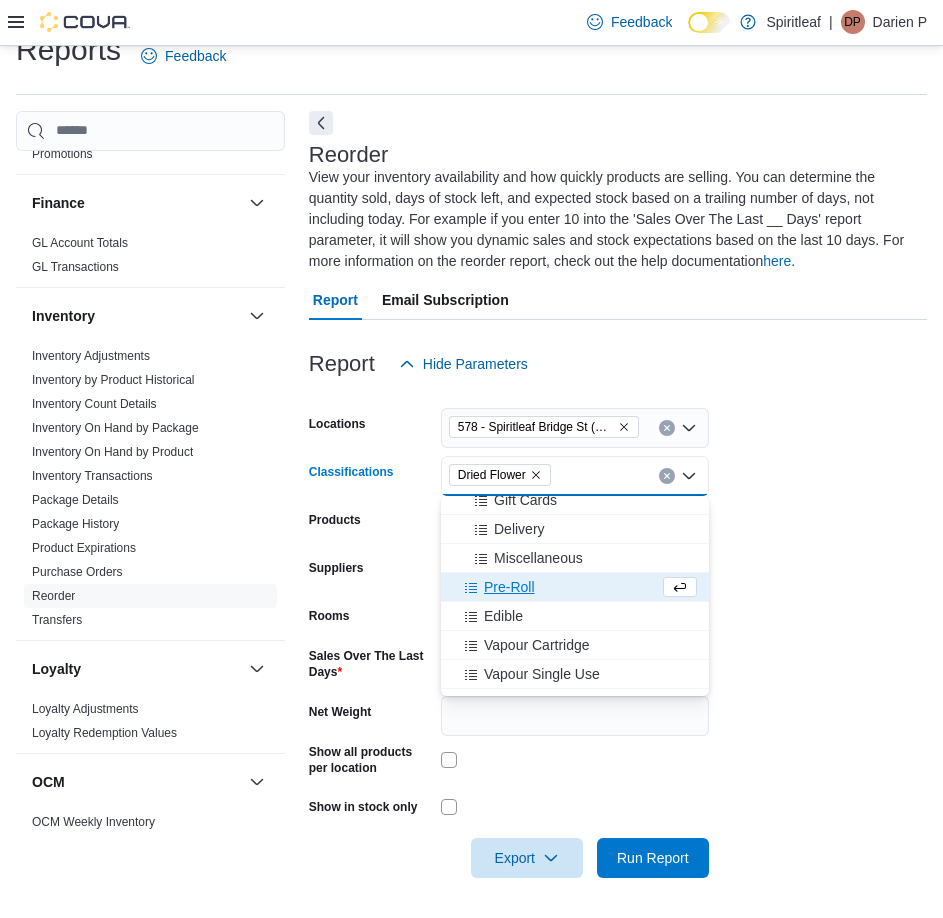 click on "Pre-Roll" at bounding box center [509, 587] 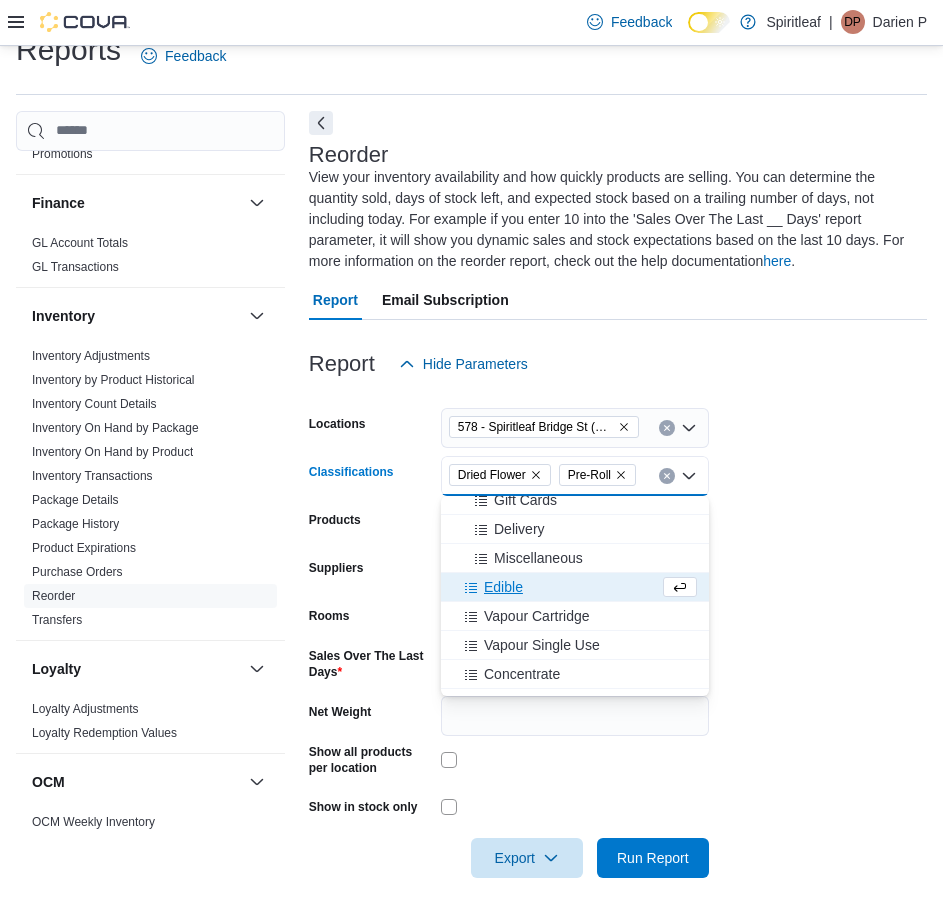 click on "Edible" at bounding box center (503, 587) 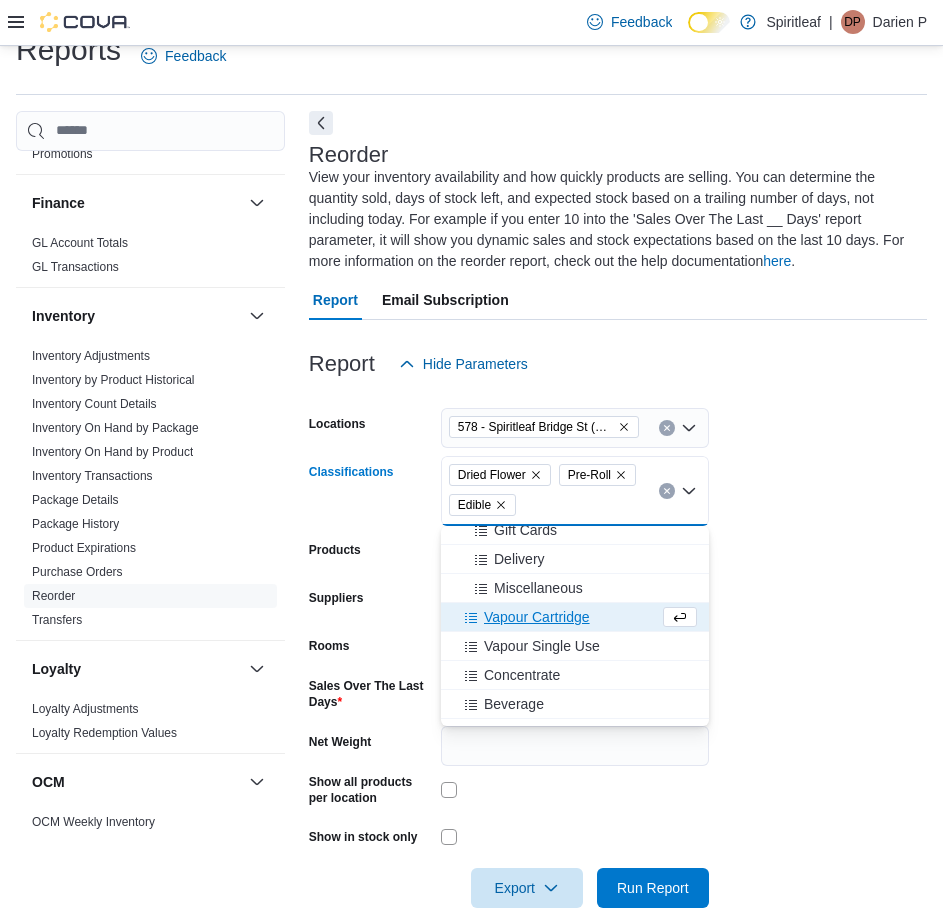 click on "Vapour Cartridge" at bounding box center (537, 617) 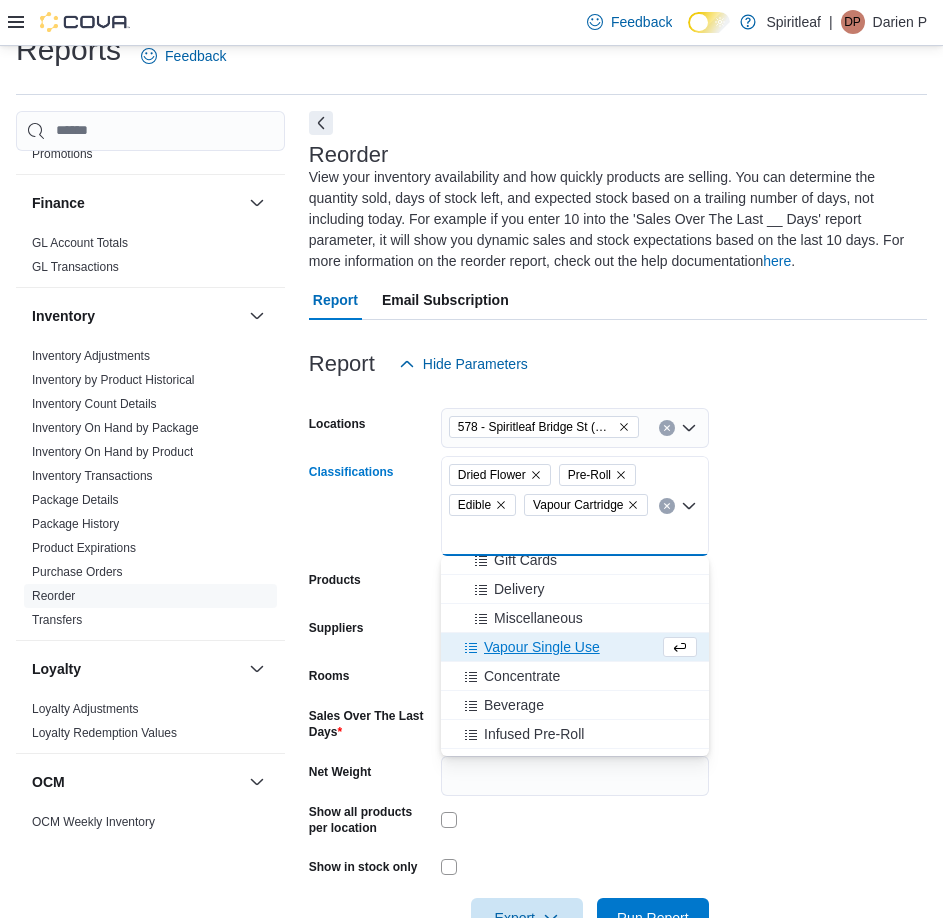 click on "Vapour Single Use" at bounding box center (542, 647) 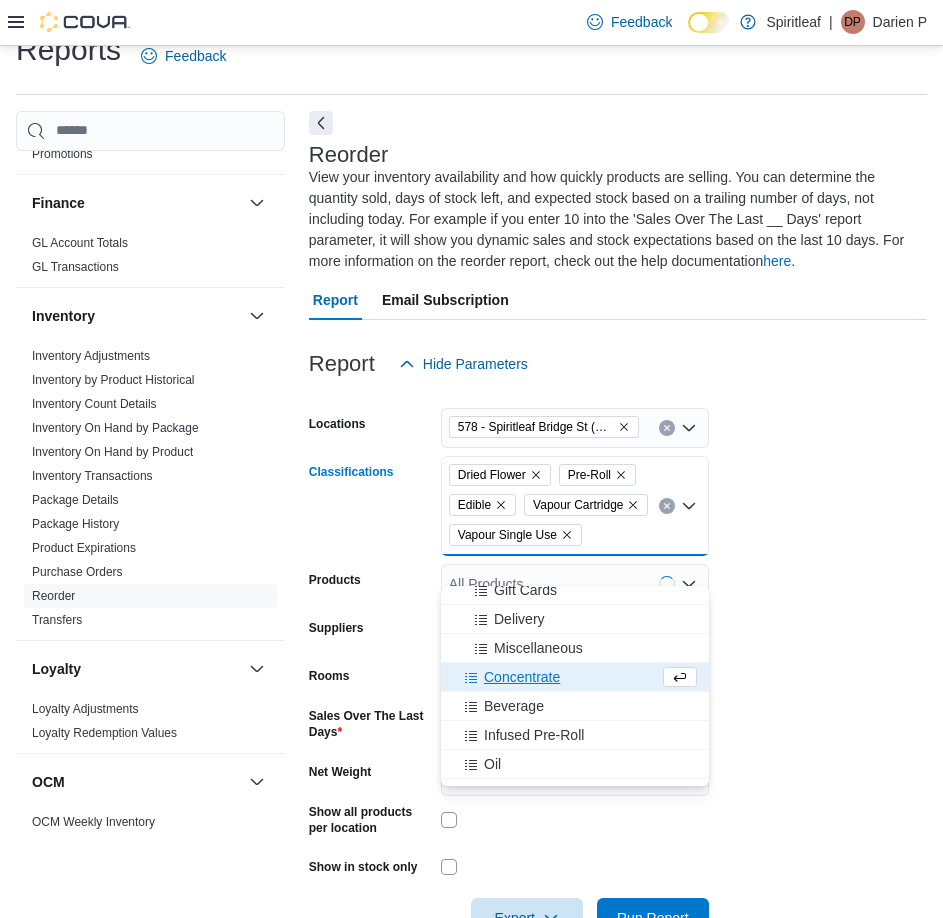 click on "Concentrate" at bounding box center [522, 677] 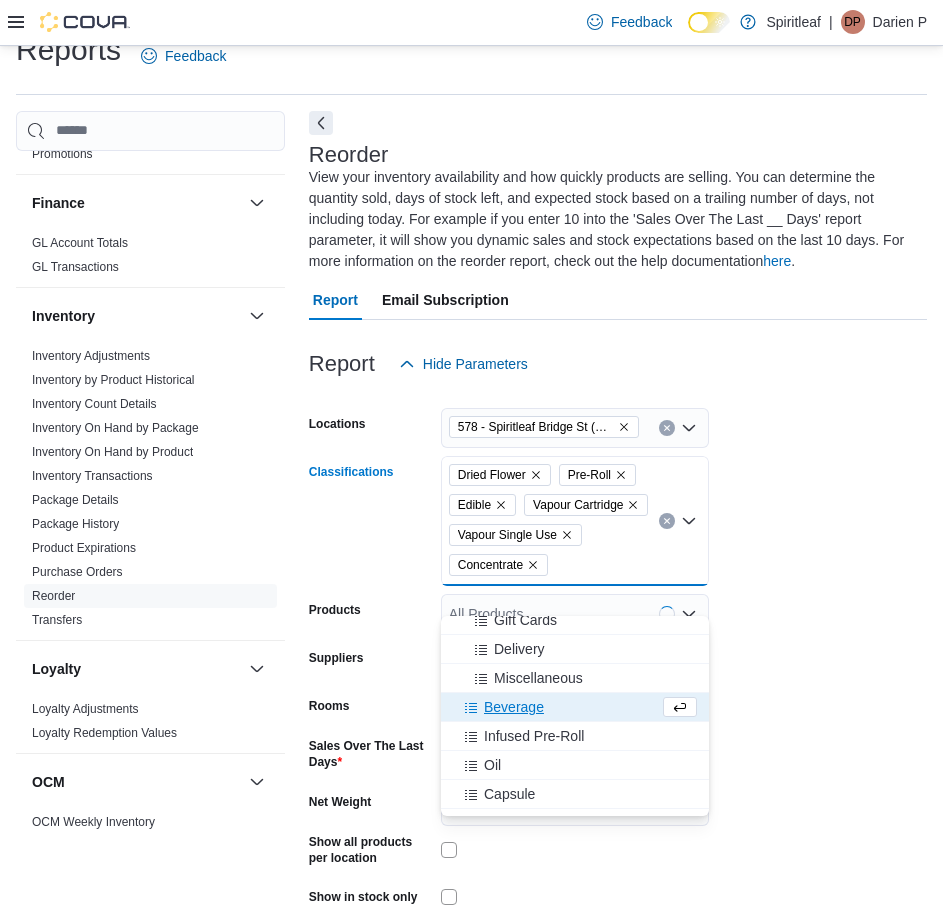 click on "Beverage" at bounding box center [514, 707] 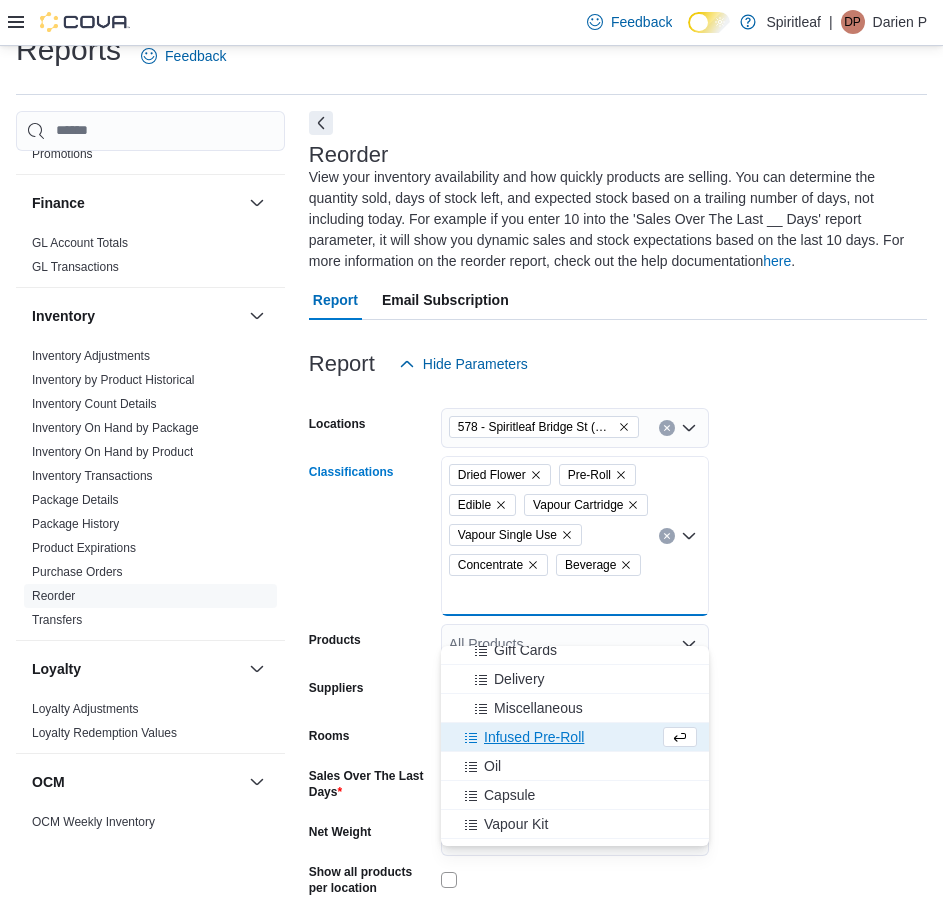 click on "Infused Pre-Roll" at bounding box center [534, 737] 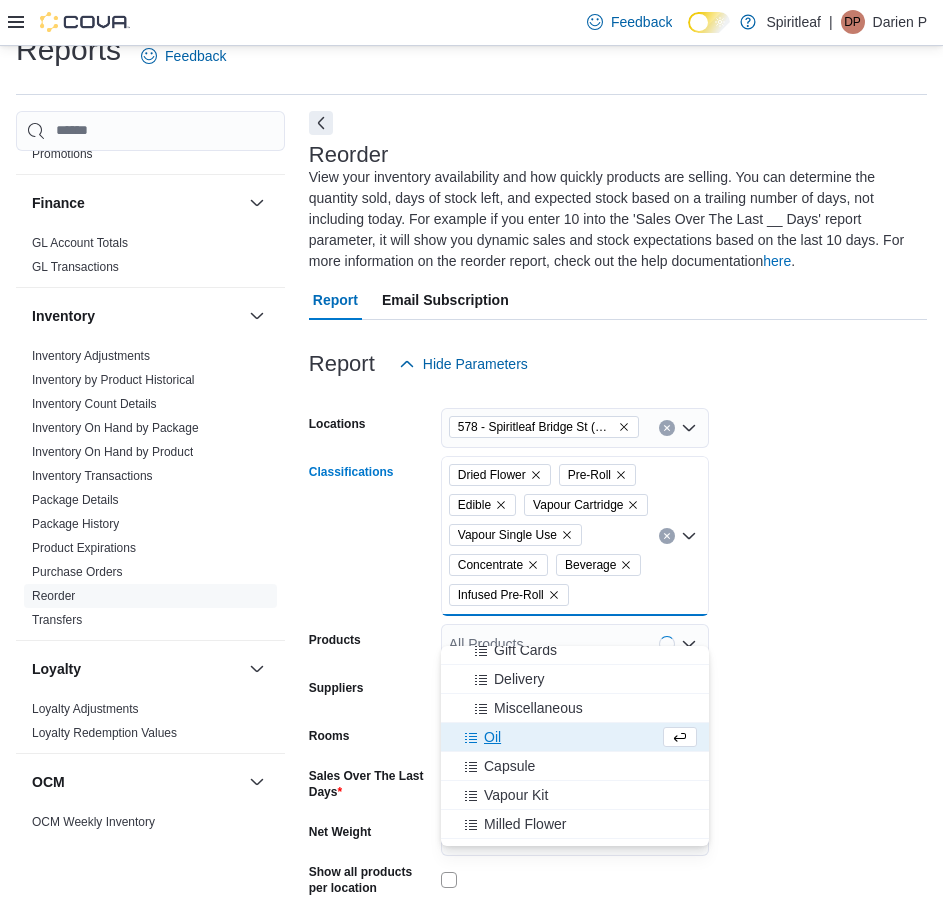 click on "Oil" at bounding box center (556, 737) 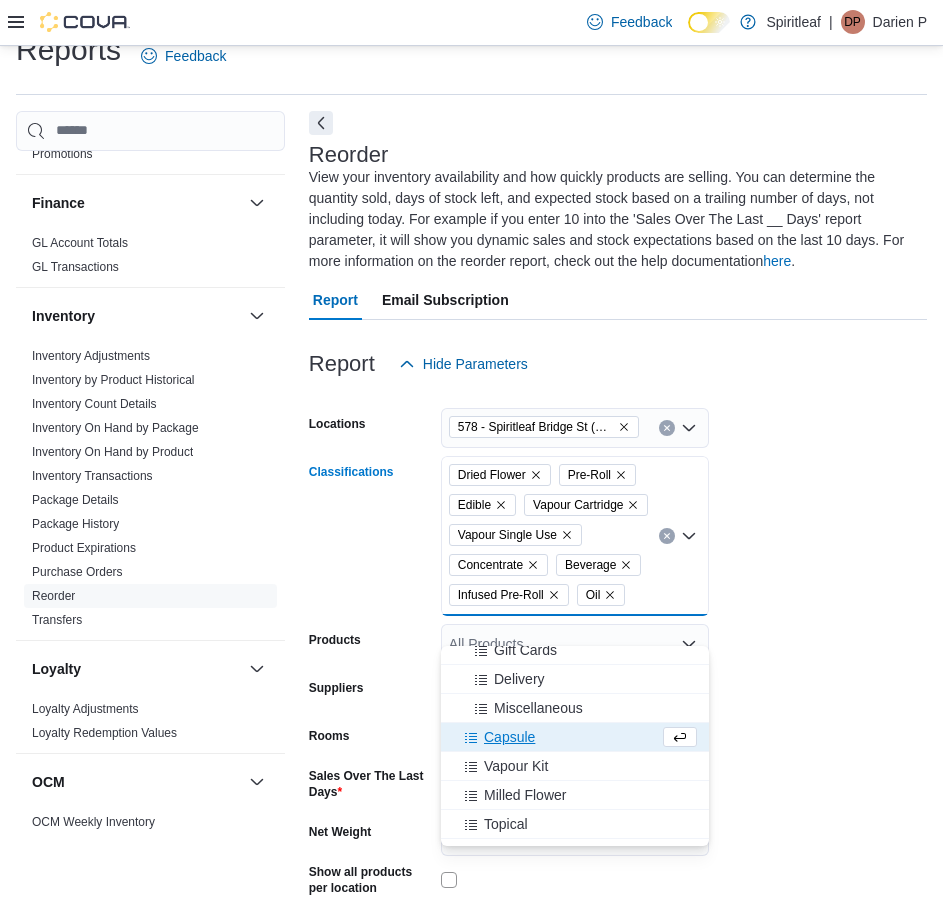 click on "Capsule" at bounding box center (509, 737) 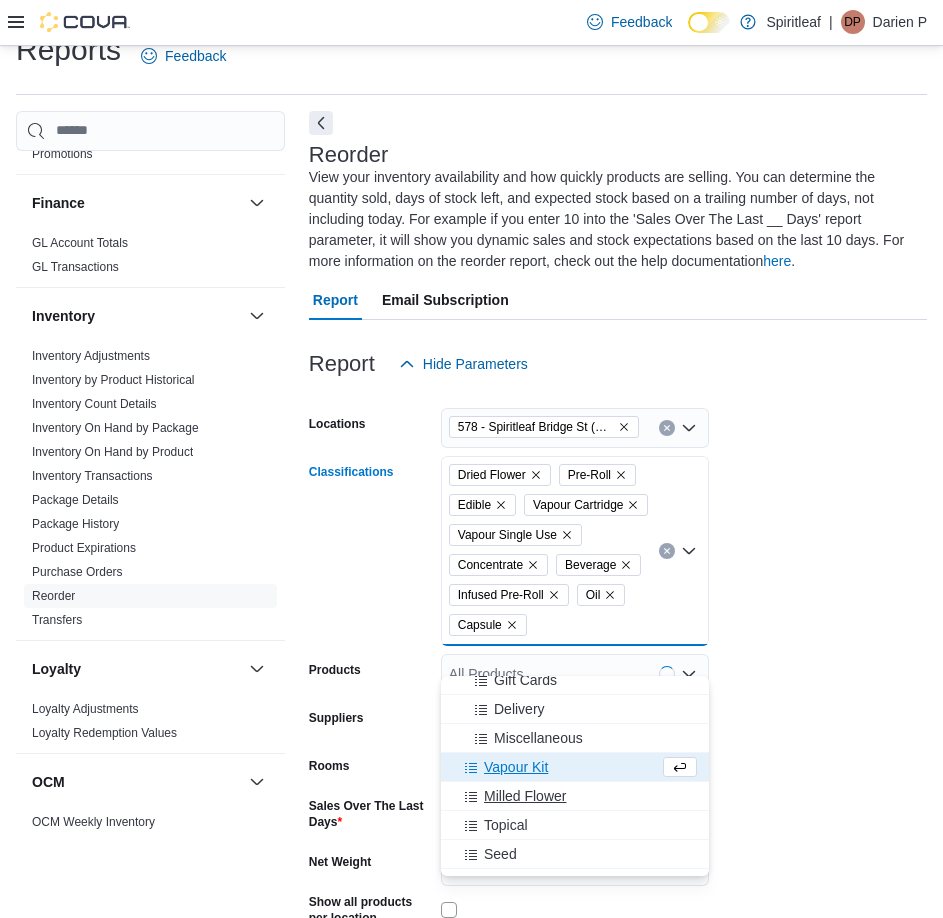 click on "Milled Flower" at bounding box center [525, 796] 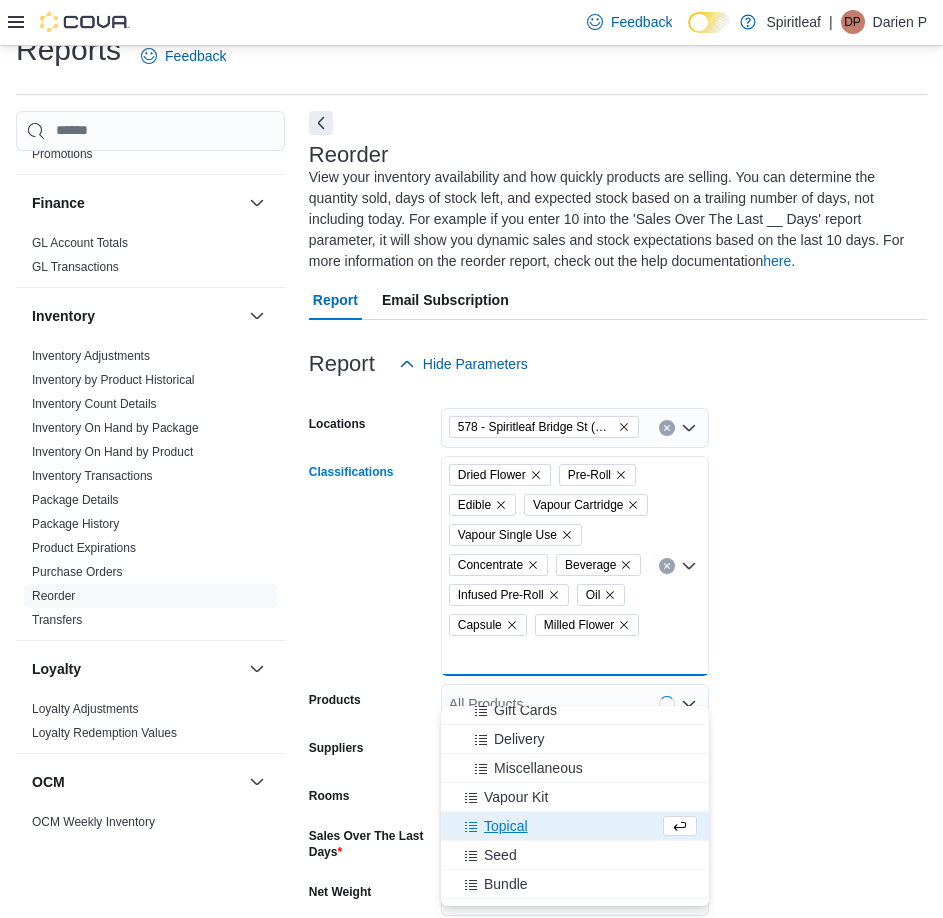 click on "Topical" at bounding box center (506, 826) 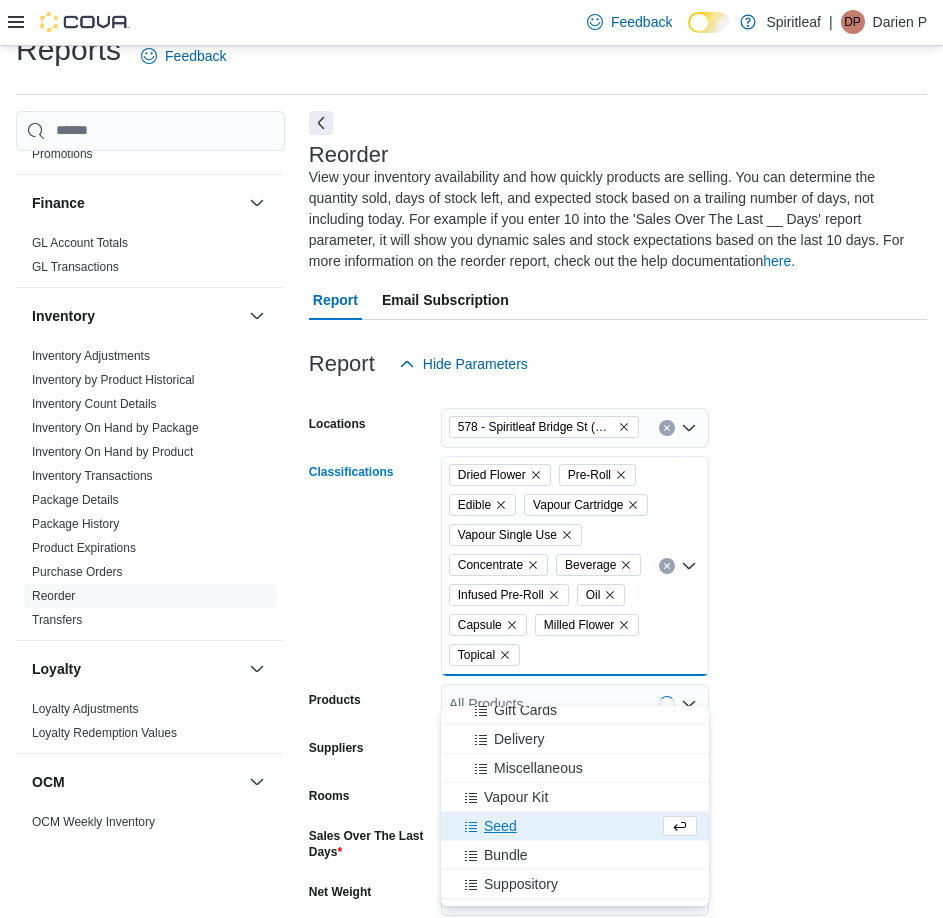click on "Seed" at bounding box center (556, 826) 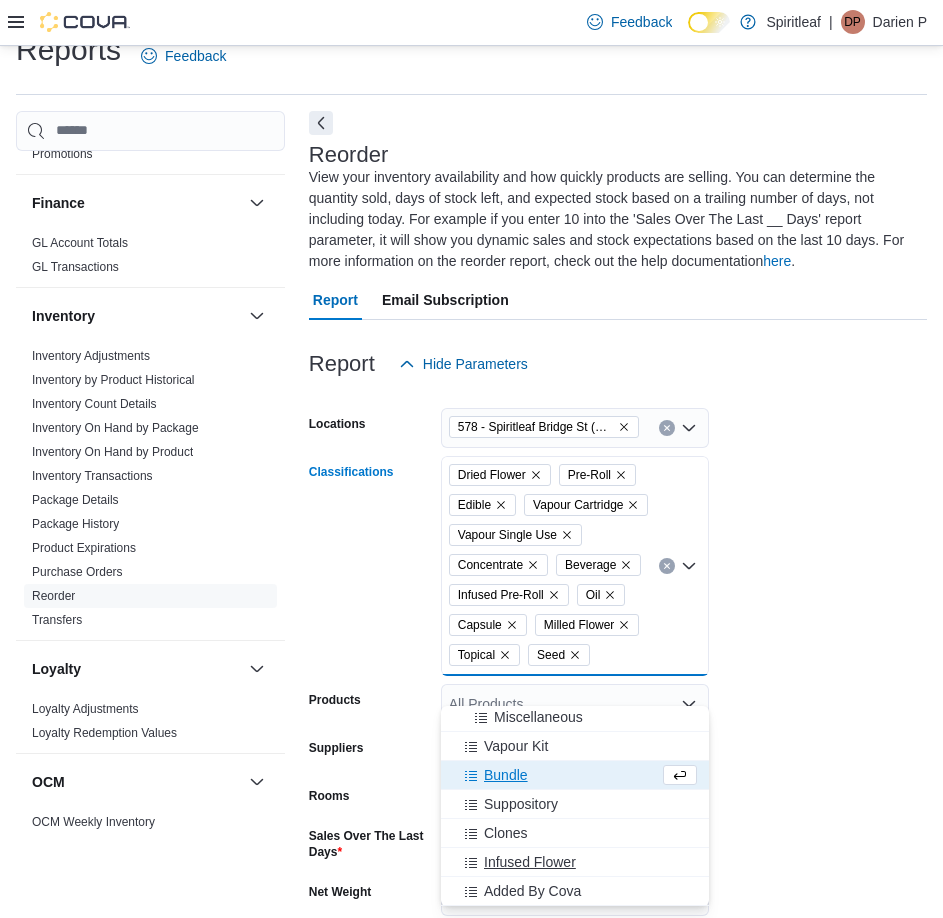 click on "Infused Flower" at bounding box center [530, 862] 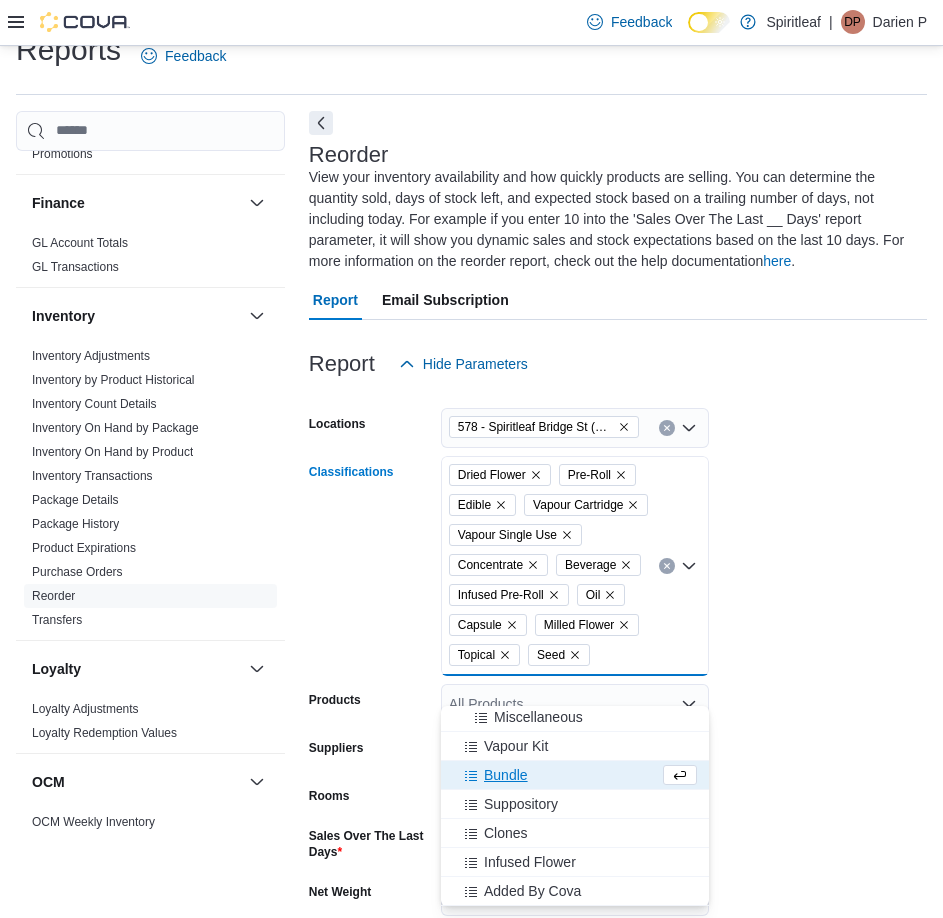 scroll, scrollTop: 322, scrollLeft: 0, axis: vertical 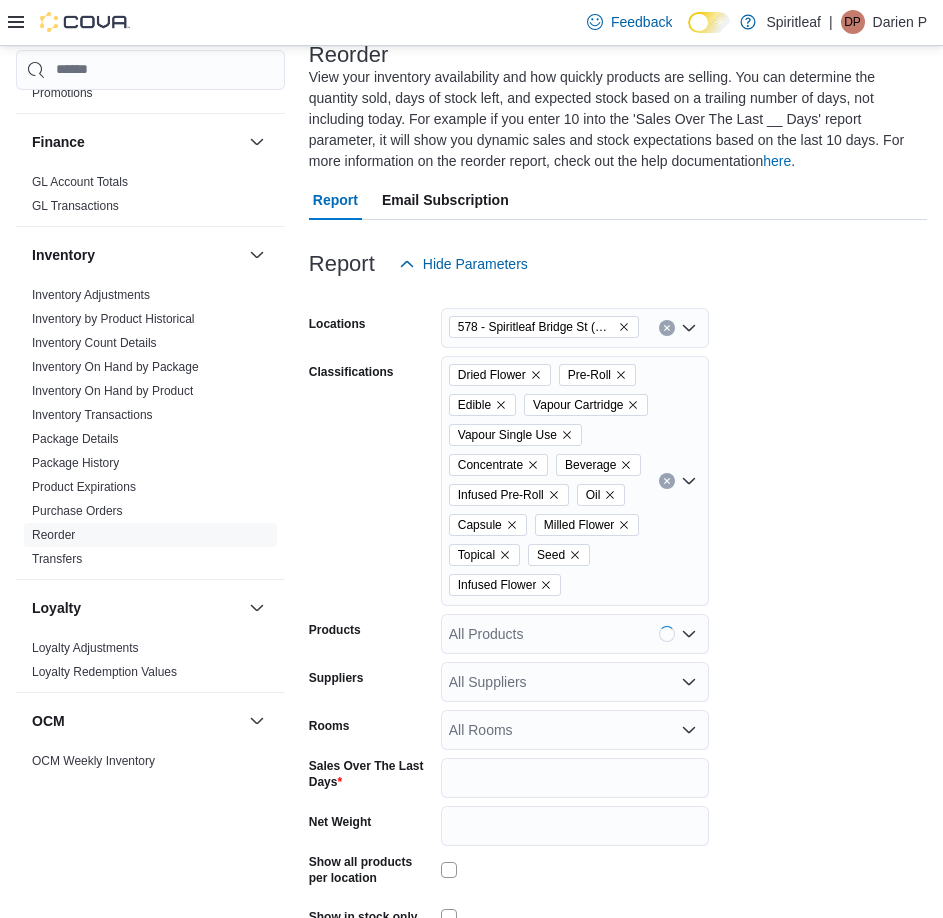 click on "Locations 578 - Spiritleaf Bridge St (Campbellford) Classifications Dried Flower Pre-Roll Edible Vapour Cartridge Vapour Single Use Concentrate Beverage Infused Pre-Roll Oil Capsule Milled Flower Topical Seed Infused Flower Products All Products Suppliers All Suppliers Rooms All Rooms Sales Over The Last Days * Net Weight Show all products per location Show in stock only Export  Run Report" at bounding box center [618, 636] 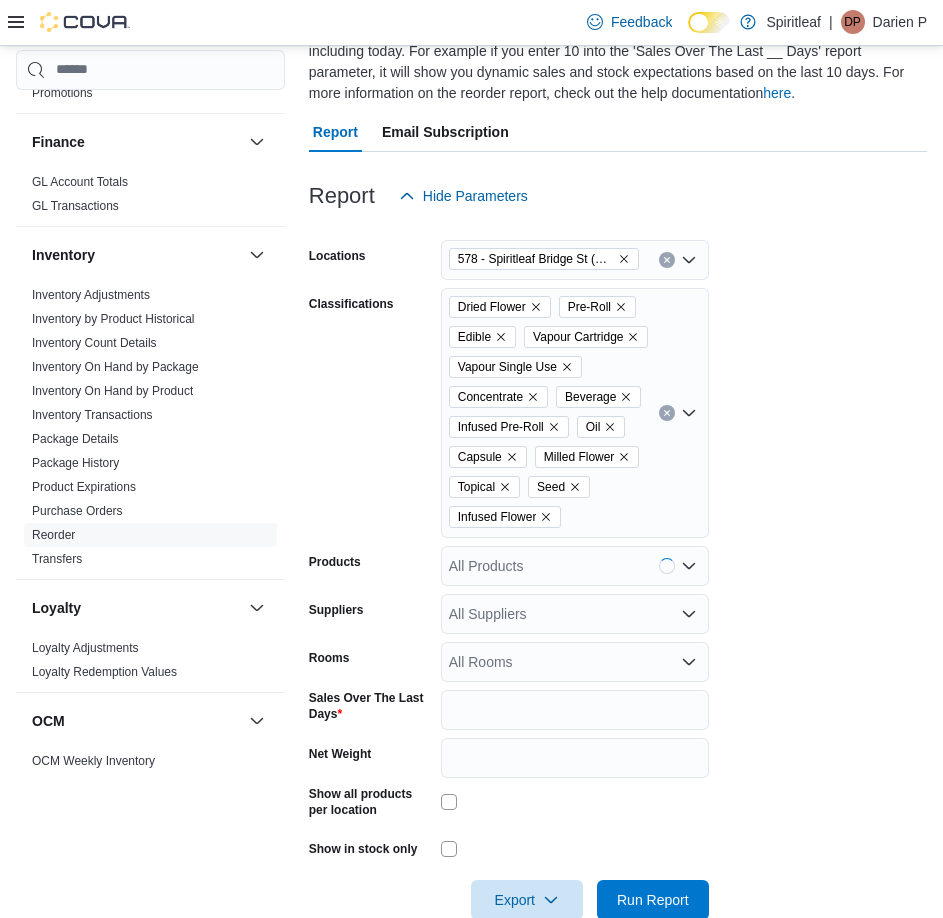 scroll, scrollTop: 272, scrollLeft: 0, axis: vertical 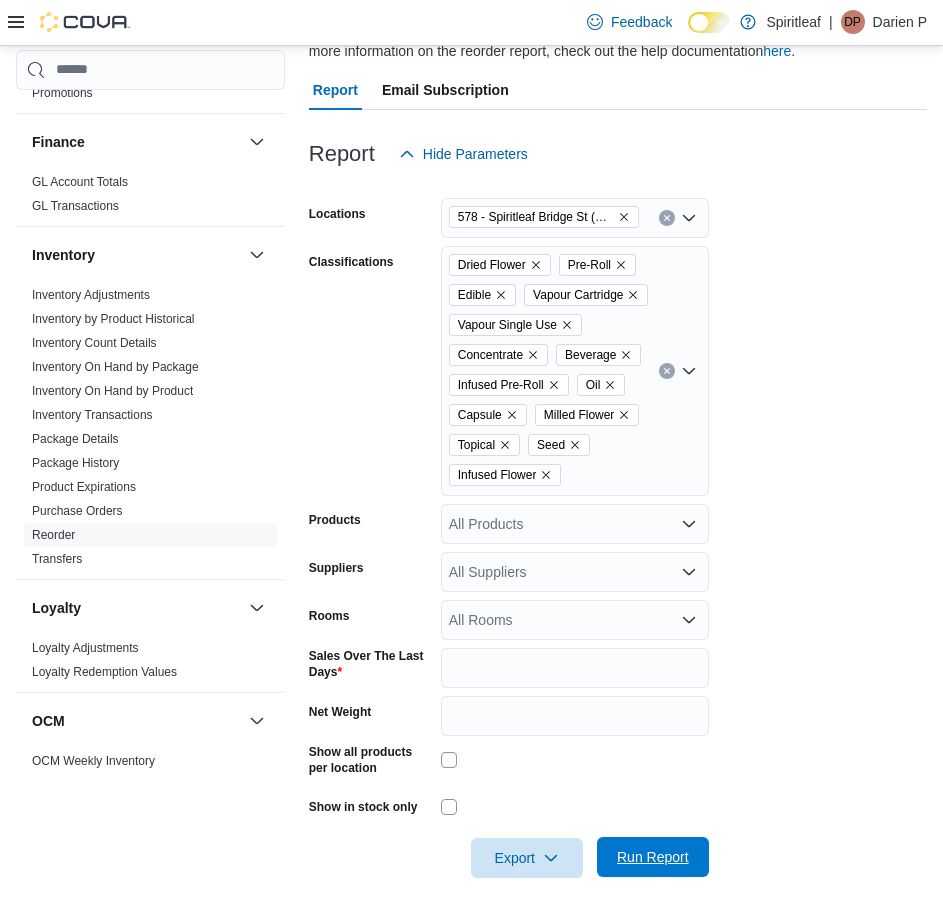 click on "Run Report" at bounding box center [653, 857] 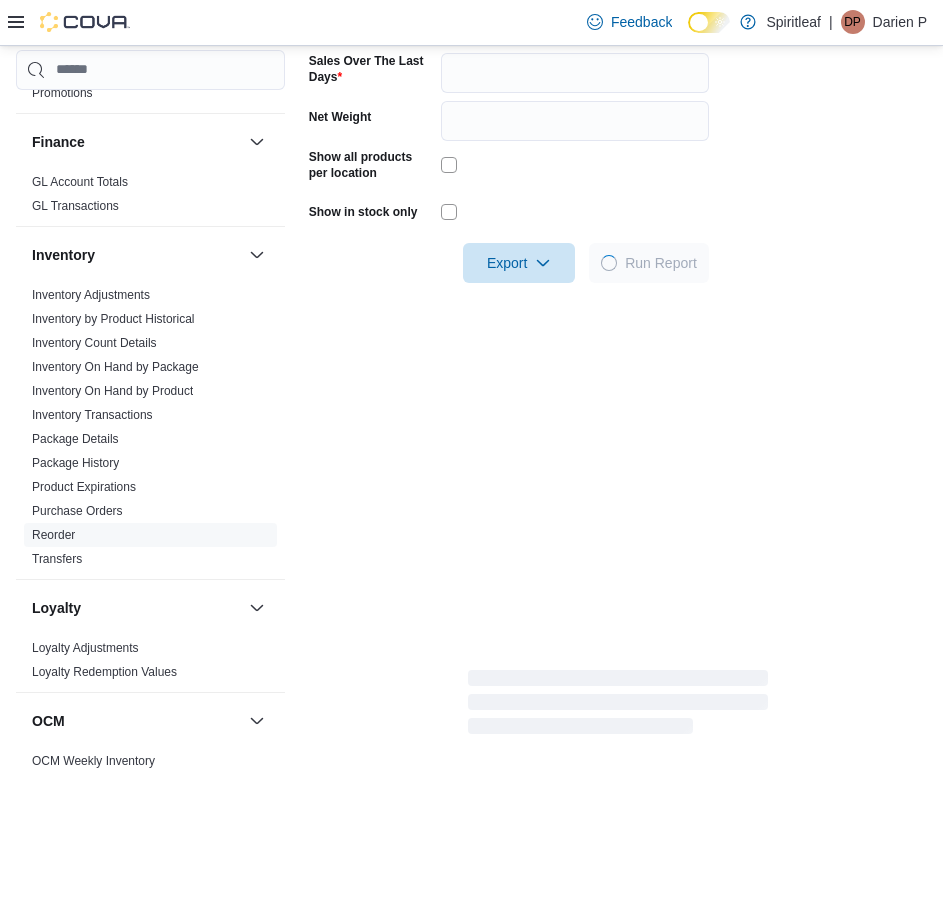 scroll, scrollTop: 872, scrollLeft: 0, axis: vertical 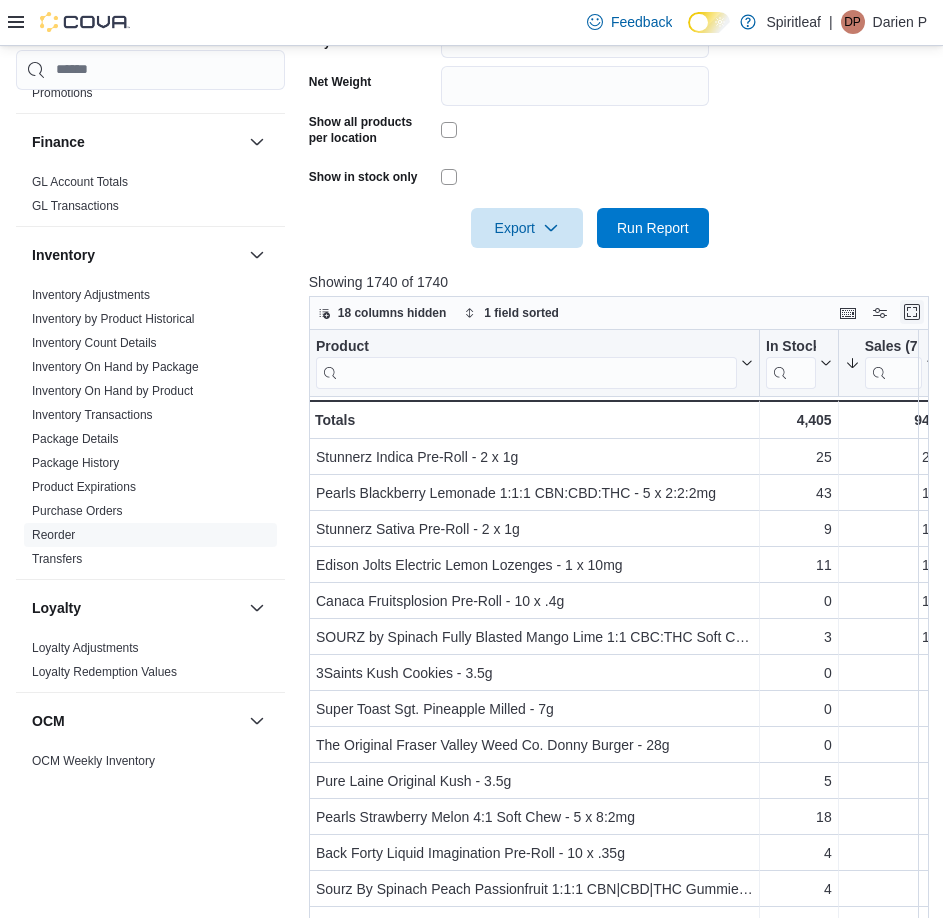 click at bounding box center [912, 312] 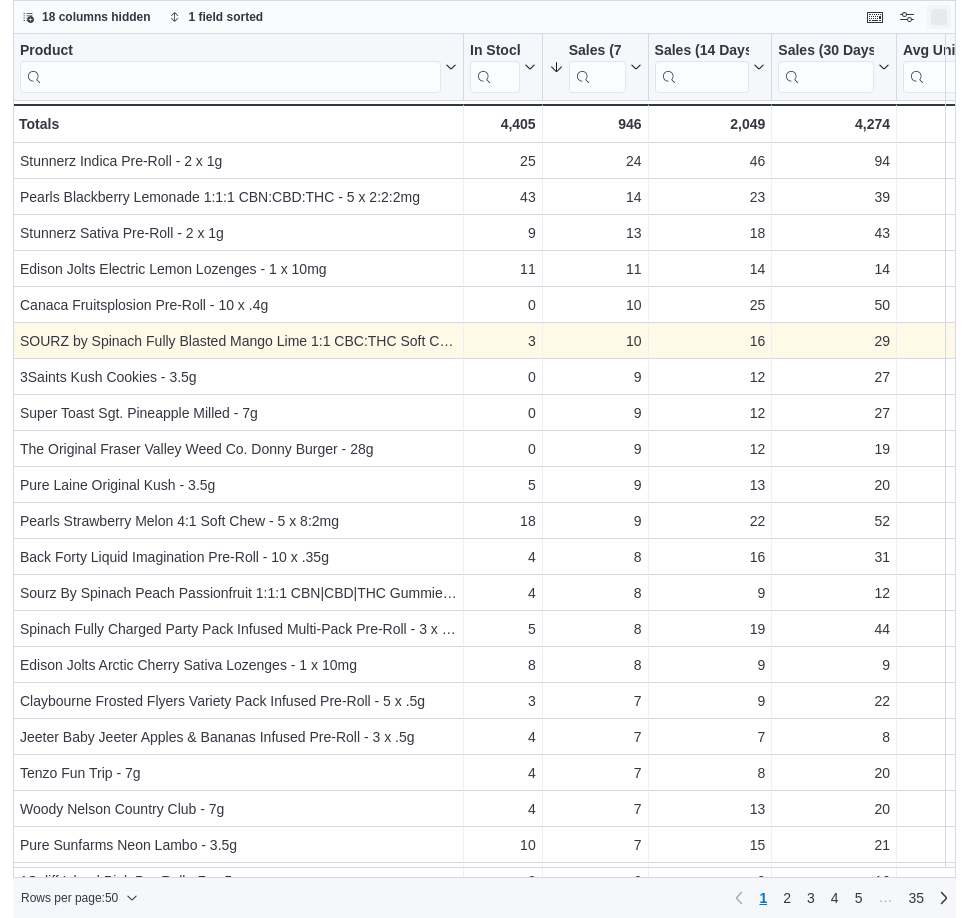 scroll, scrollTop: 0, scrollLeft: 0, axis: both 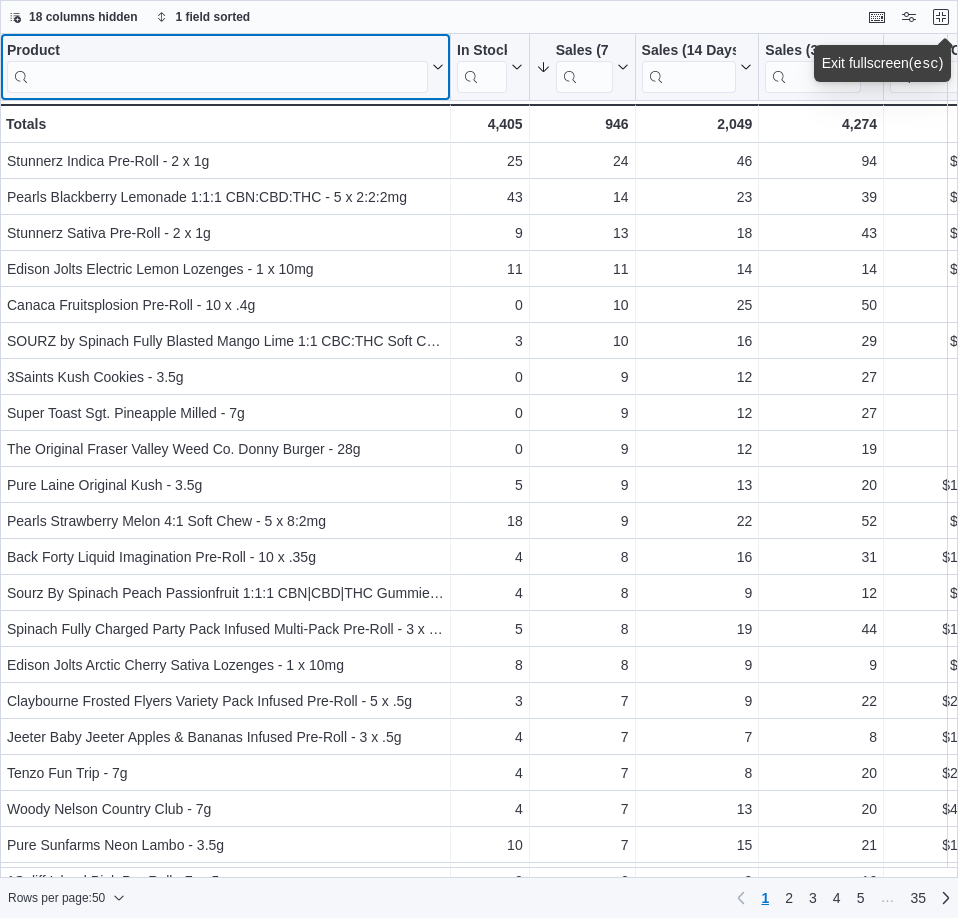 click at bounding box center (217, 77) 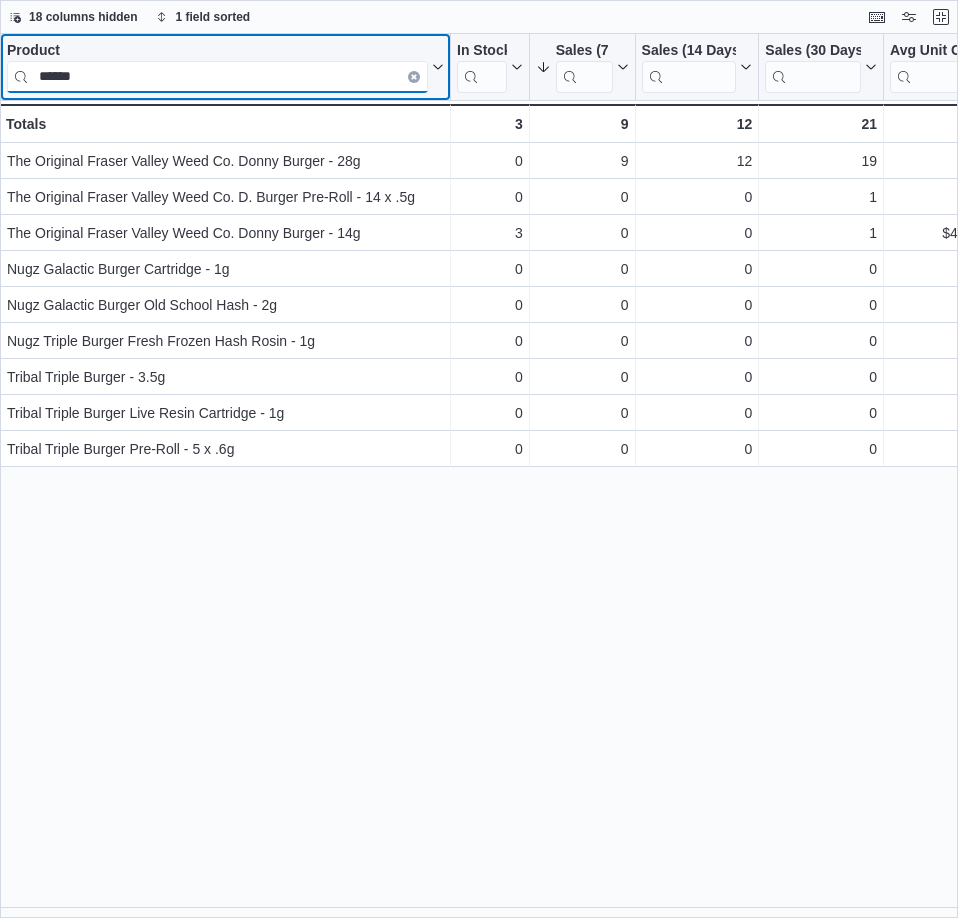 type on "******" 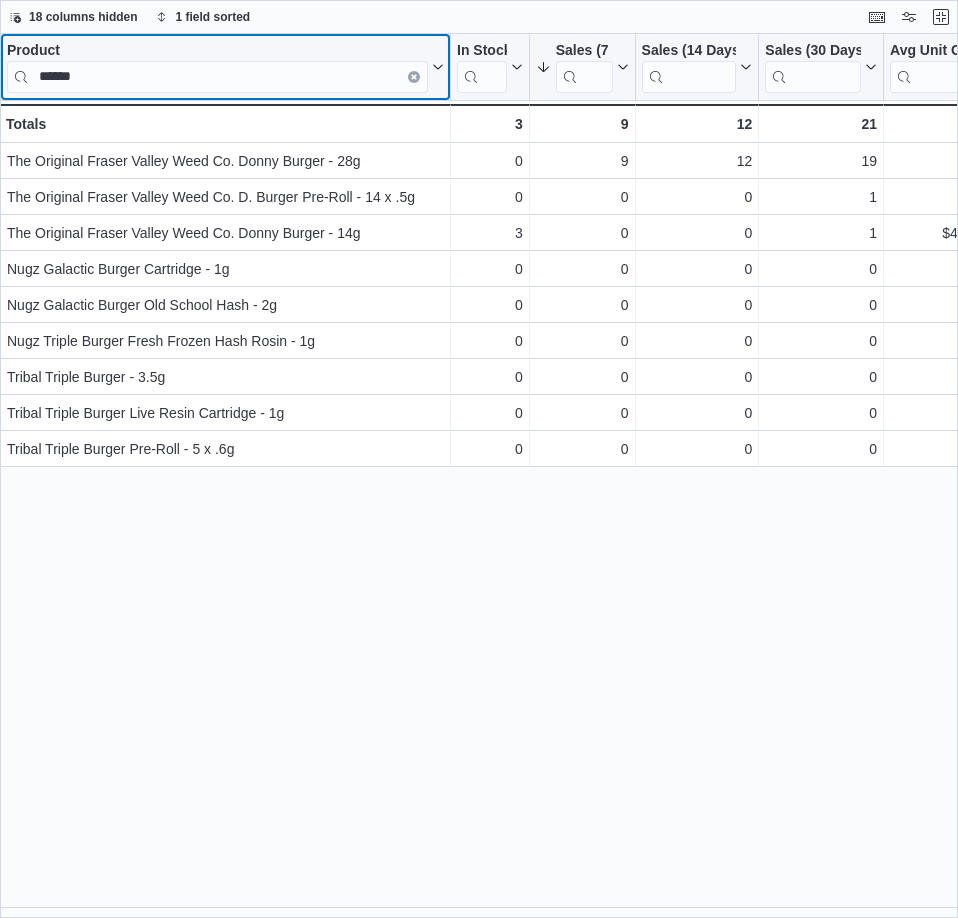 click 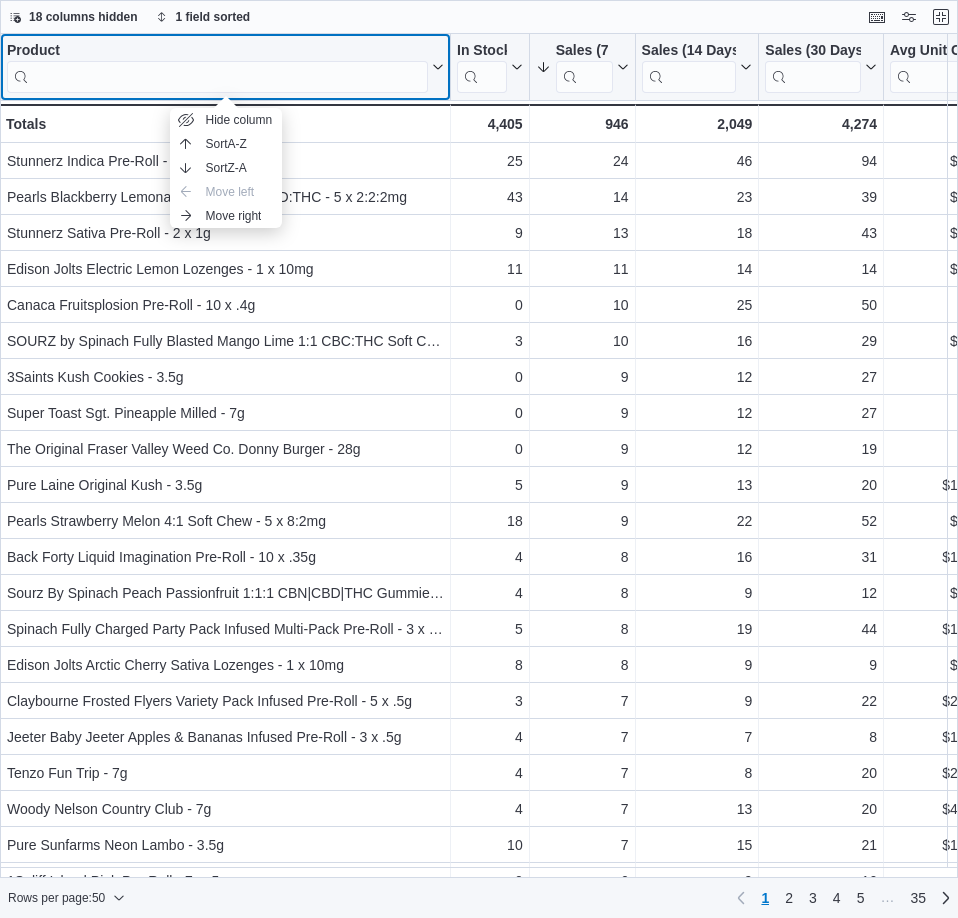 click 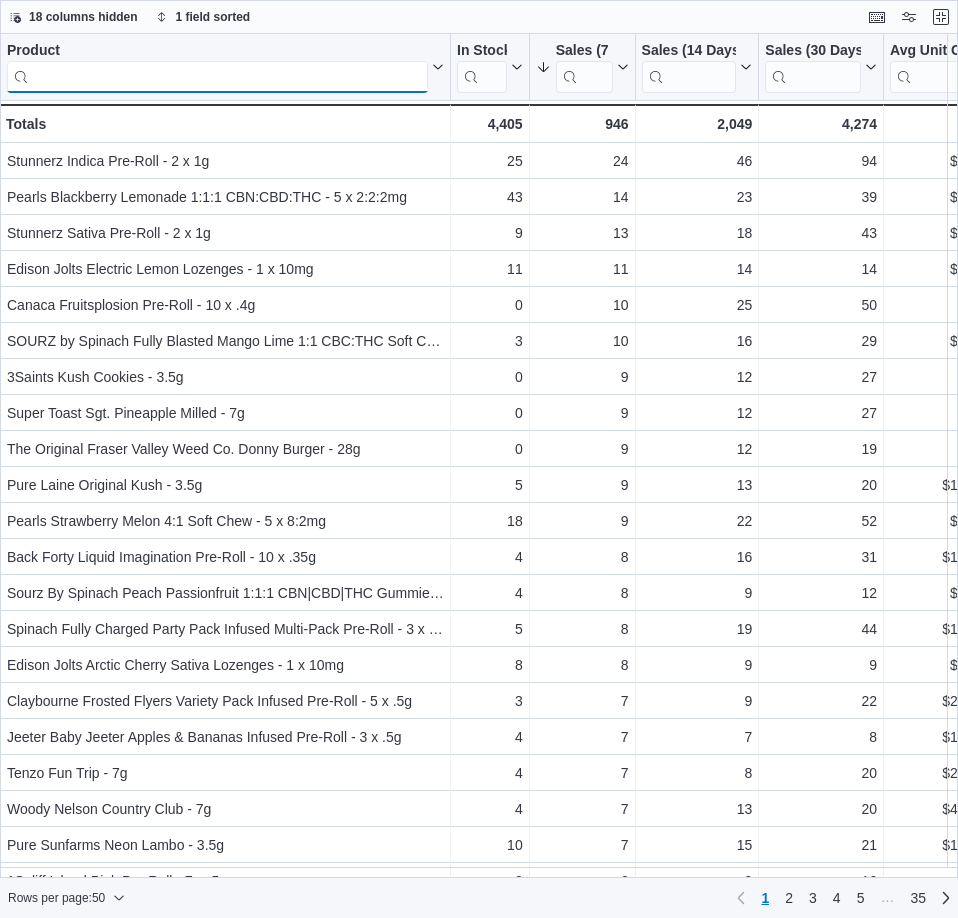 click at bounding box center [217, 77] 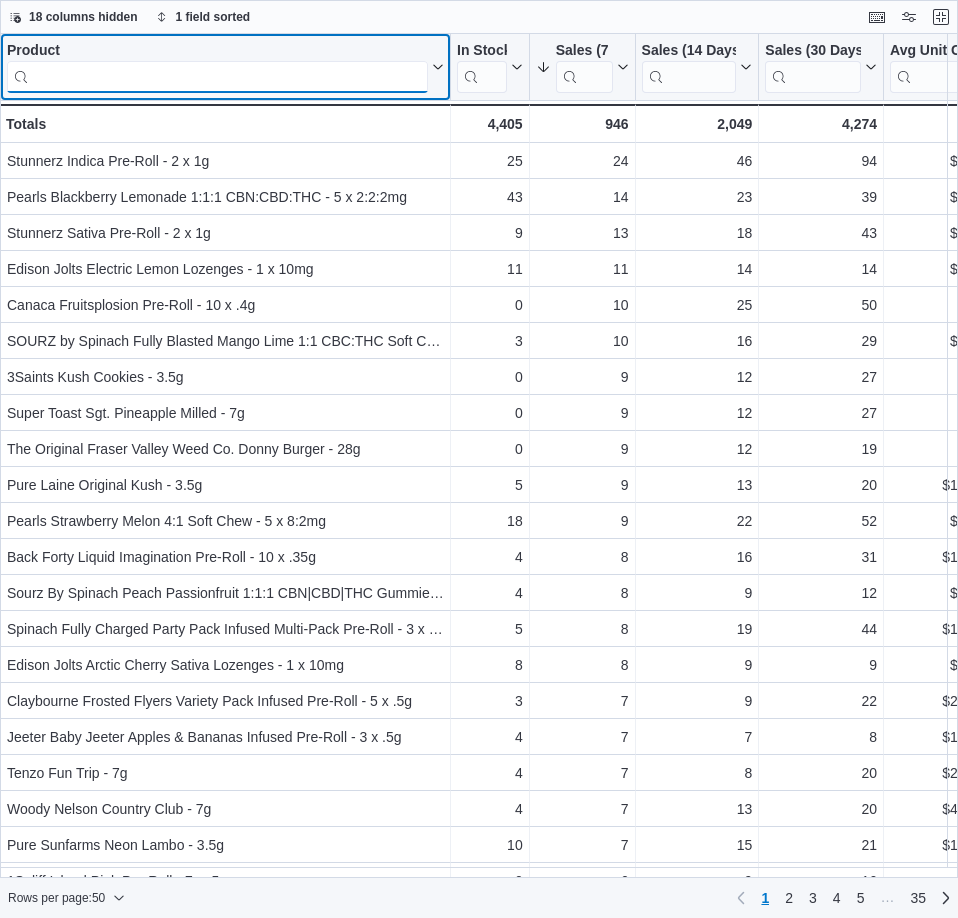 click at bounding box center (217, 77) 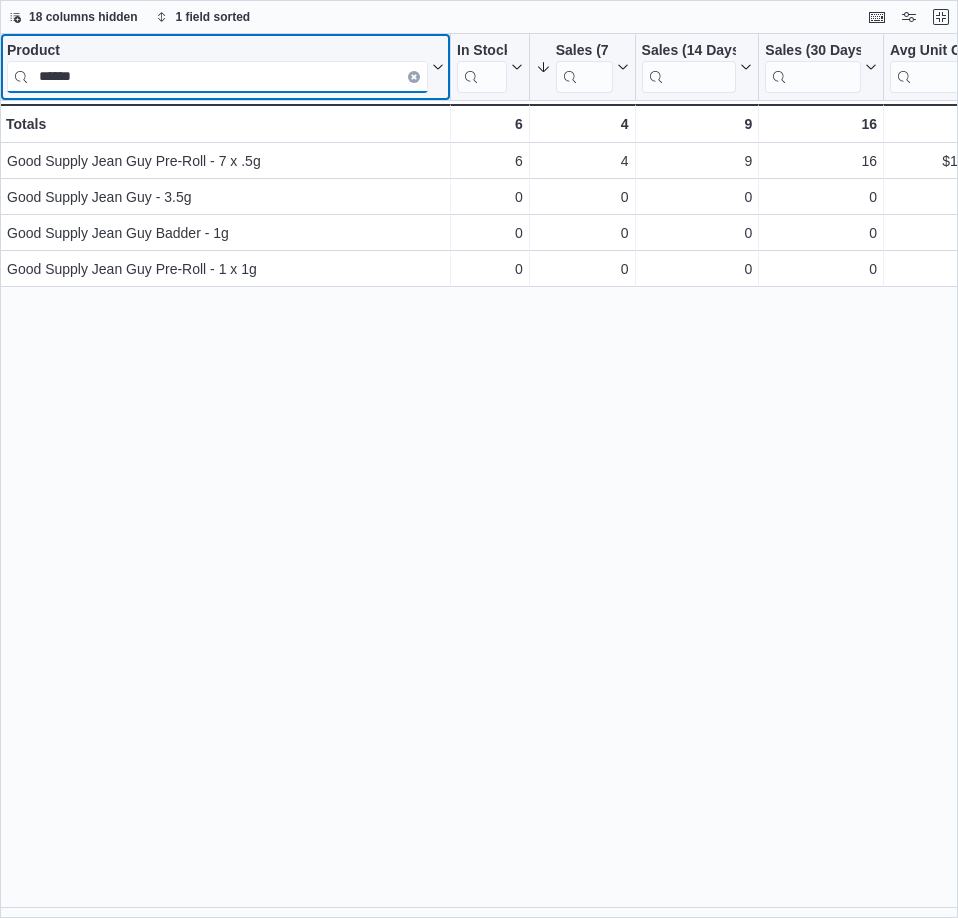 type on "******" 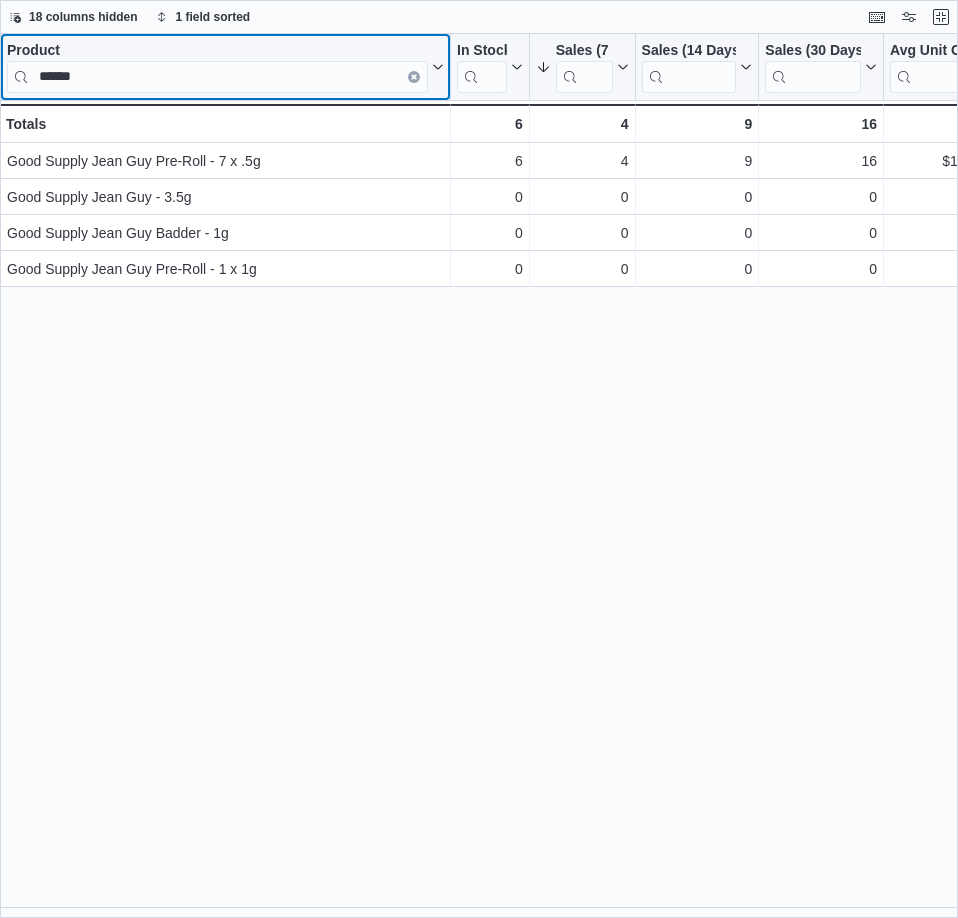 click at bounding box center (414, 77) 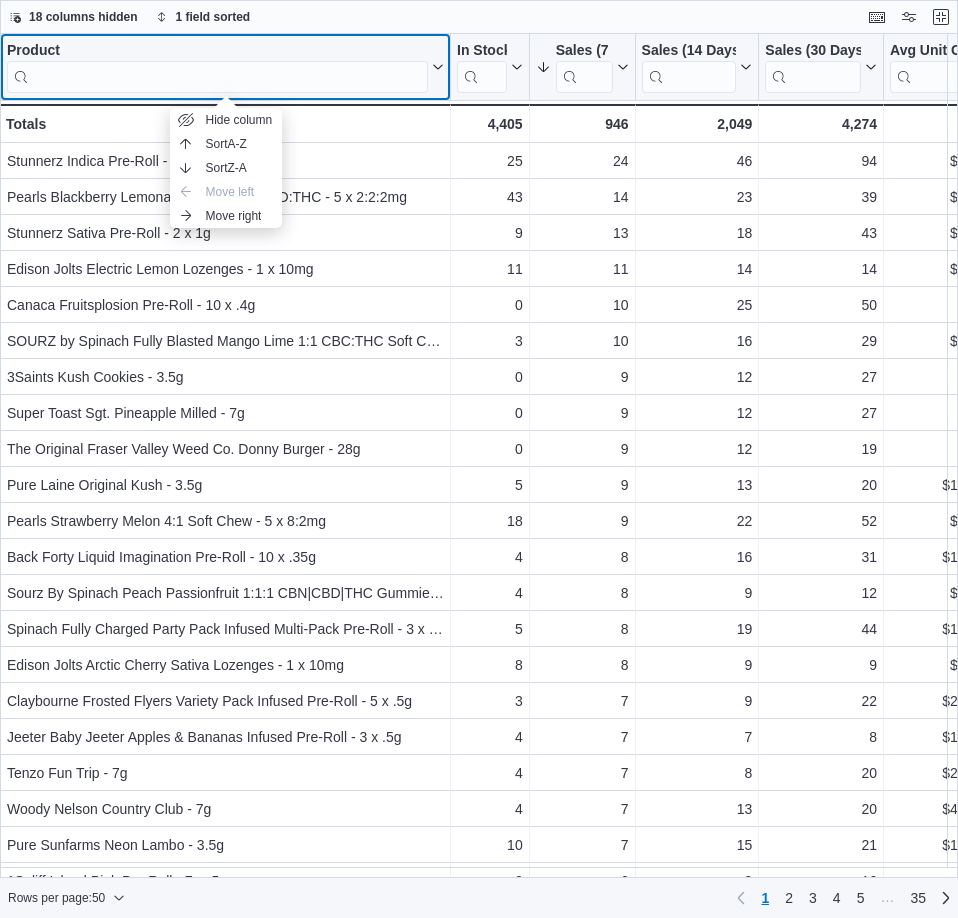 click 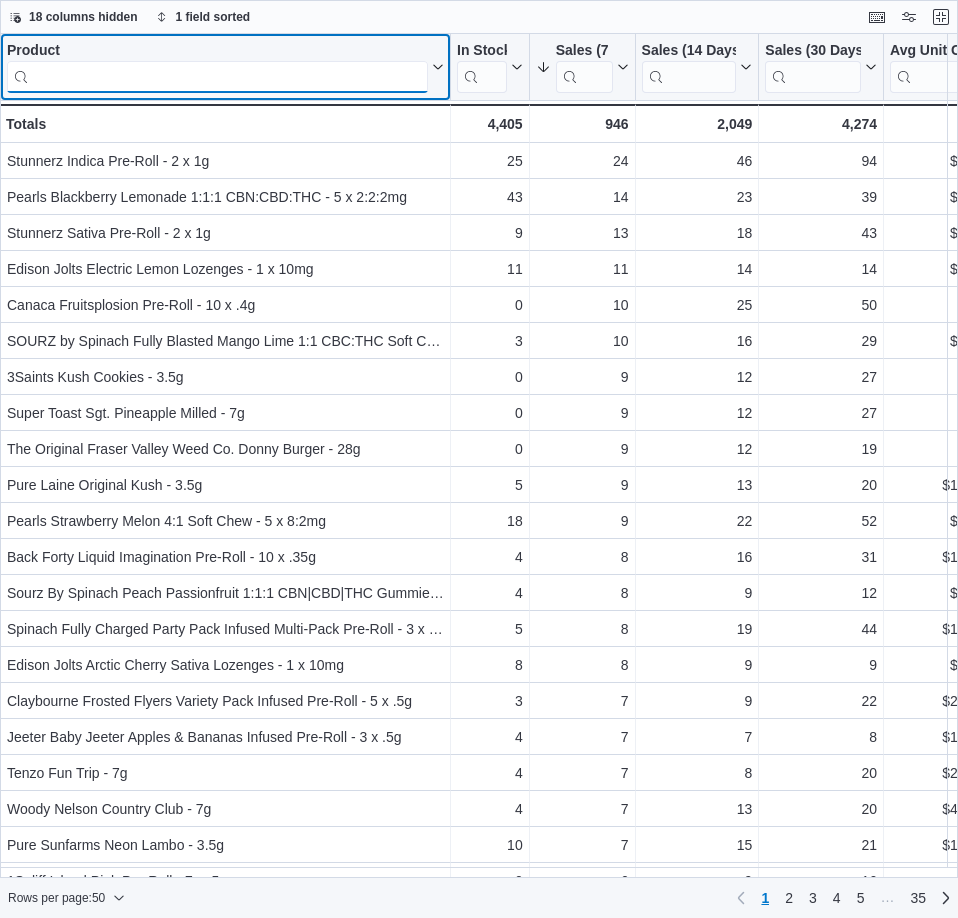 click at bounding box center [217, 77] 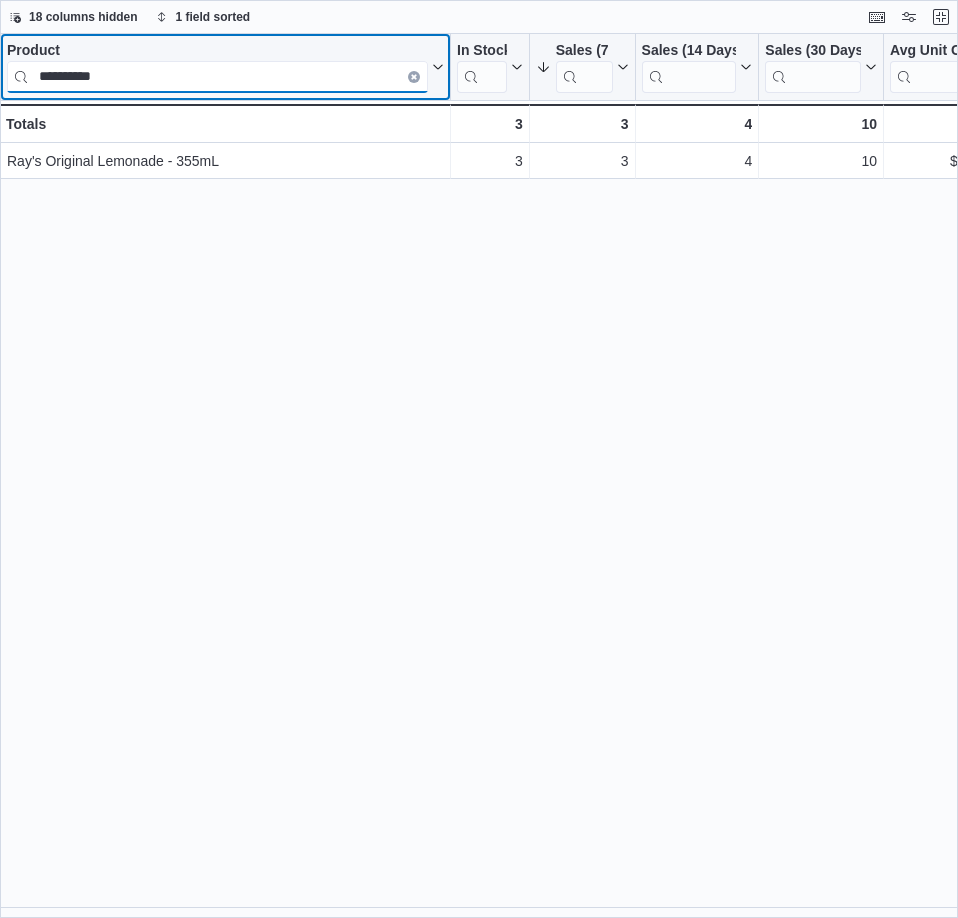 type on "**********" 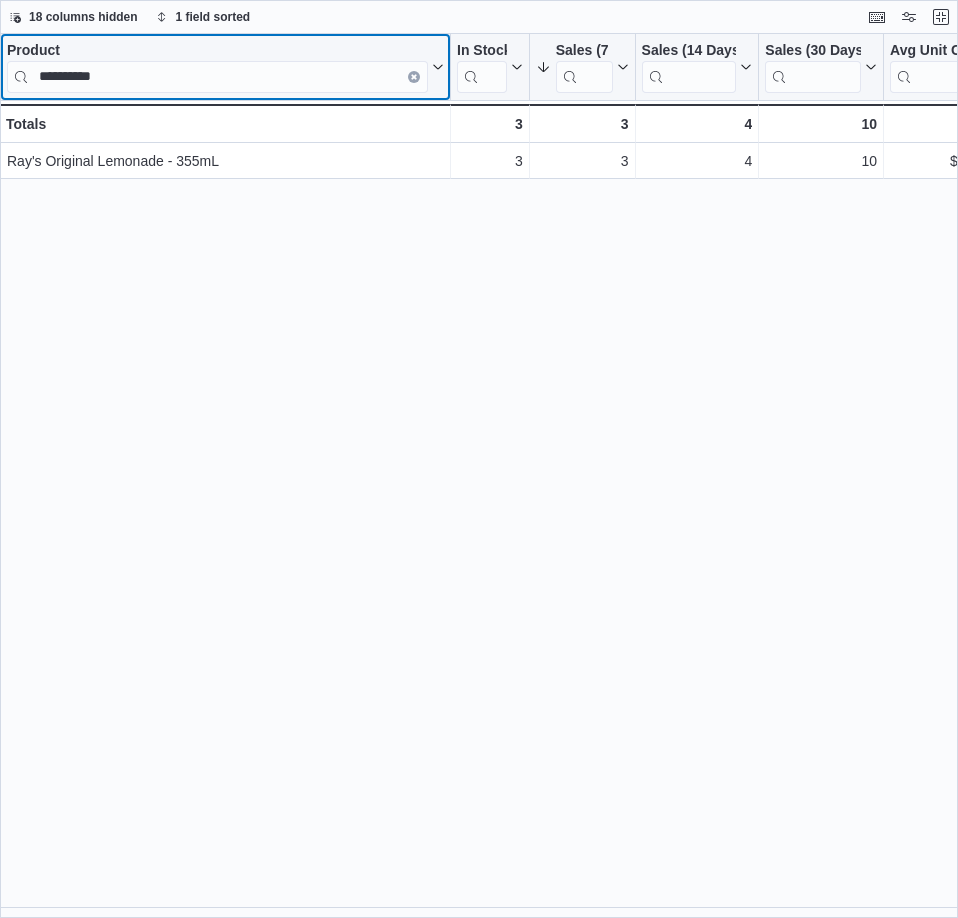 click 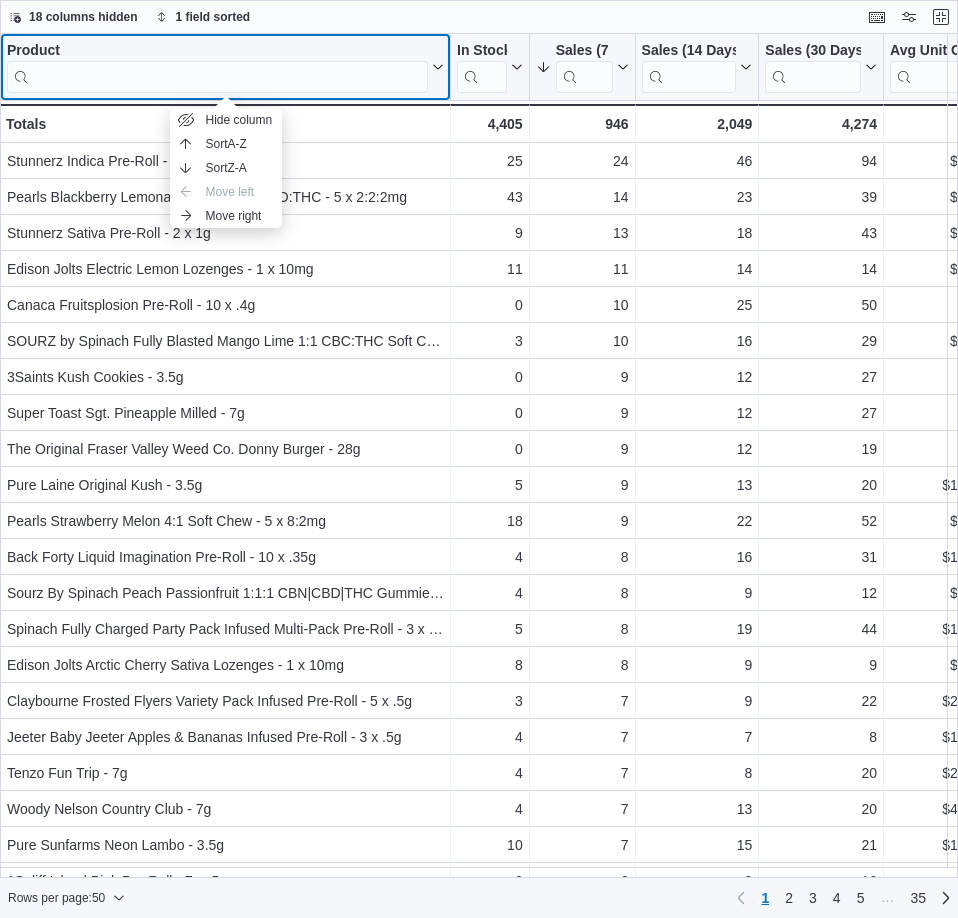 click 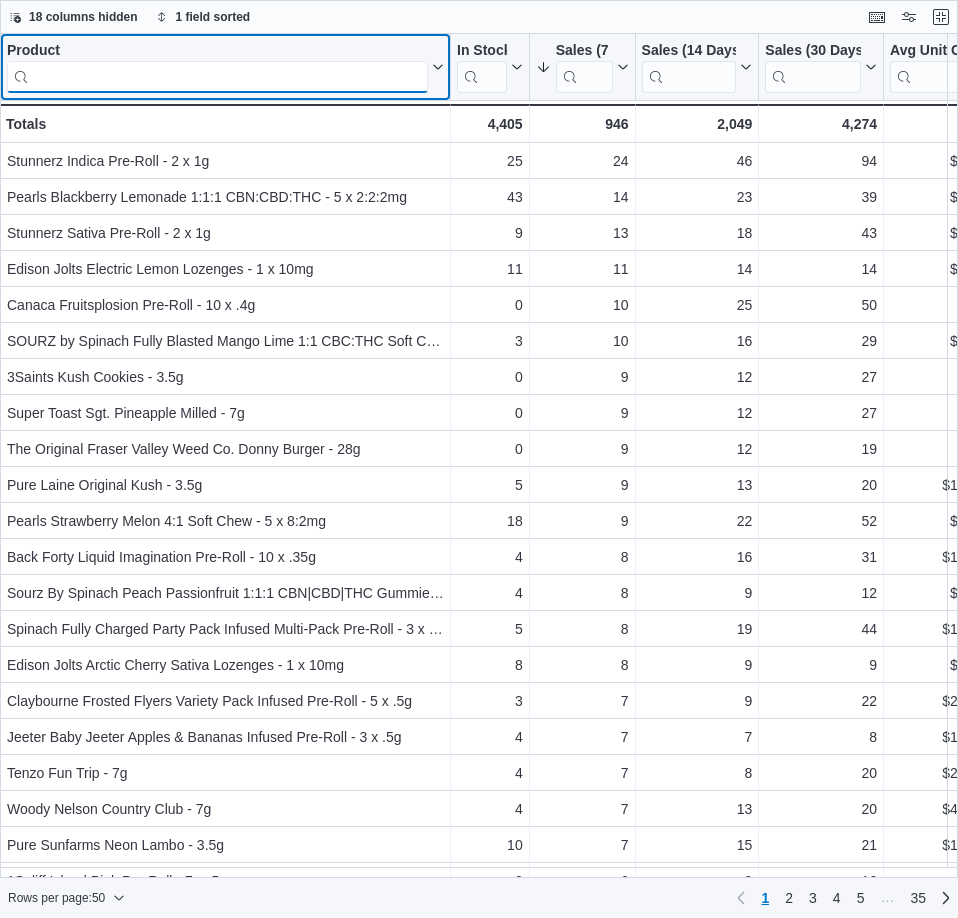 click at bounding box center [217, 77] 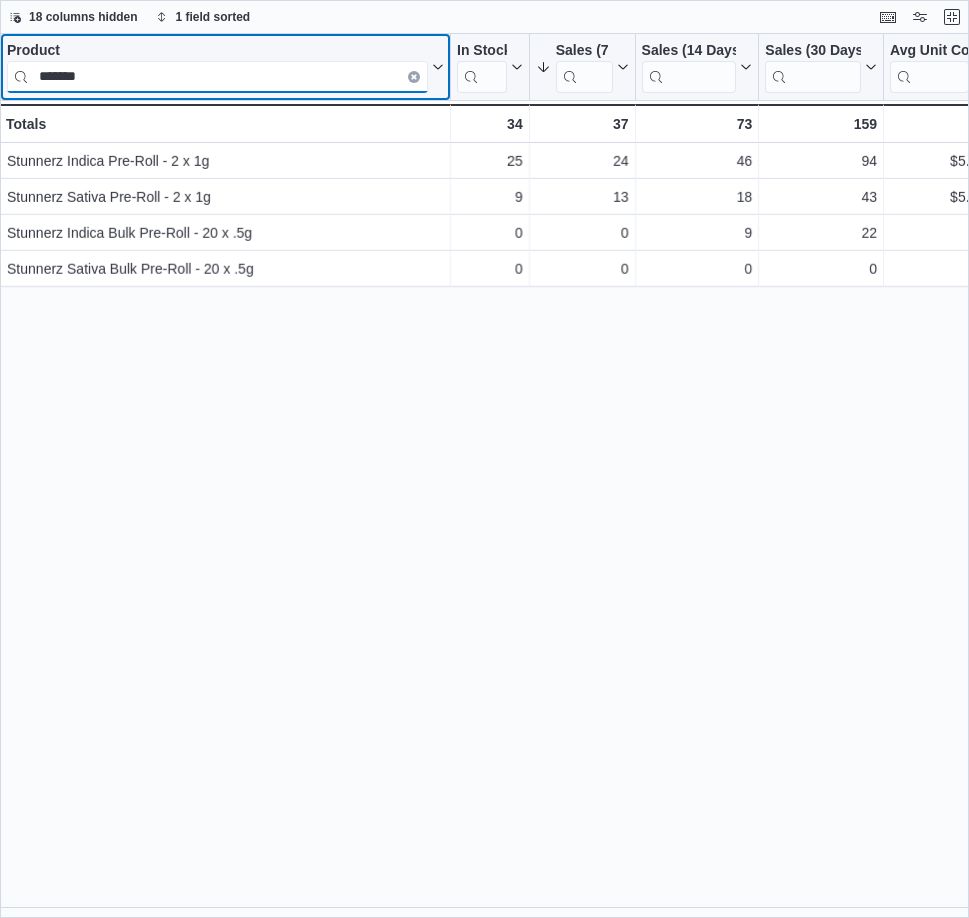 click on "*******" at bounding box center (217, 77) 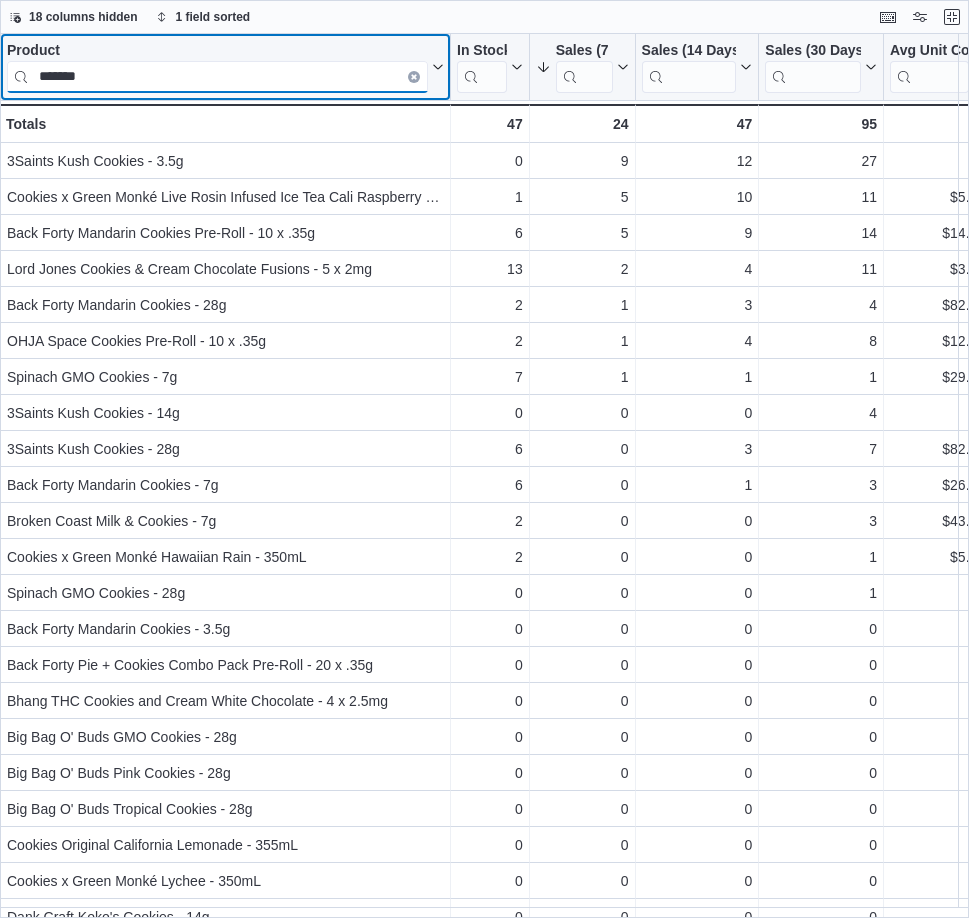type on "*******" 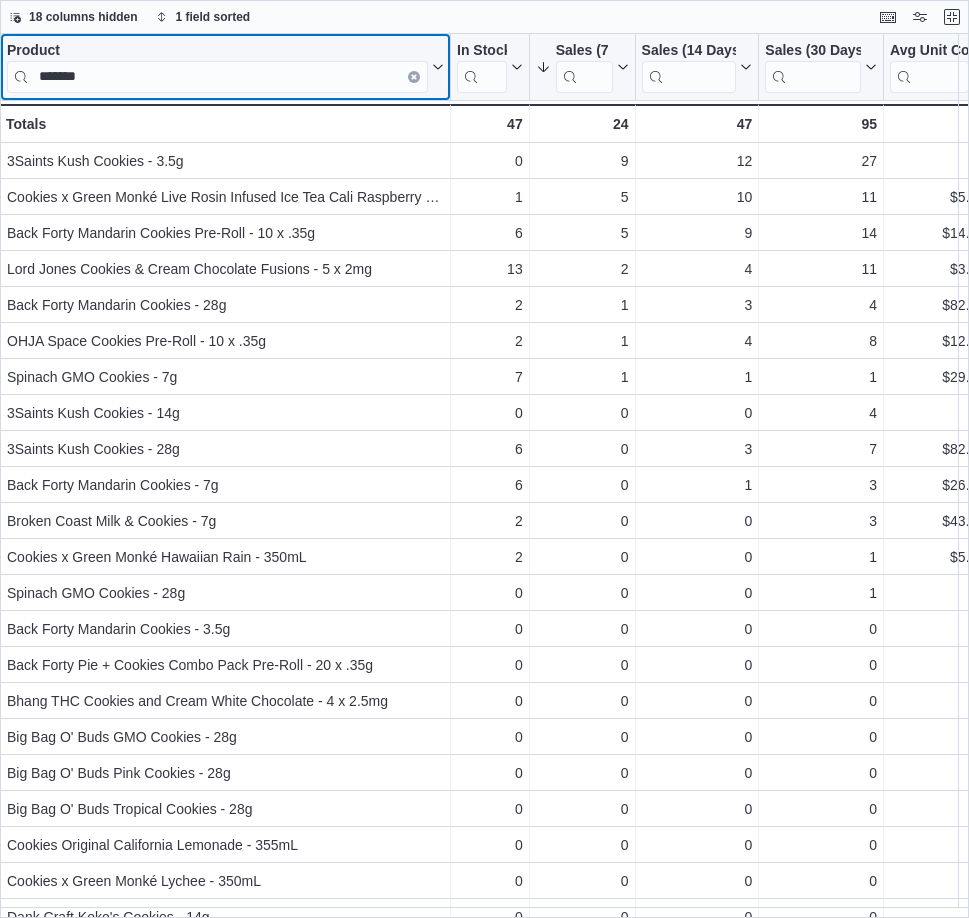 click at bounding box center (414, 77) 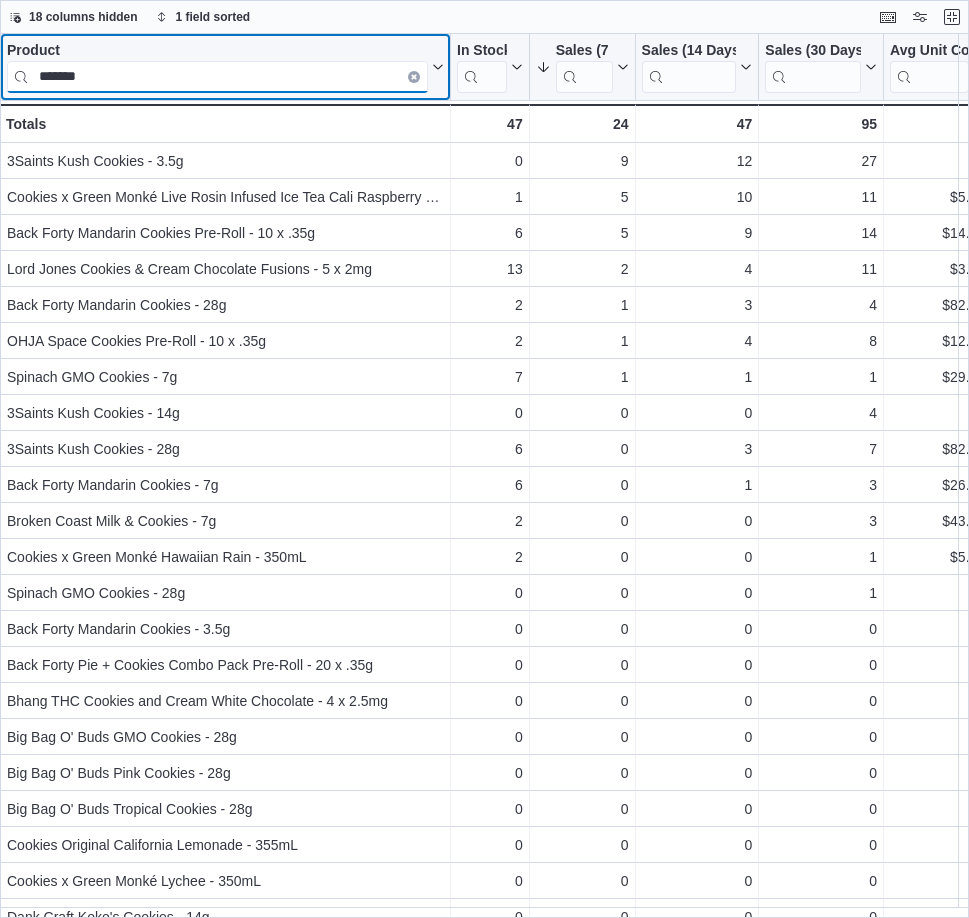 type 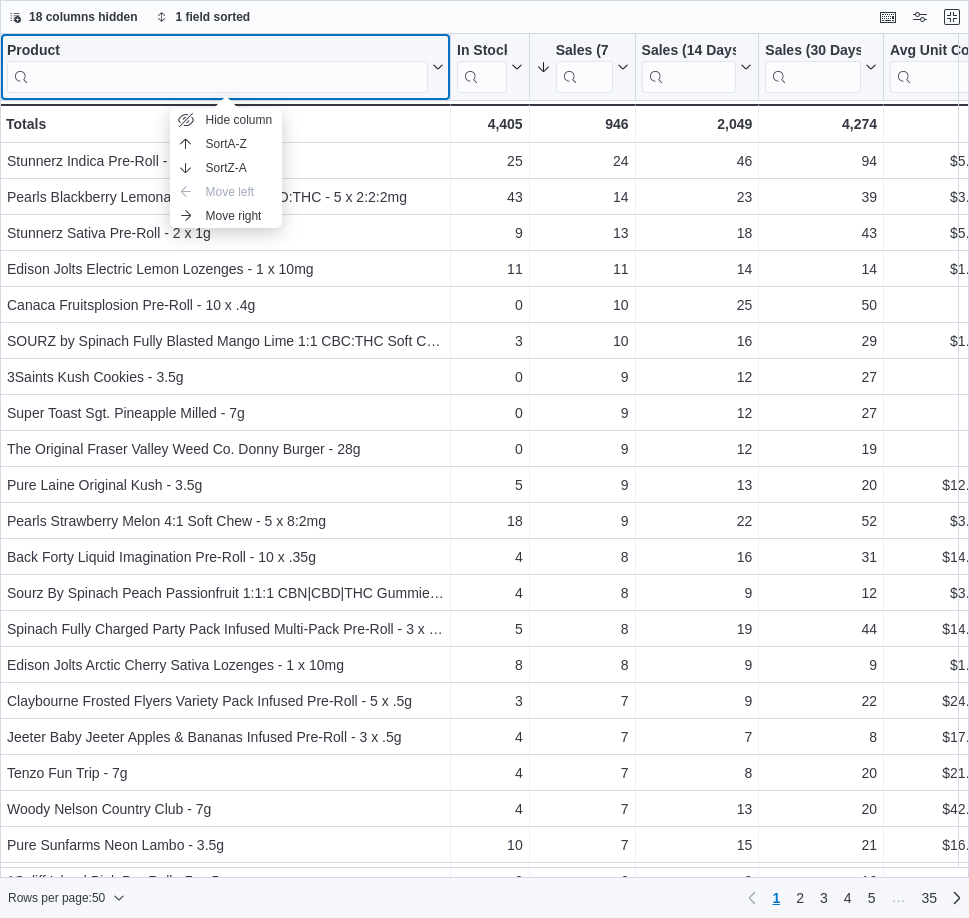 click 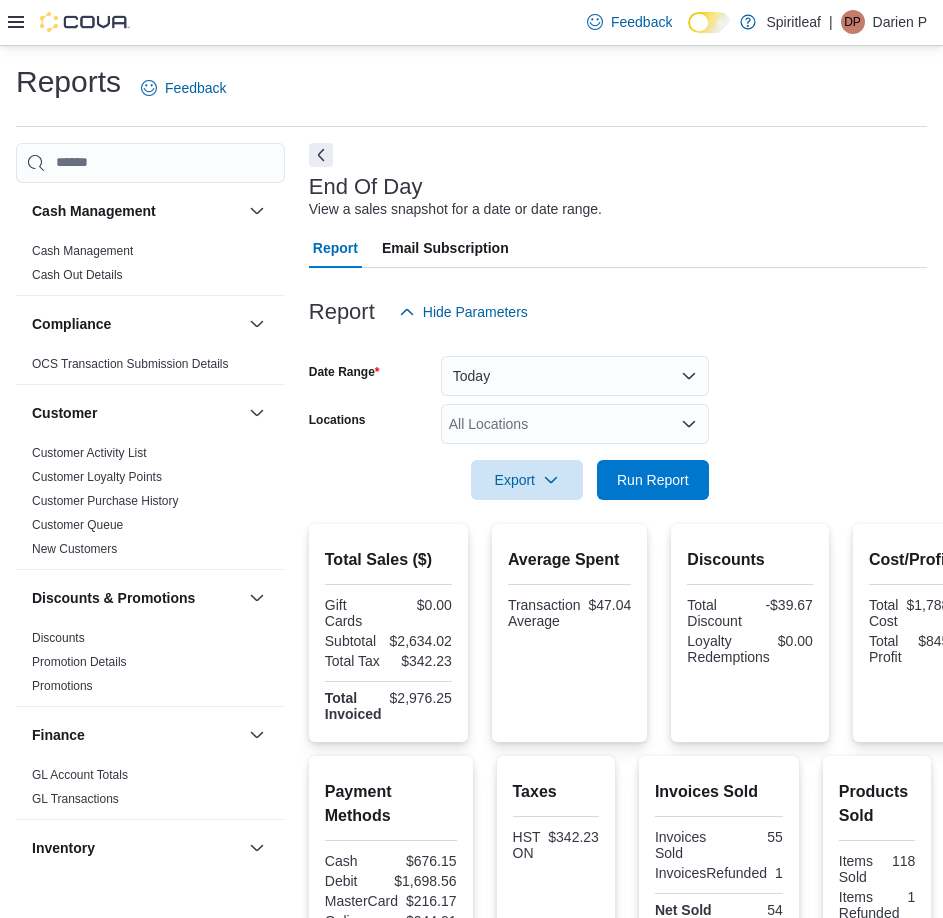 scroll, scrollTop: 0, scrollLeft: 0, axis: both 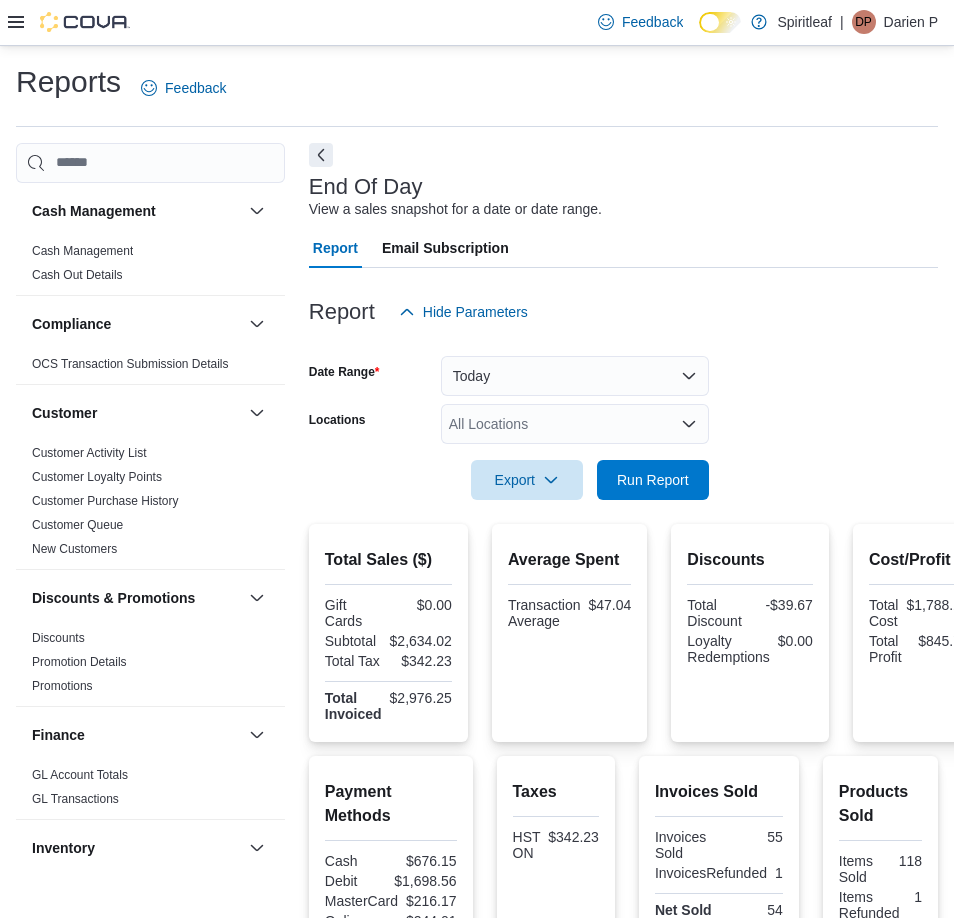 click on "Reports Feedback" at bounding box center [477, 88] 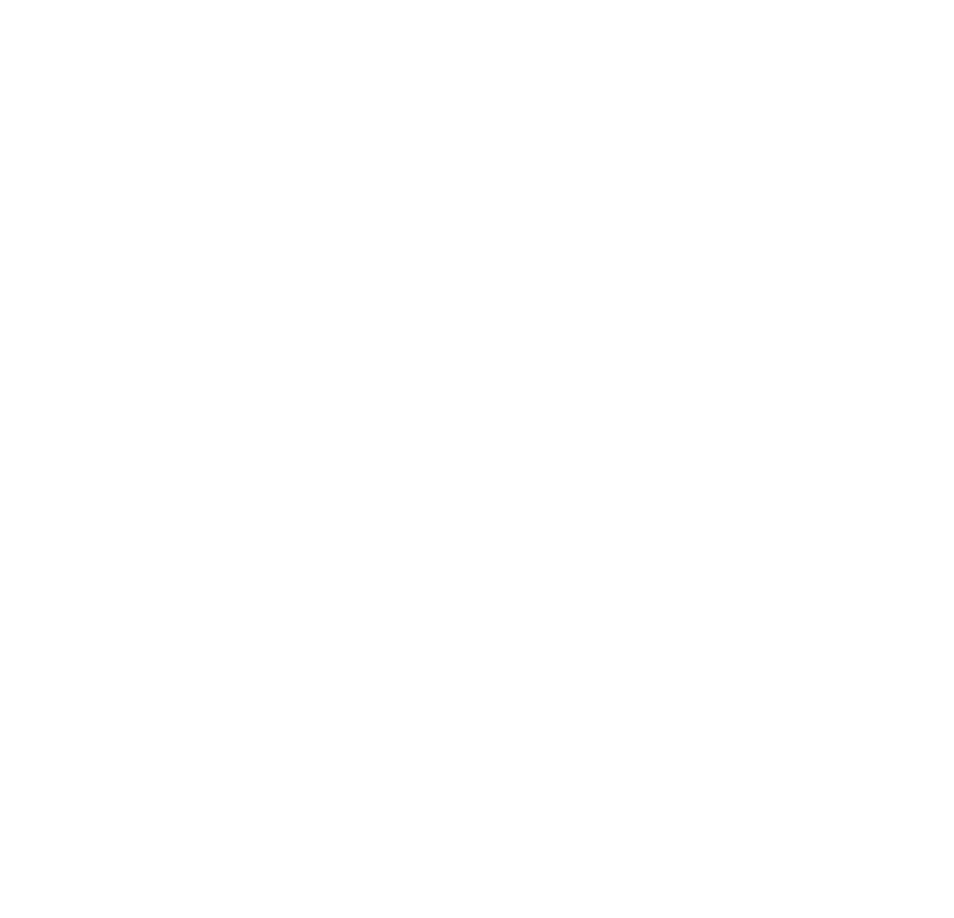 scroll, scrollTop: 0, scrollLeft: 0, axis: both 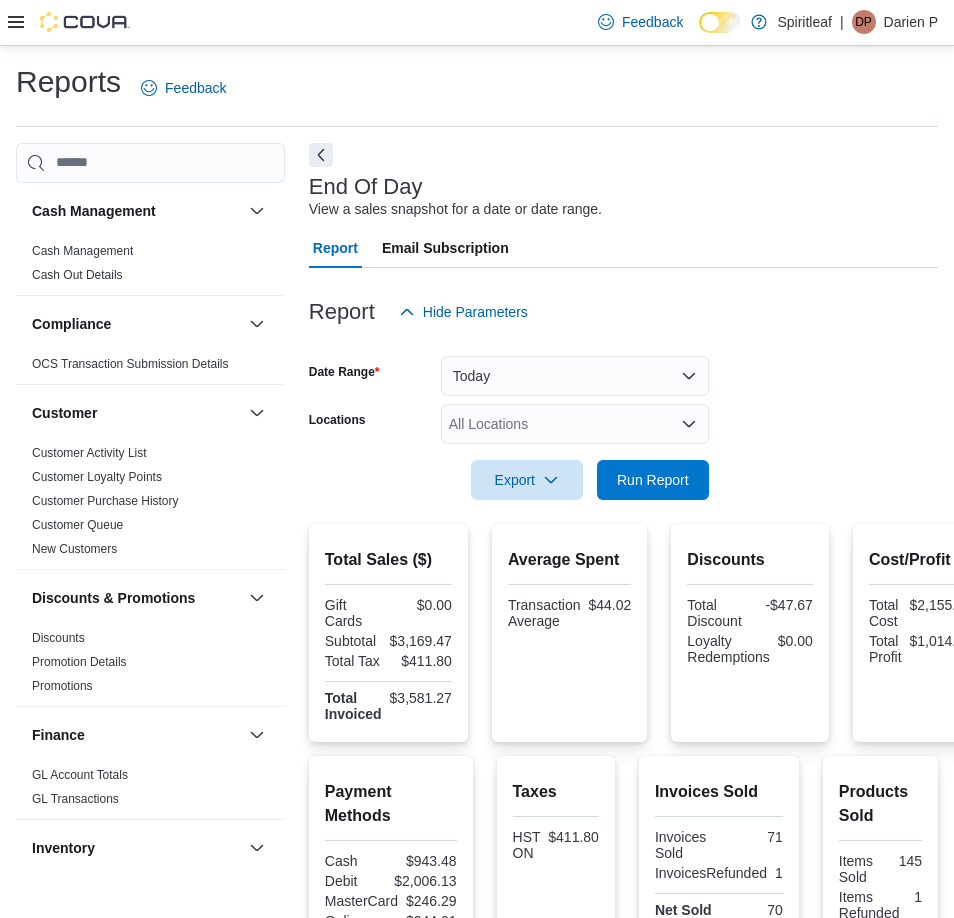 click at bounding box center [623, 344] 